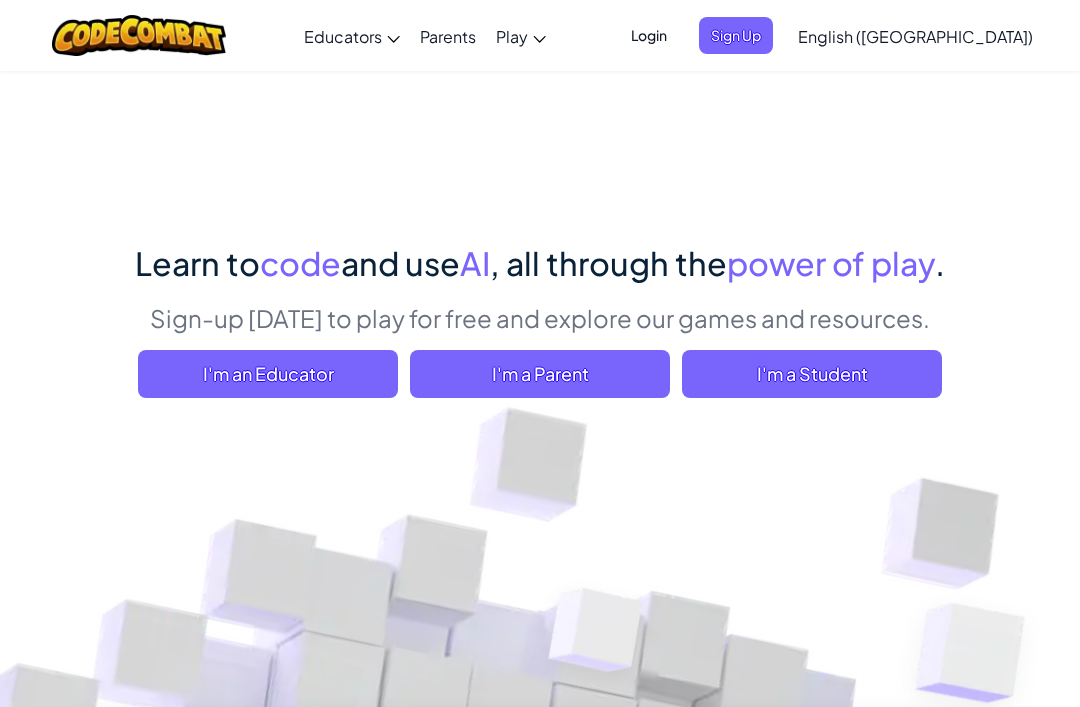 scroll, scrollTop: 0, scrollLeft: 0, axis: both 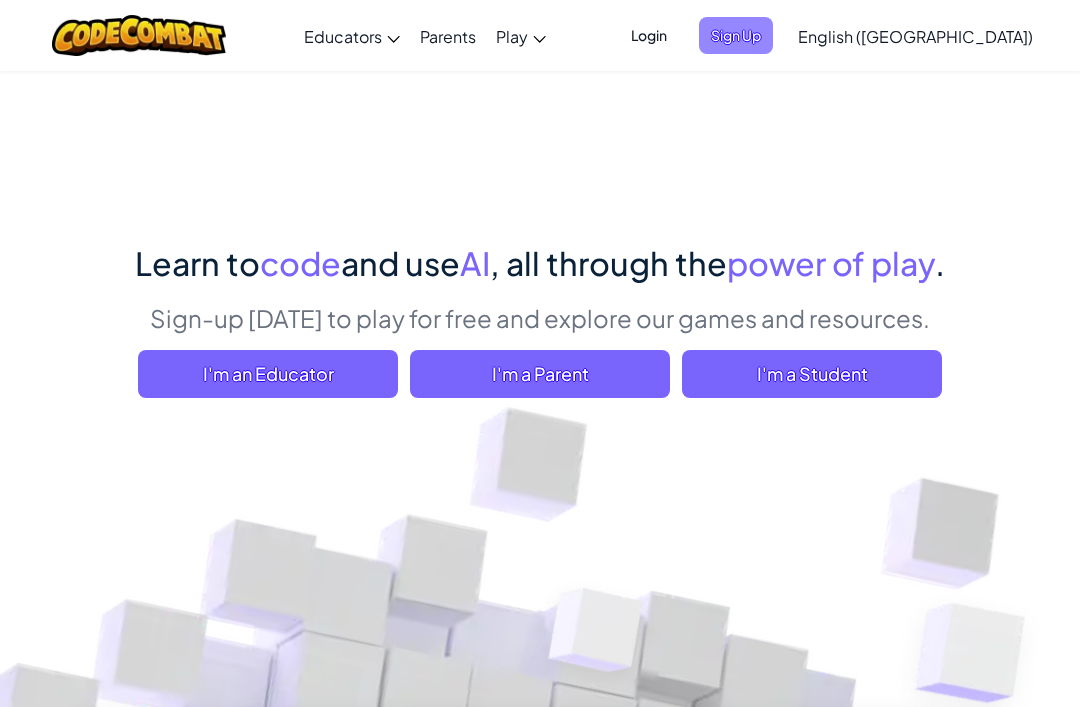 click on "Sign Up" at bounding box center [736, 35] 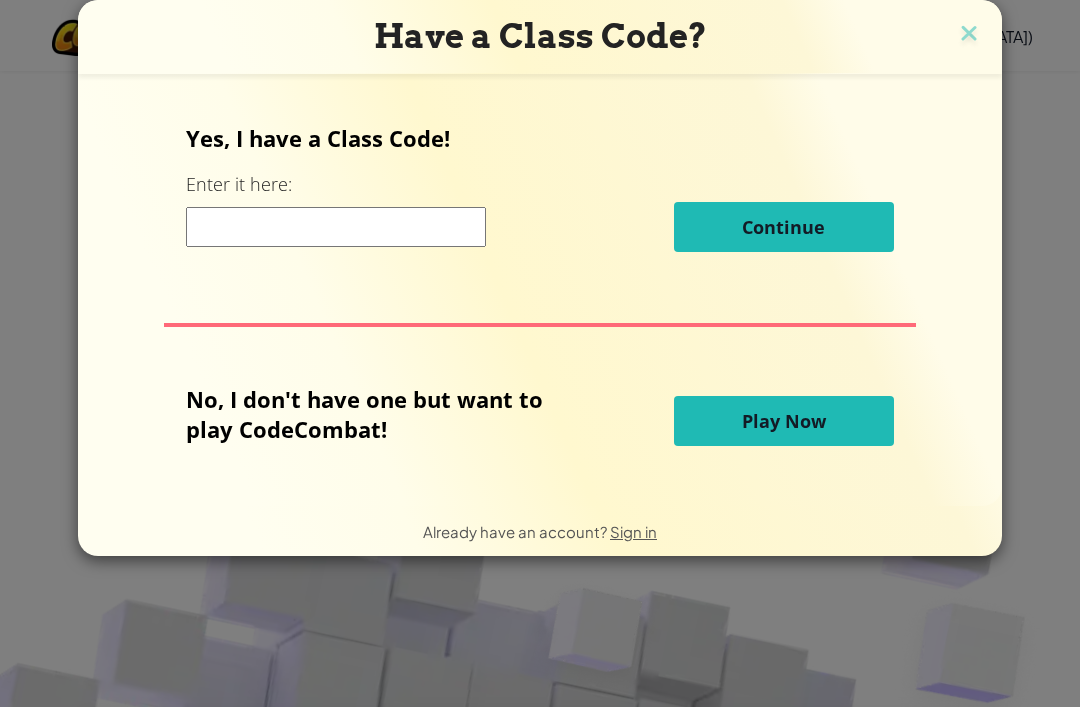 click at bounding box center [336, 227] 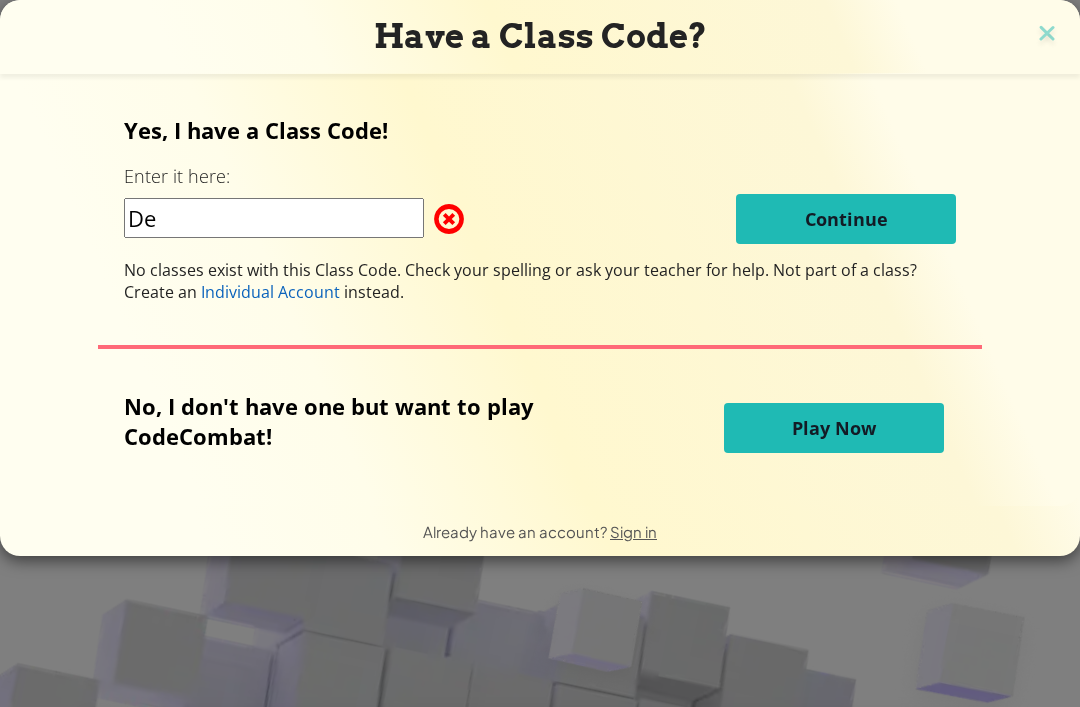 type on "D" 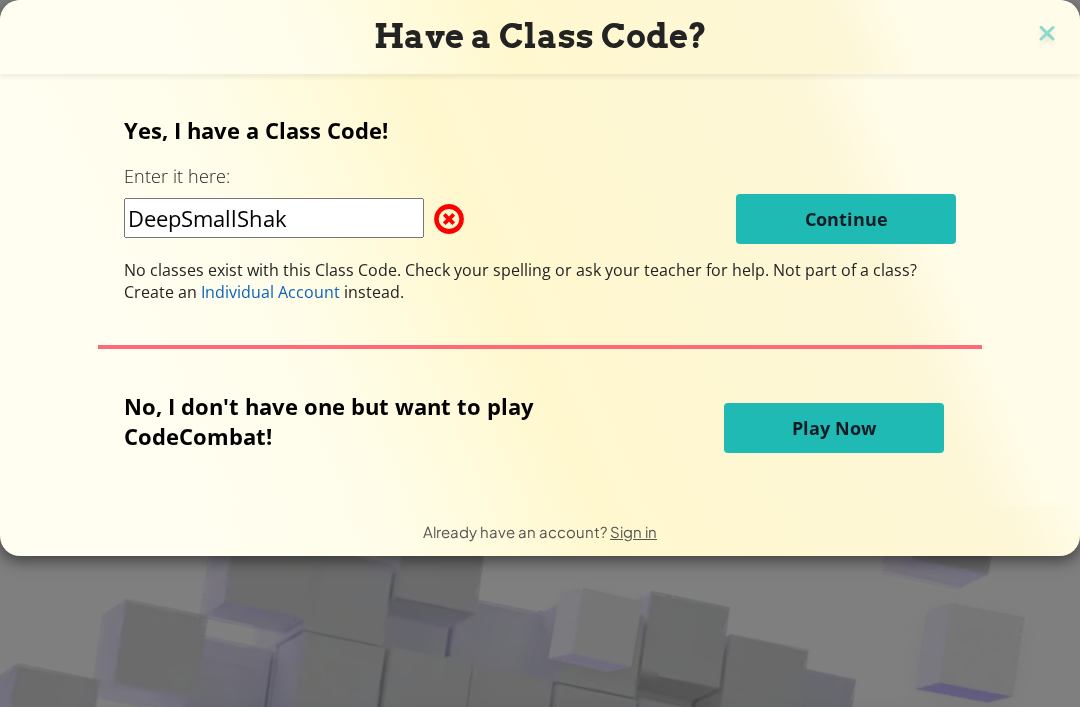 type on "DeepSmallShake" 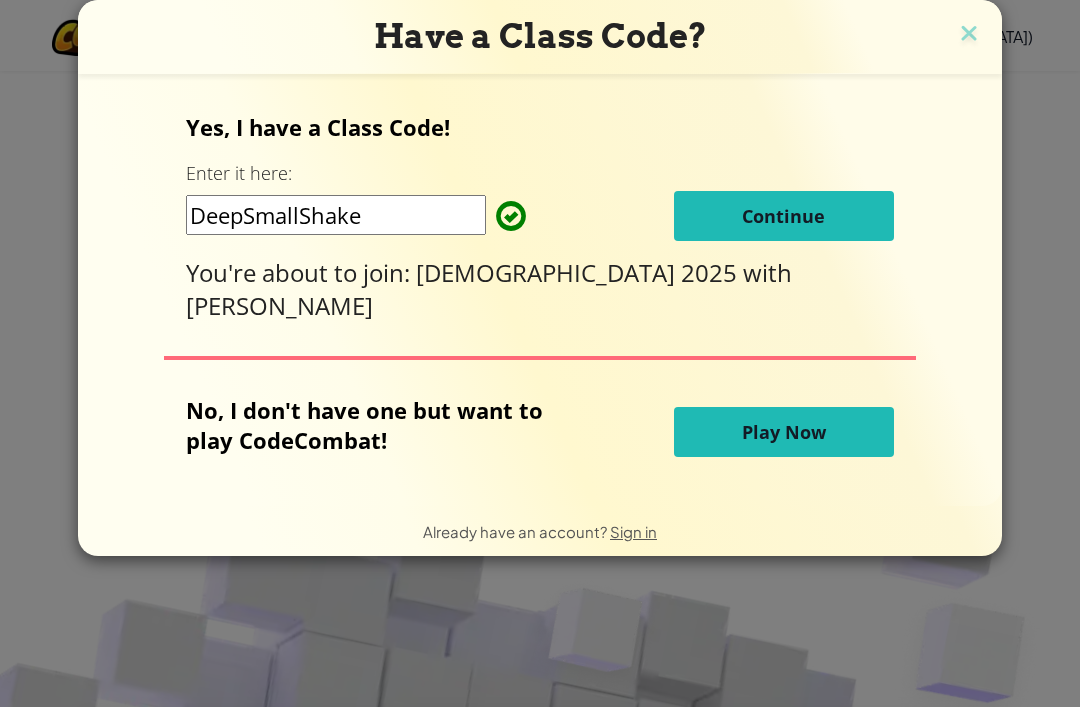 click on "Continue" at bounding box center (784, 216) 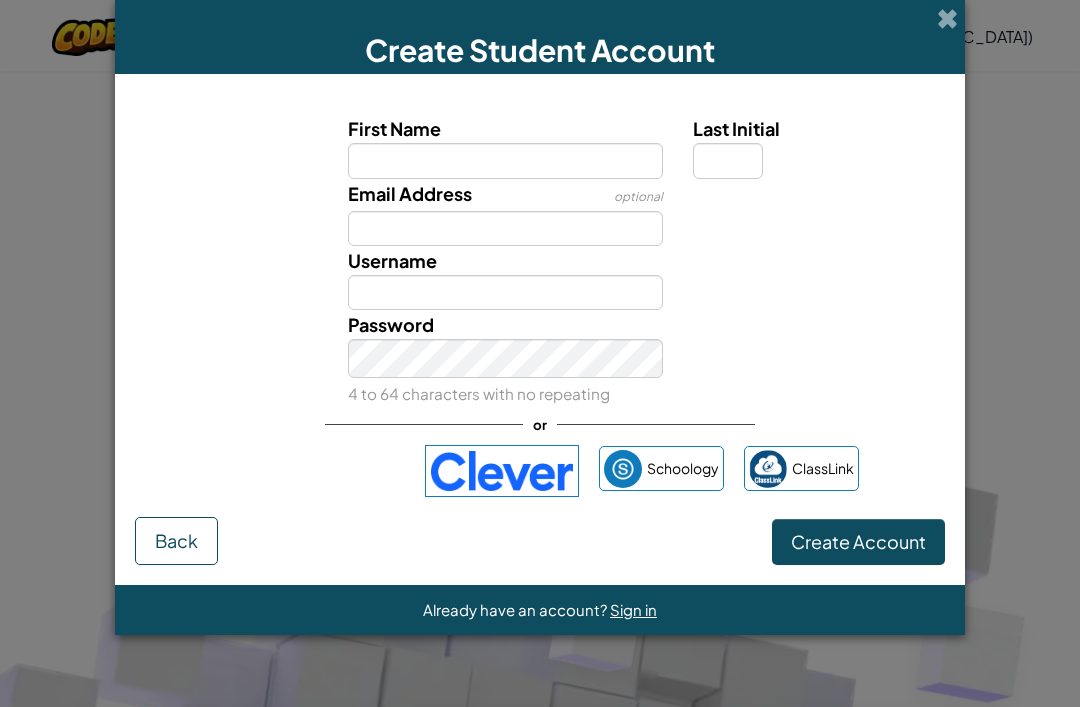 click on "Create Student Account First Name Last Initial Email Address optional Username Password 4 to 64 characters with no repeating or Schoology ClassLink Create Account Back Already have an account? Sign in" at bounding box center [540, 353] 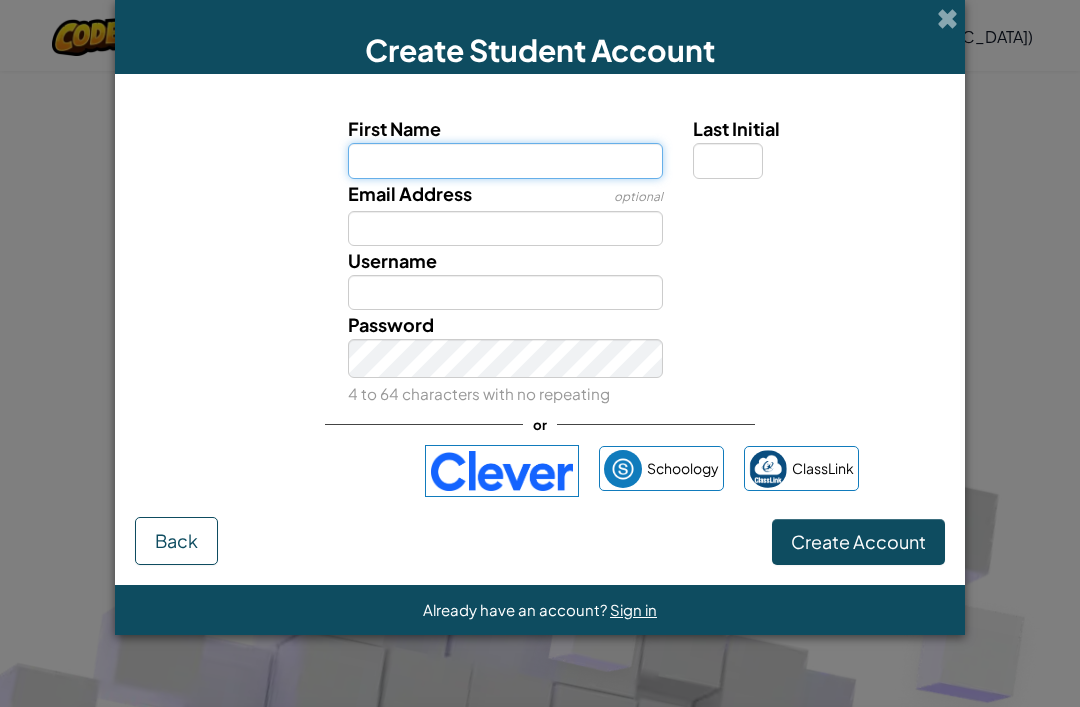 click on "First Name" at bounding box center [506, 160] 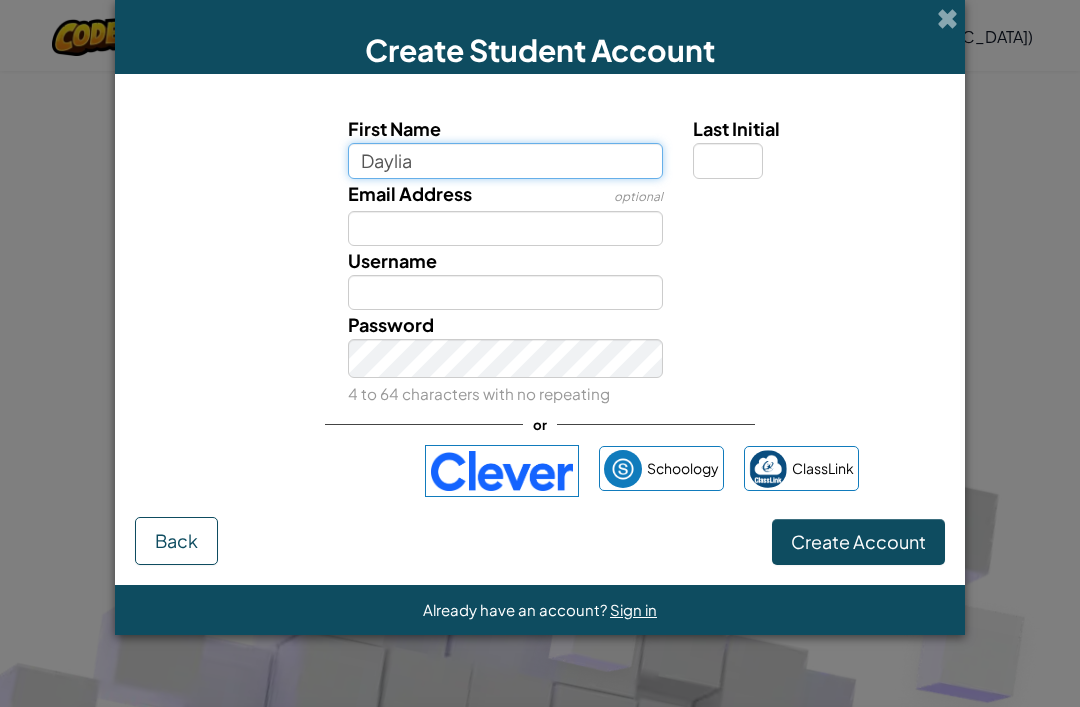 type on "Daylia" 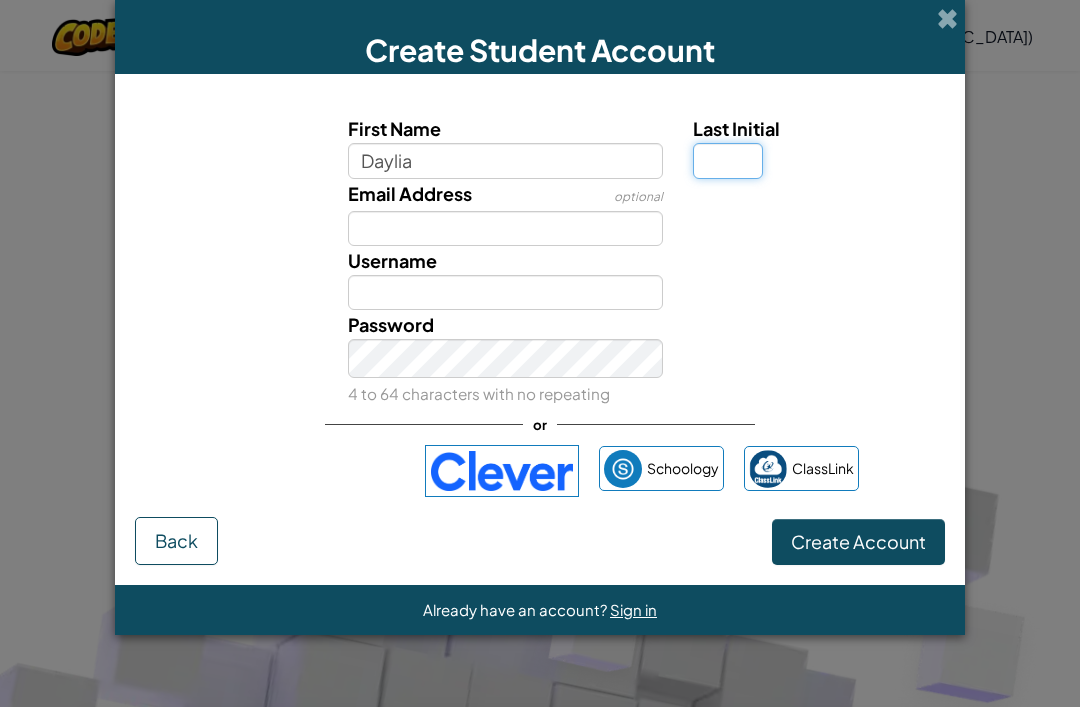 click on "Last Initial" at bounding box center [728, 160] 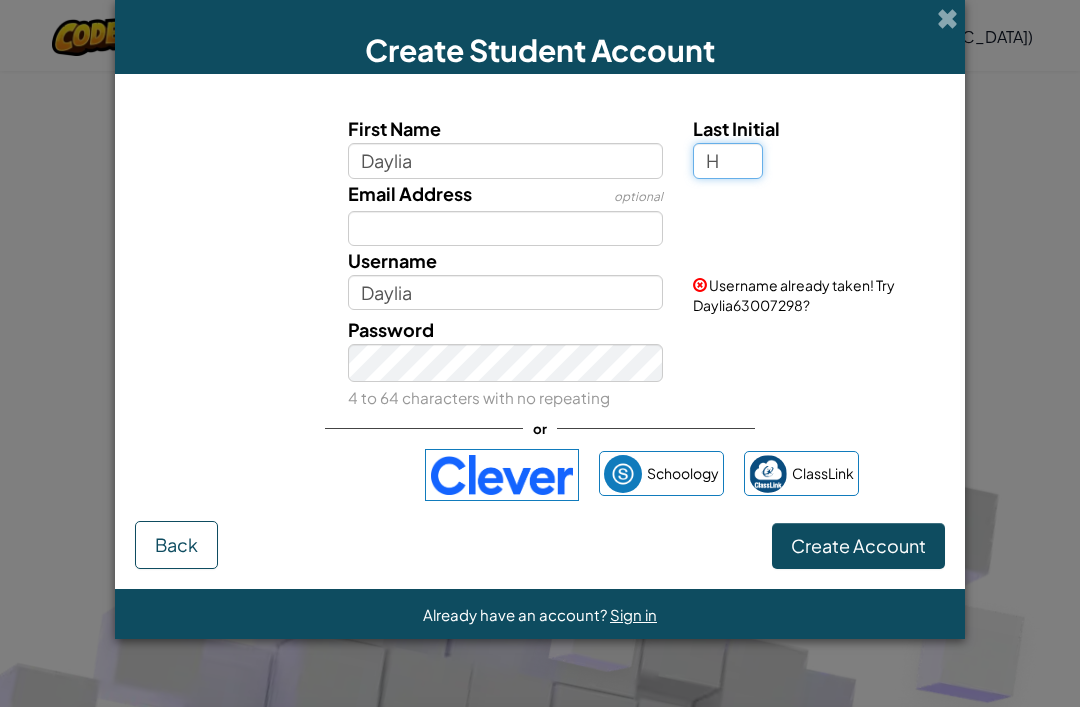 type on "H" 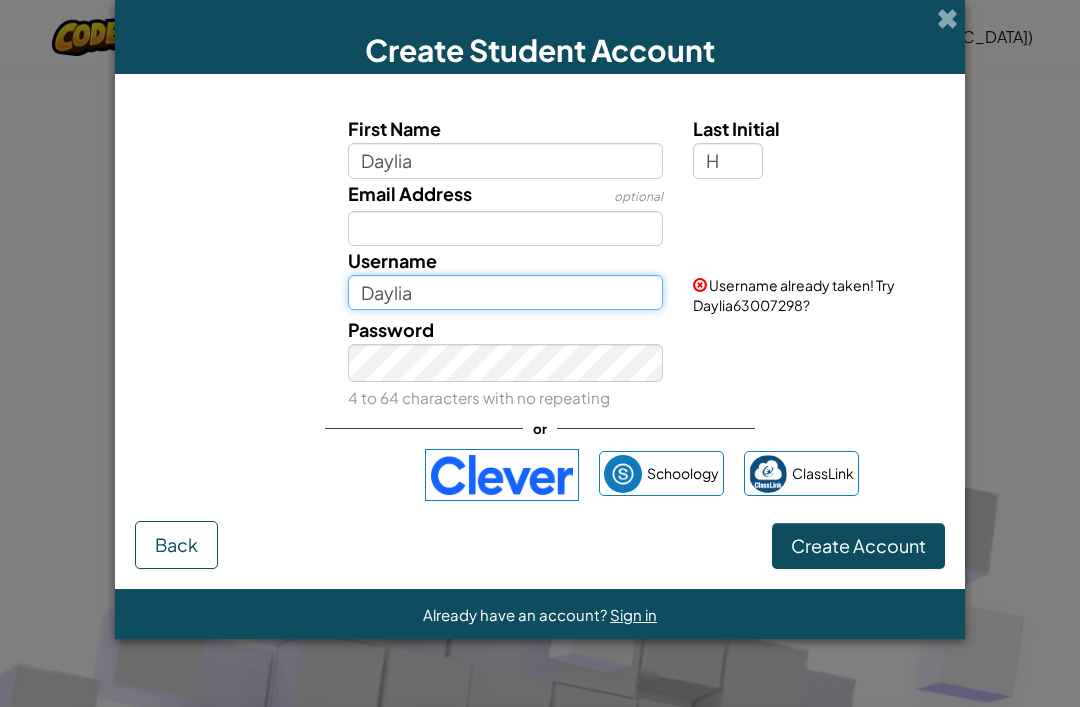 click on "Daylia" at bounding box center (506, 292) 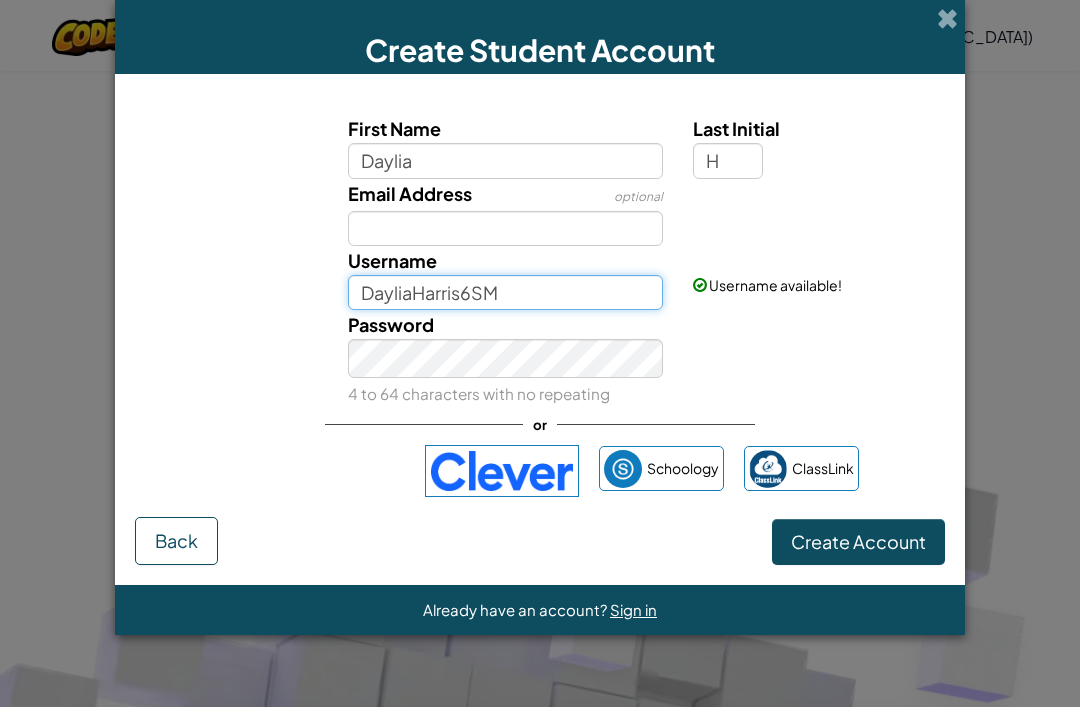 type on "DayliaHarris6SM" 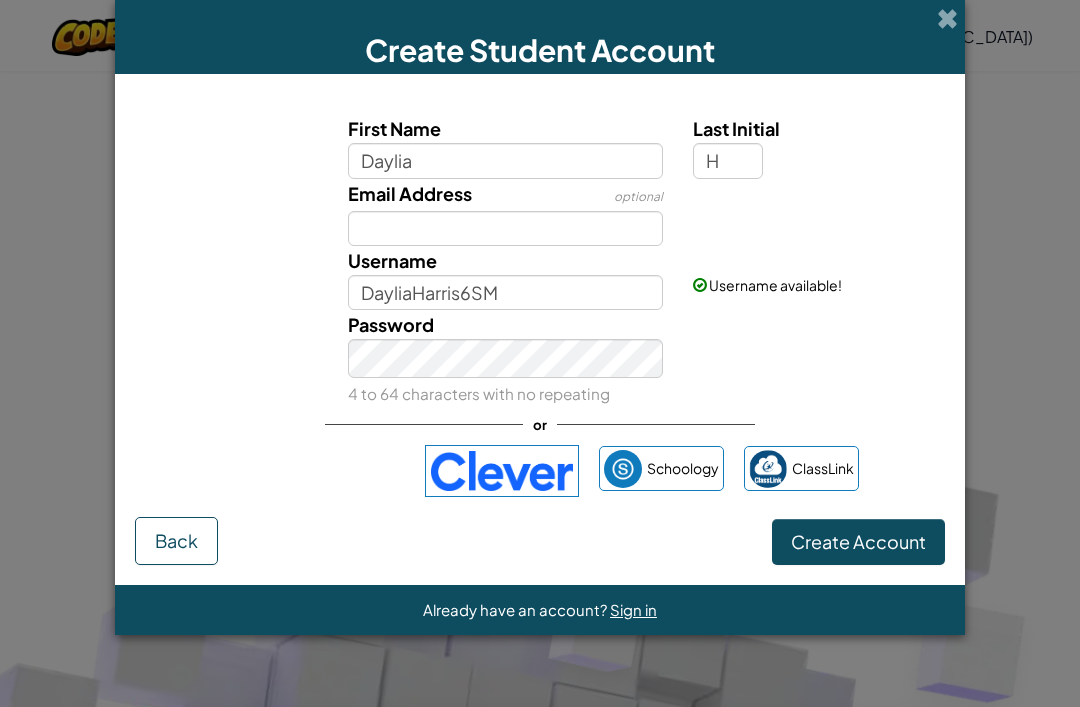 click on "Create Account" at bounding box center (858, 542) 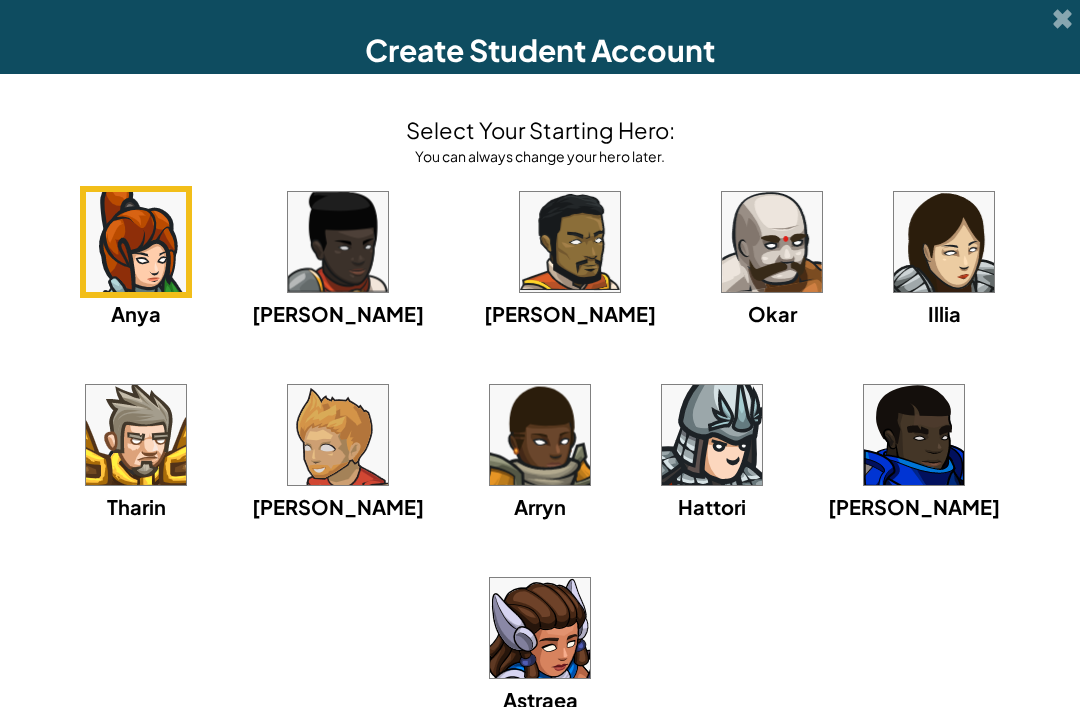 click at bounding box center (914, 435) 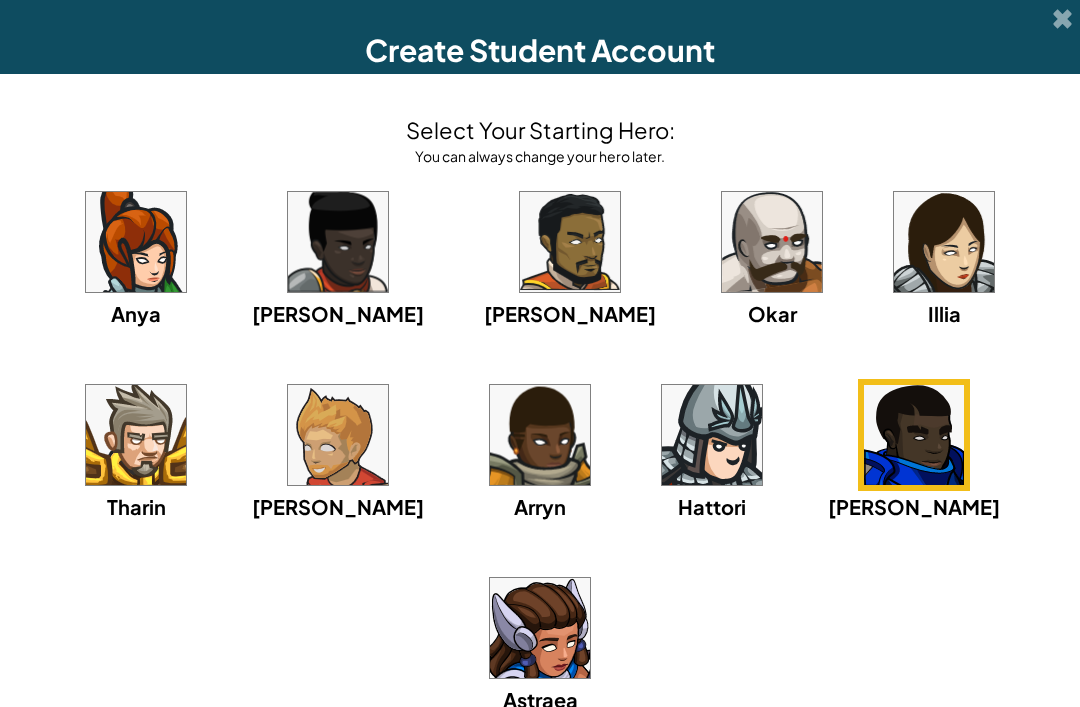 click at bounding box center (540, 435) 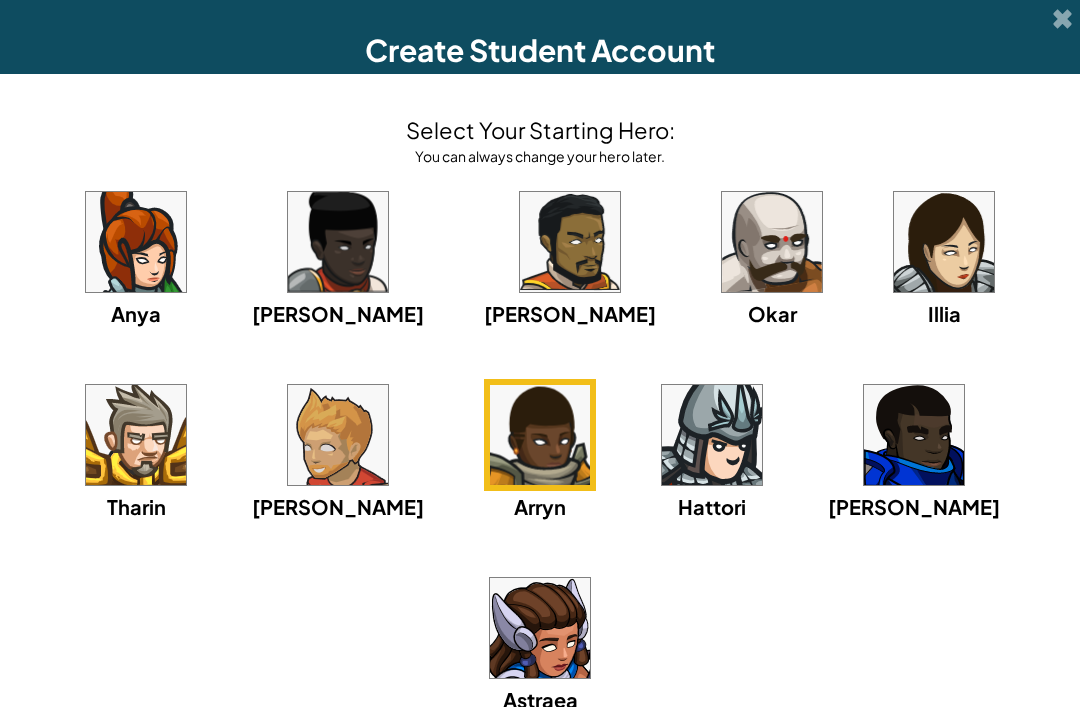 click on "Next" at bounding box center [1021, 757] 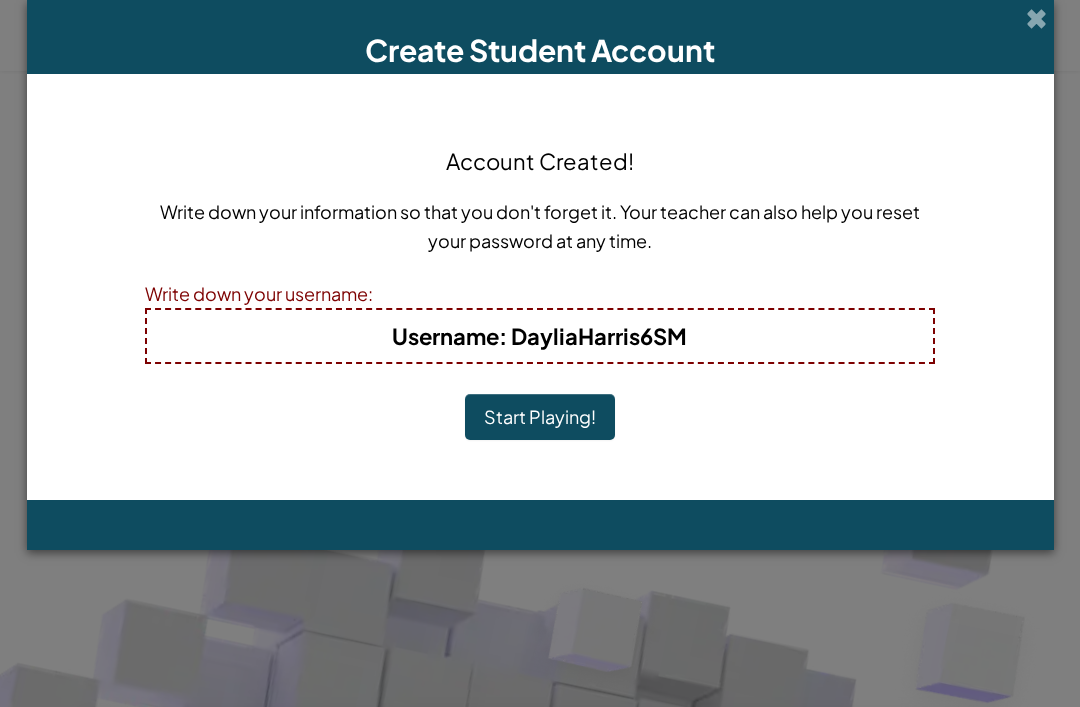 click on "Start Playing!" at bounding box center (540, 417) 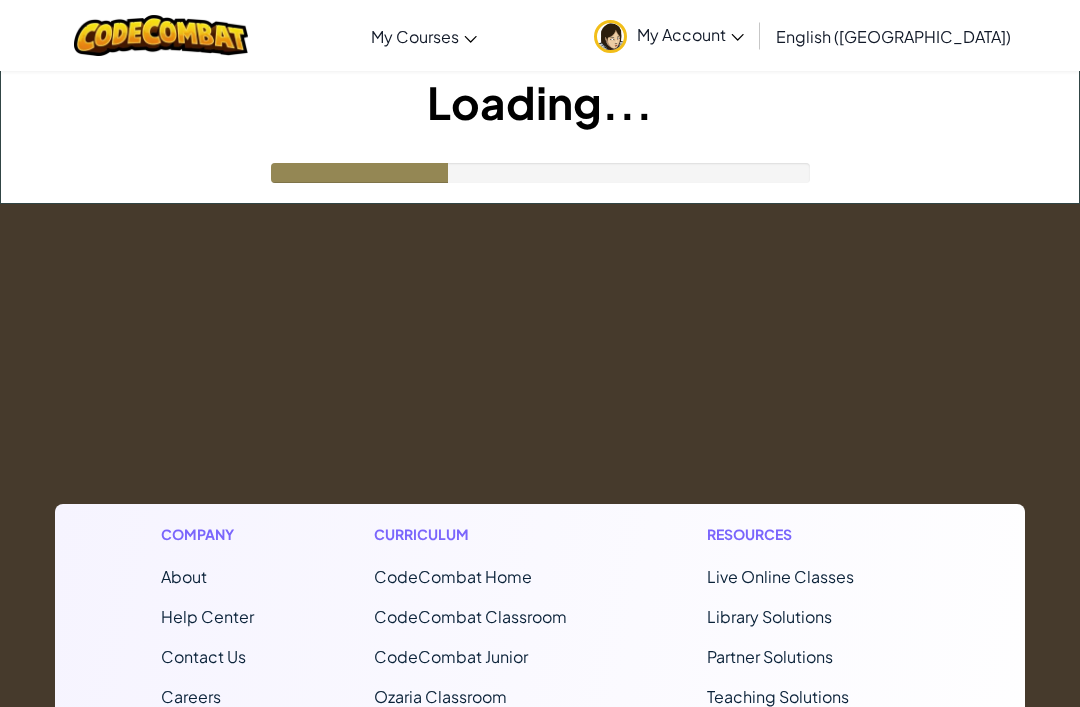 scroll, scrollTop: 0, scrollLeft: 0, axis: both 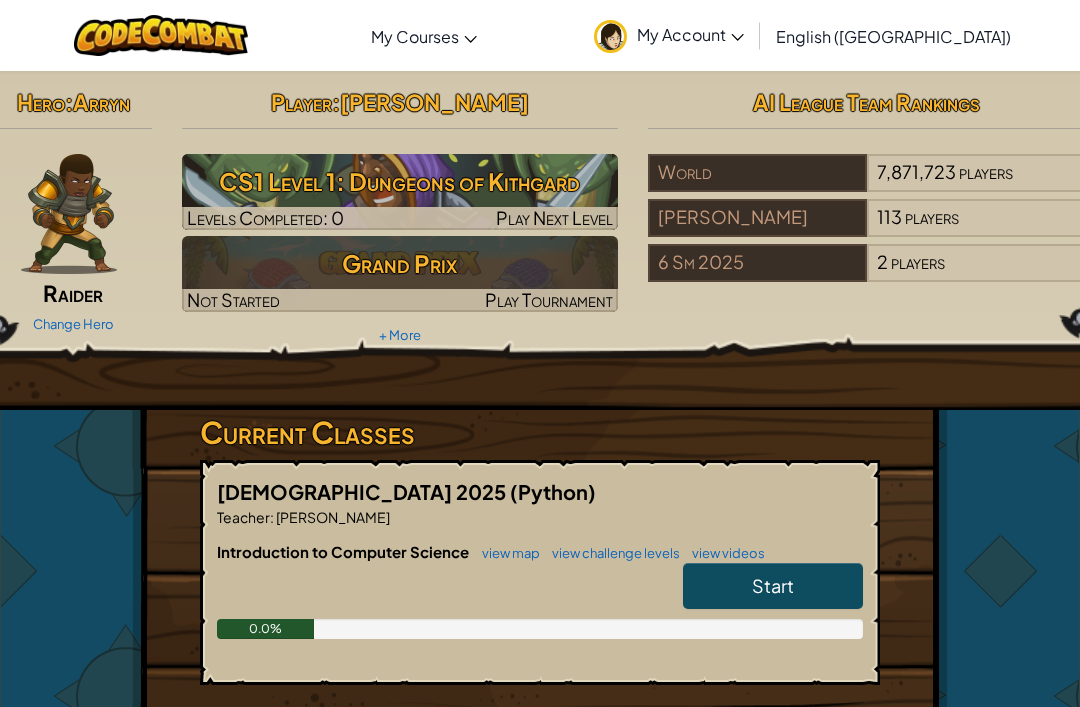 click on "Change Hero" at bounding box center (73, 323) 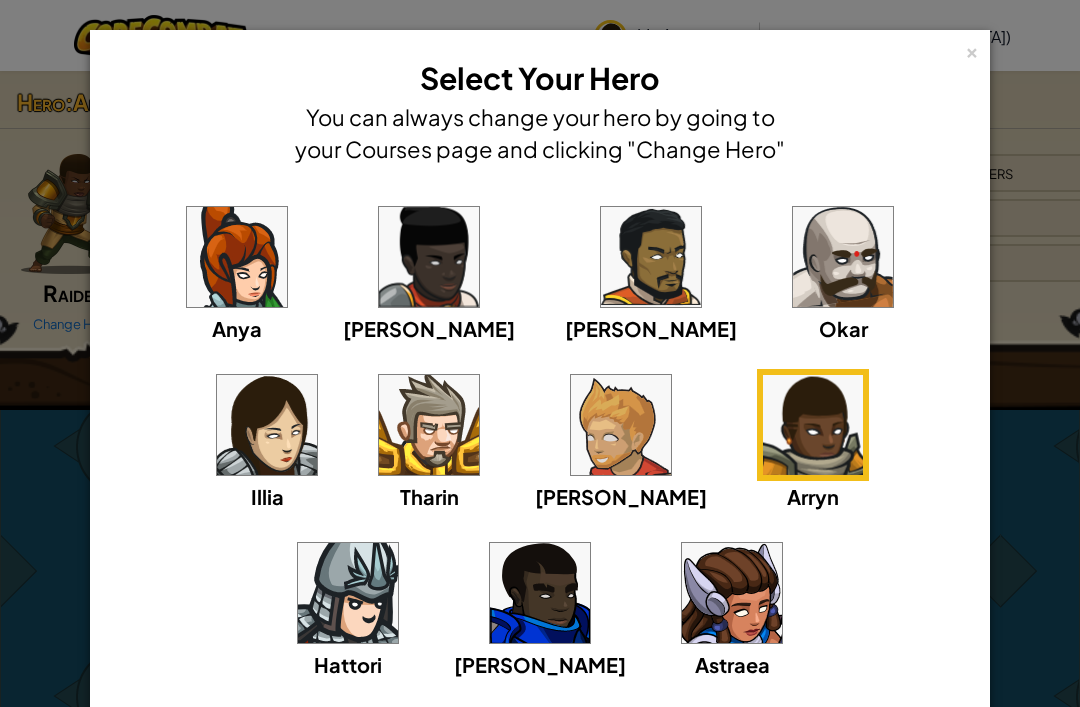 click at bounding box center [732, 593] 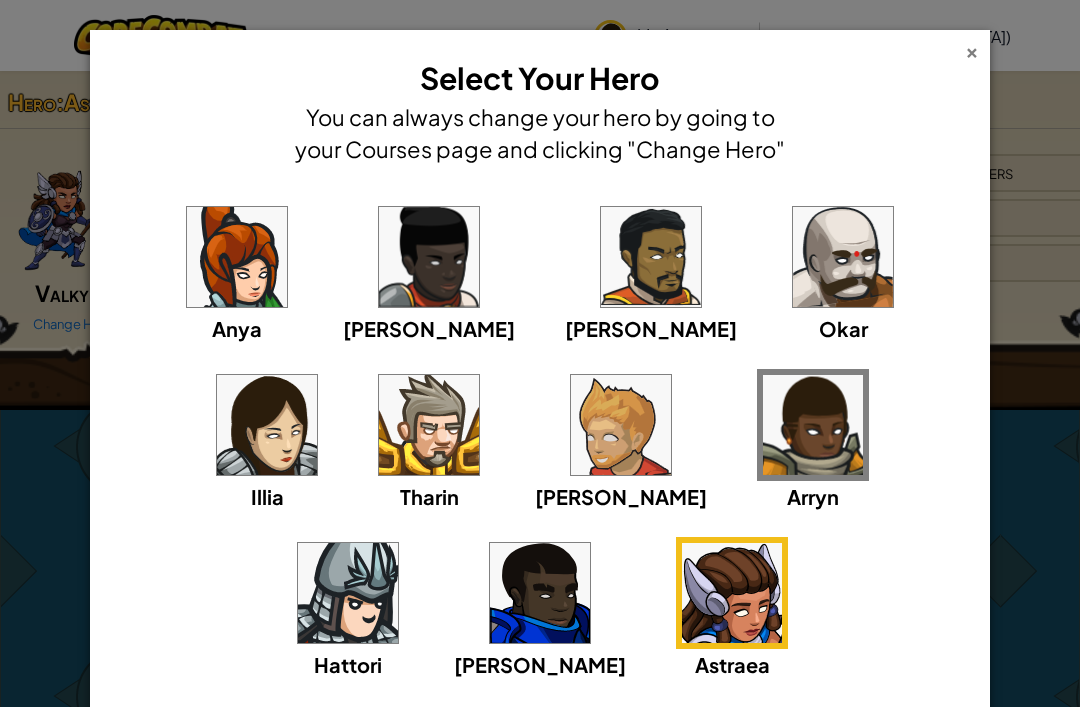 click on "×" at bounding box center (972, 49) 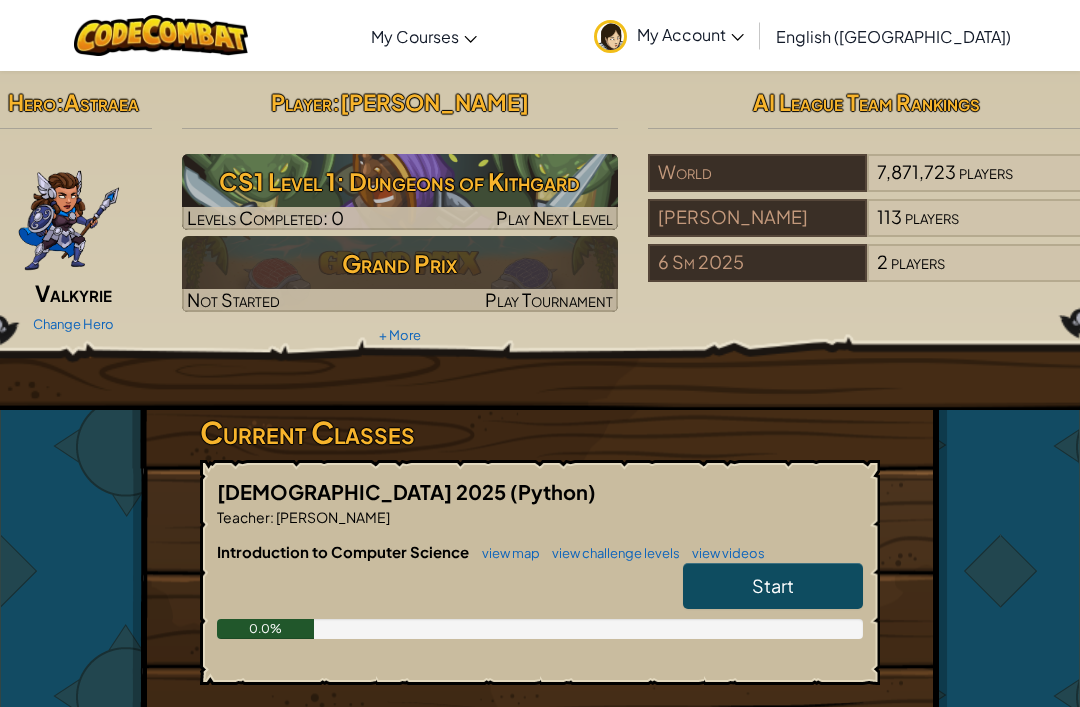 click at bounding box center [69, 214] 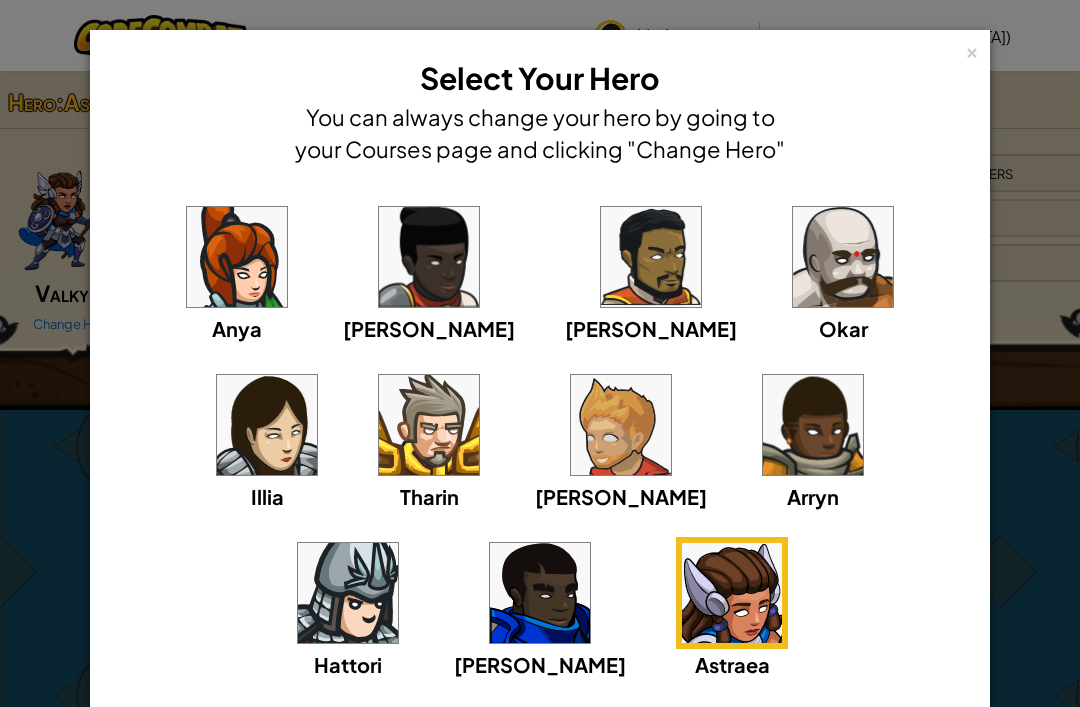 click at bounding box center [813, 425] 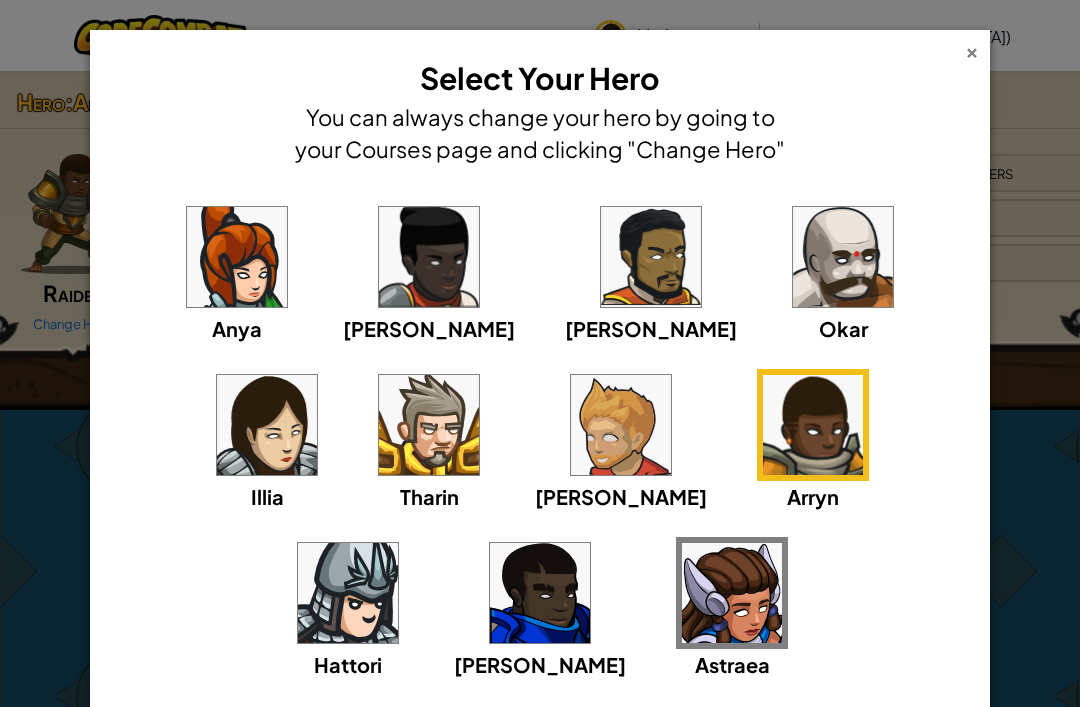 click on "×" at bounding box center [972, 49] 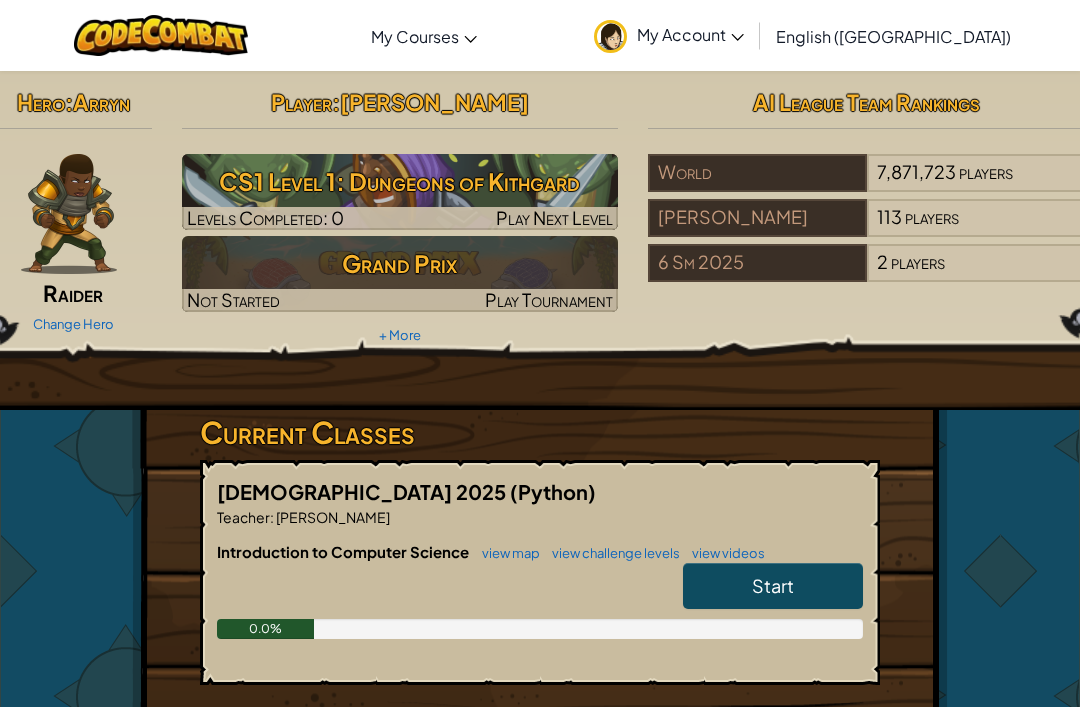 click on "Change Hero" at bounding box center (73, 323) 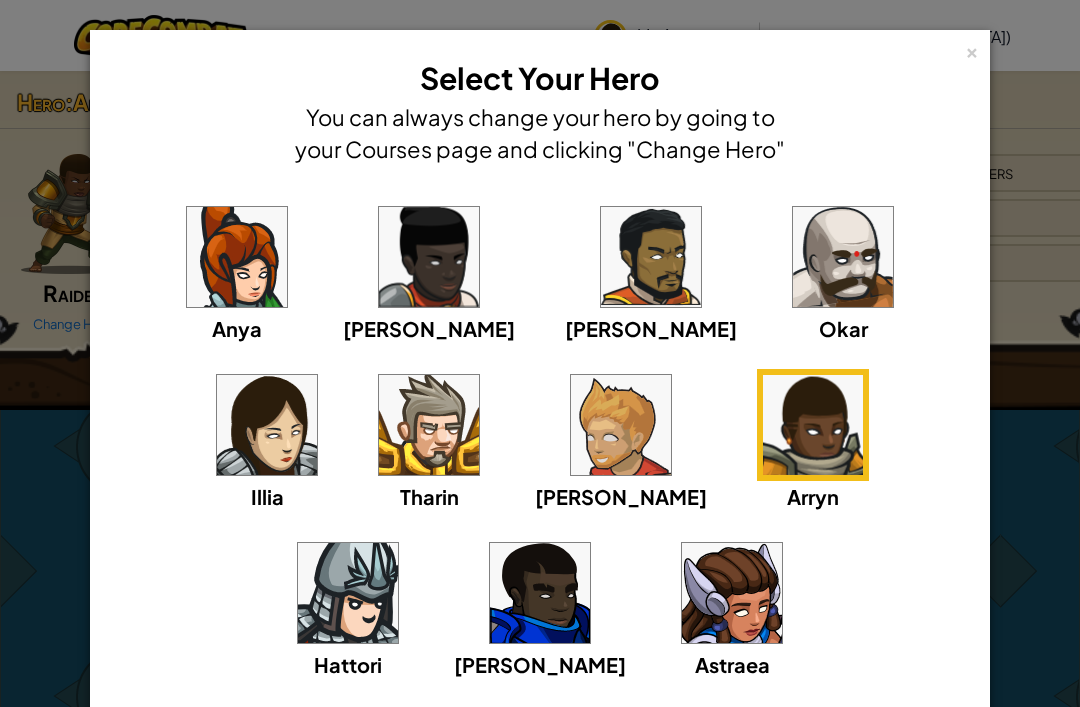 click at bounding box center (540, 593) 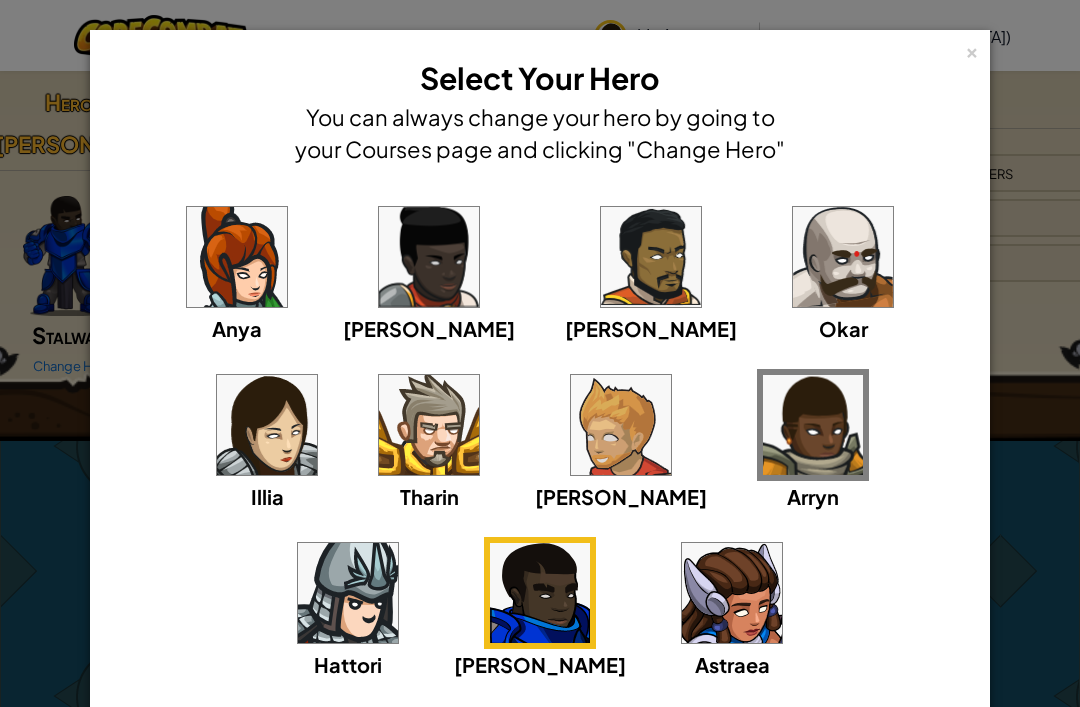 click on "× Select Your Hero You can always change your hero by going to your Courses page and clicking "Change Hero"" at bounding box center (540, 111) 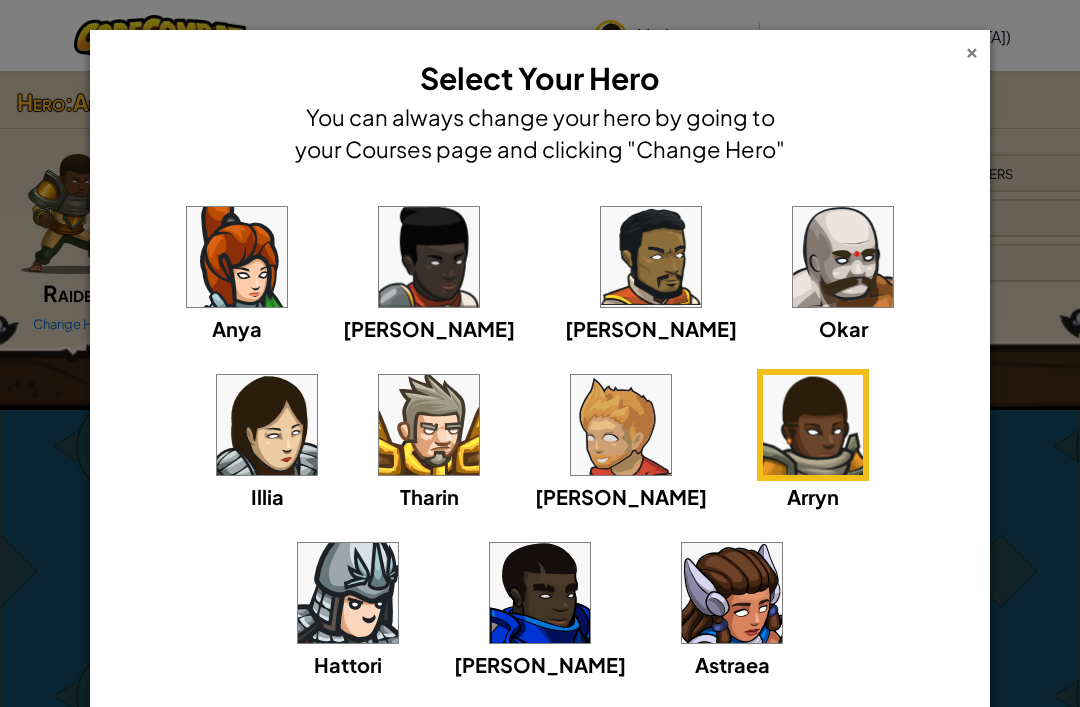 click on "×" at bounding box center [972, 49] 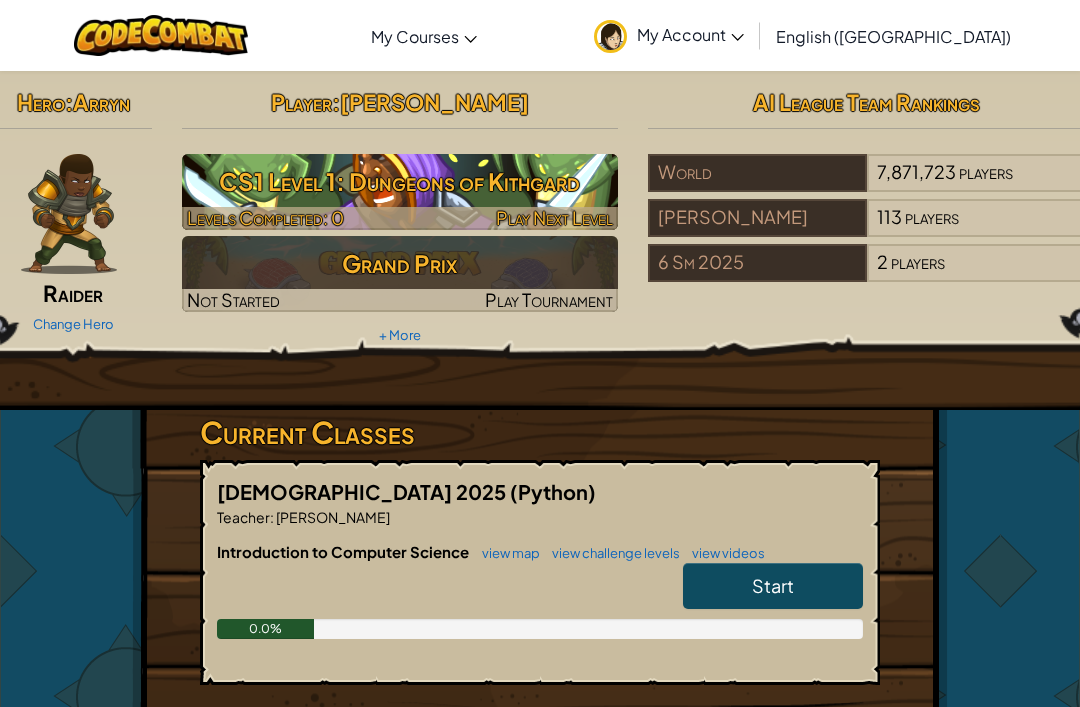 click on "CS1 Level 1: Dungeons of Kithgard" at bounding box center (400, 181) 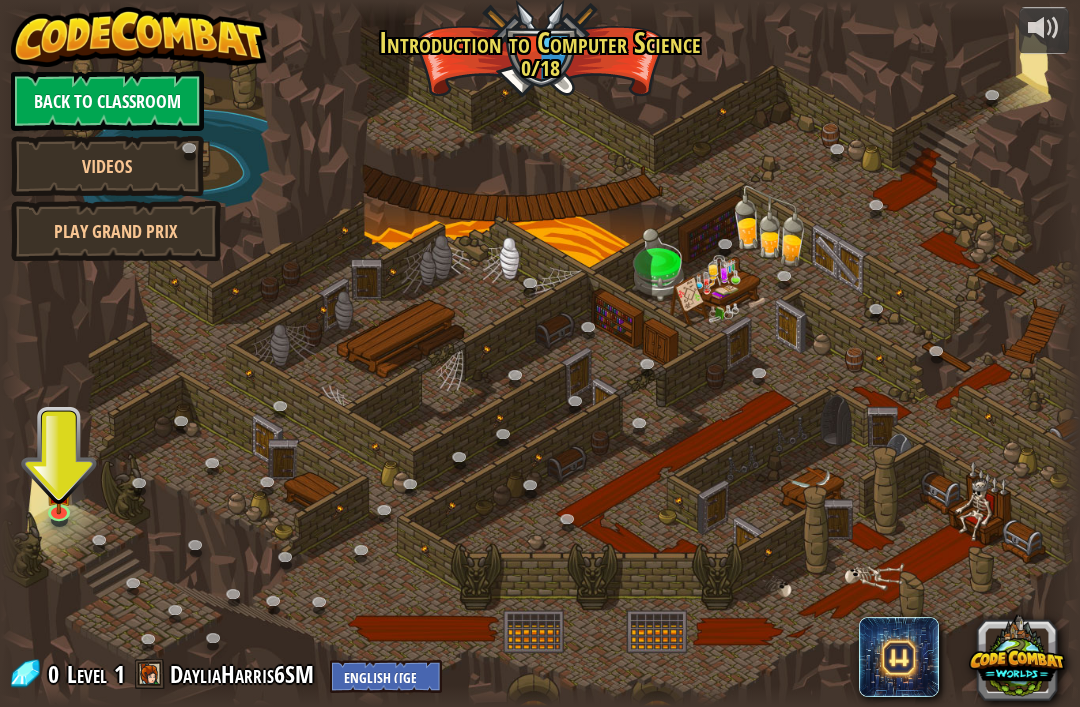 click on "Back to Classroom" at bounding box center [107, 101] 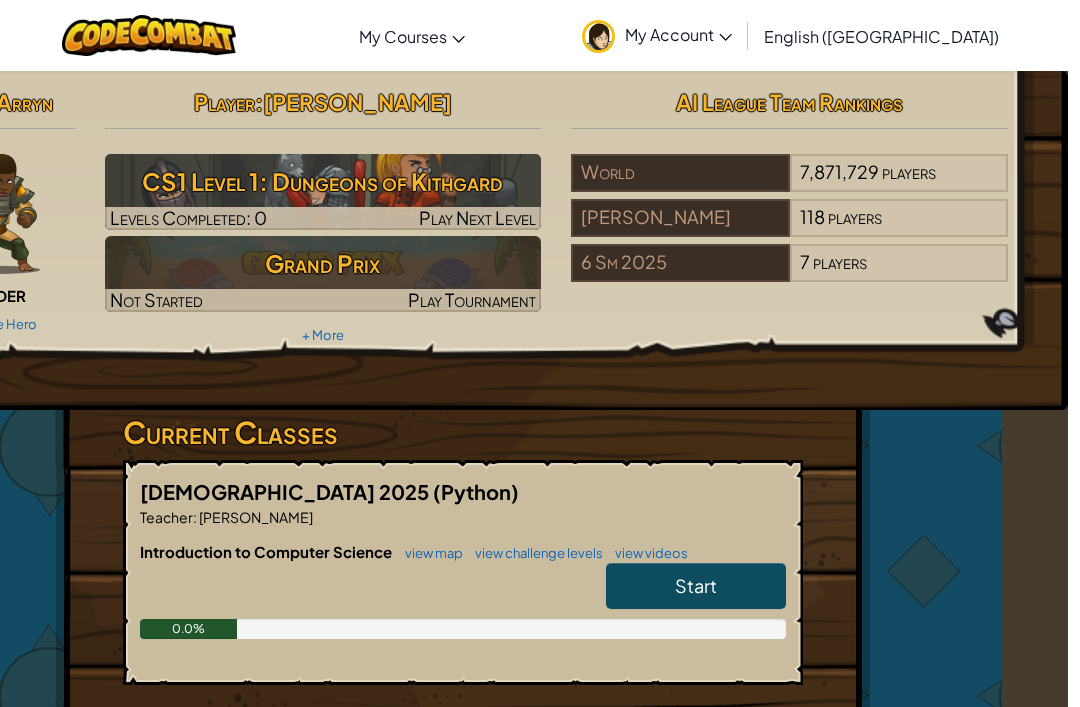 scroll, scrollTop: 0, scrollLeft: 0, axis: both 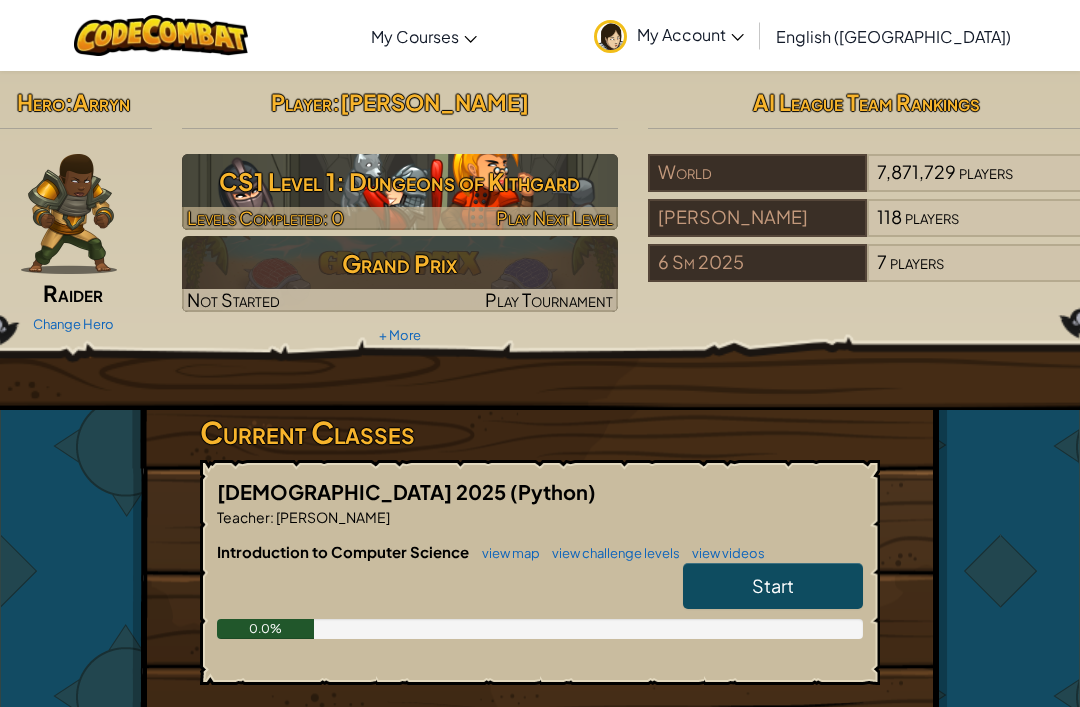 click on "Play Next Level" at bounding box center [554, 217] 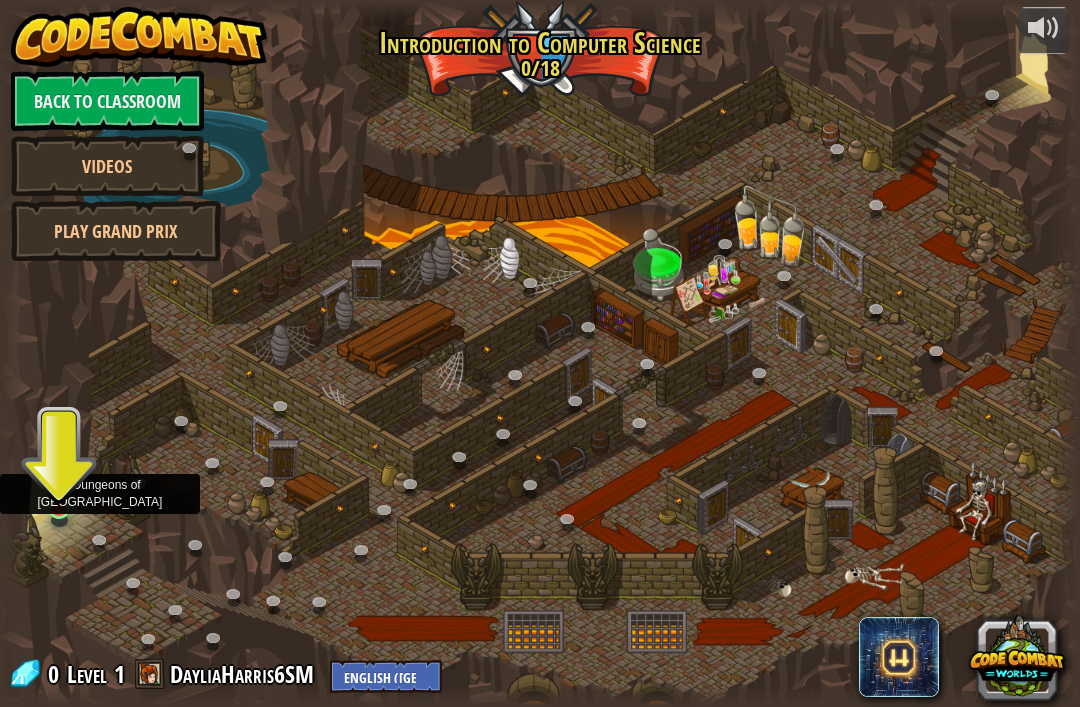 click at bounding box center (59, 479) 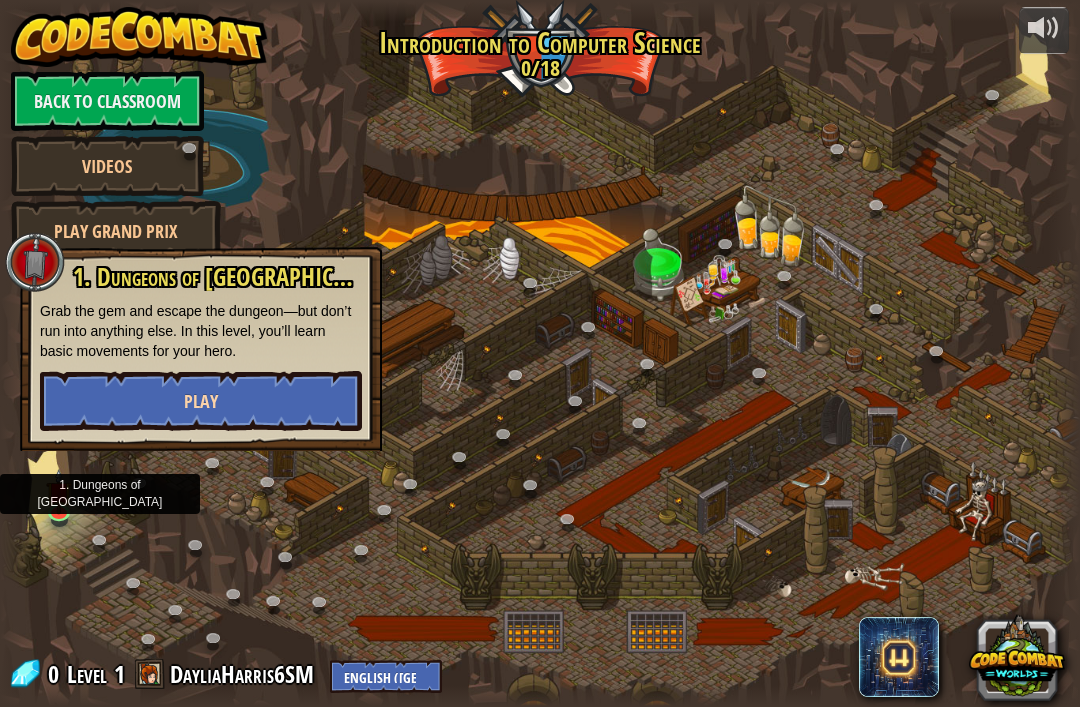 click on "Play" at bounding box center [201, 401] 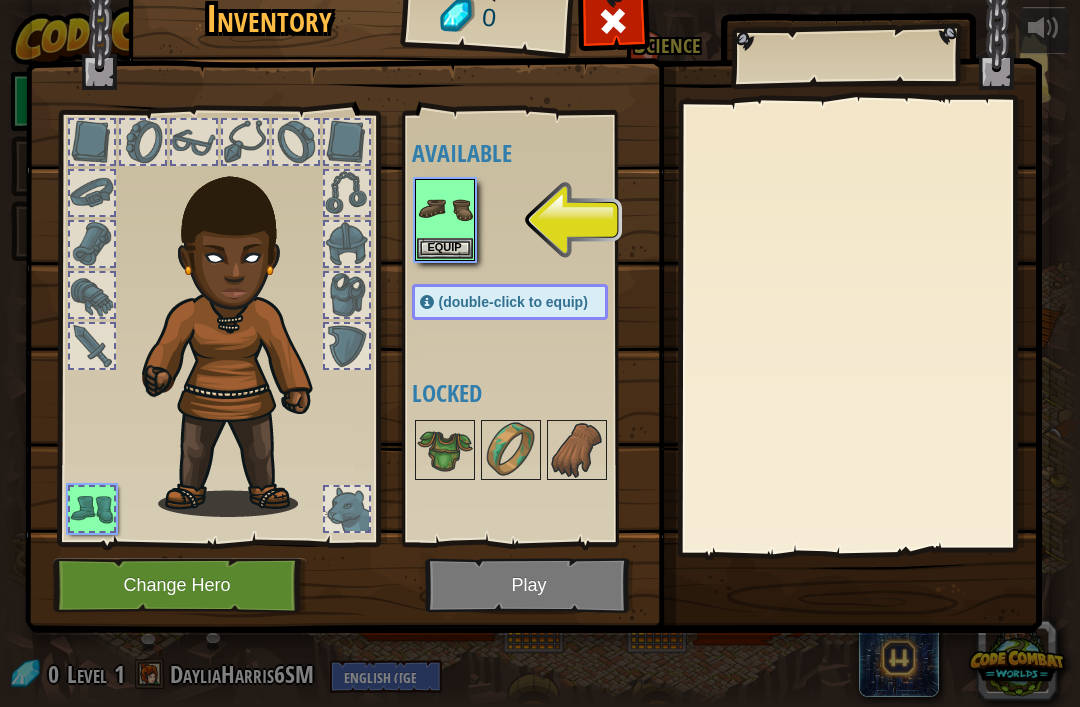 click on "Change Hero" at bounding box center [180, 585] 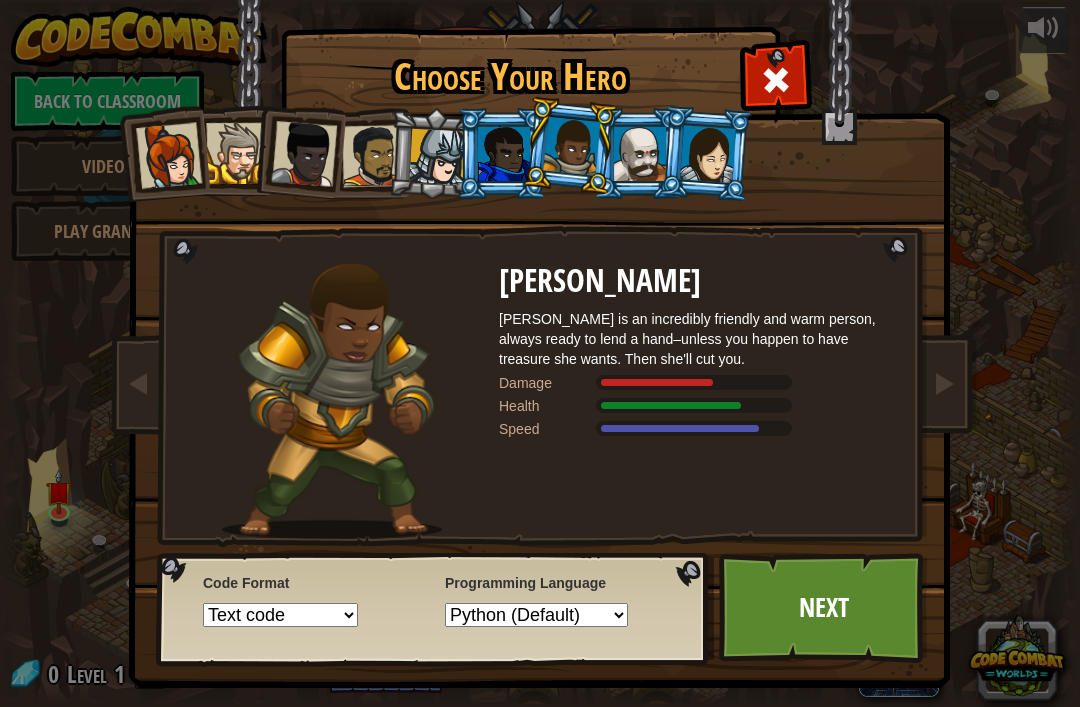 click at bounding box center [437, 157] 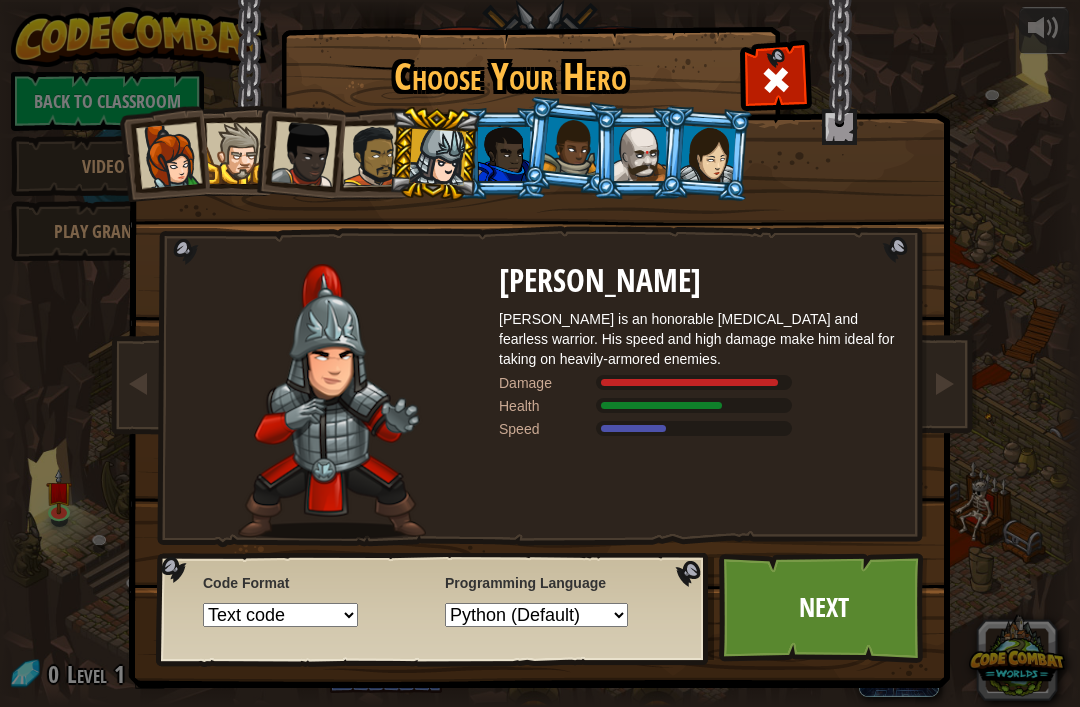 click at bounding box center (571, 146) 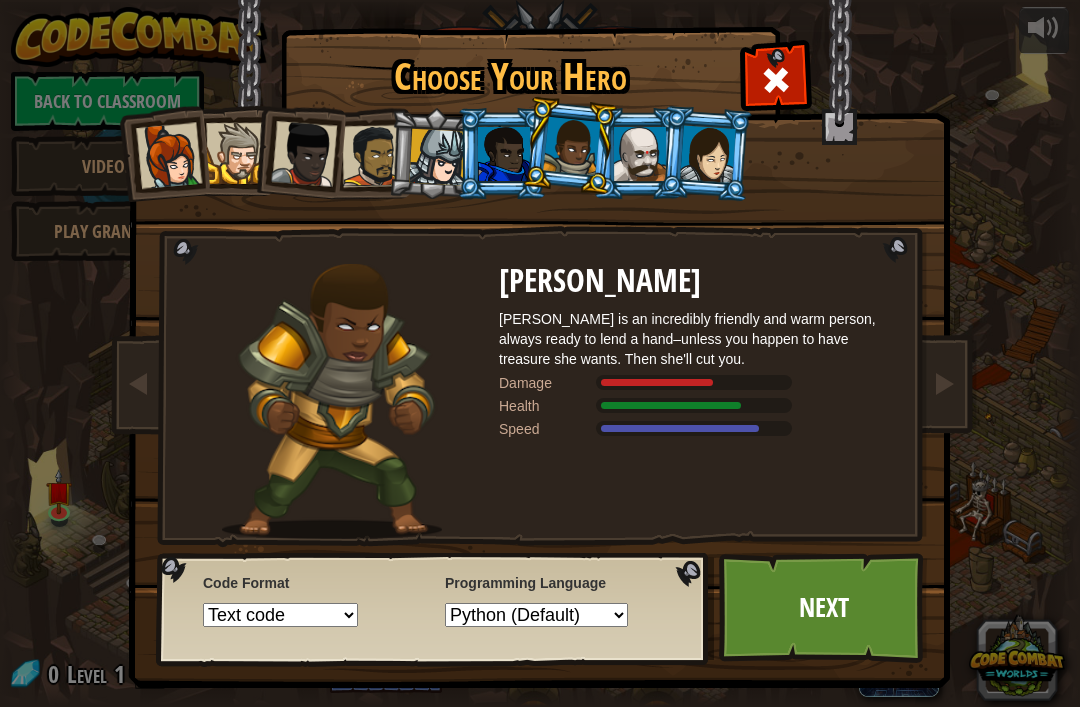 click at bounding box center (304, 154) 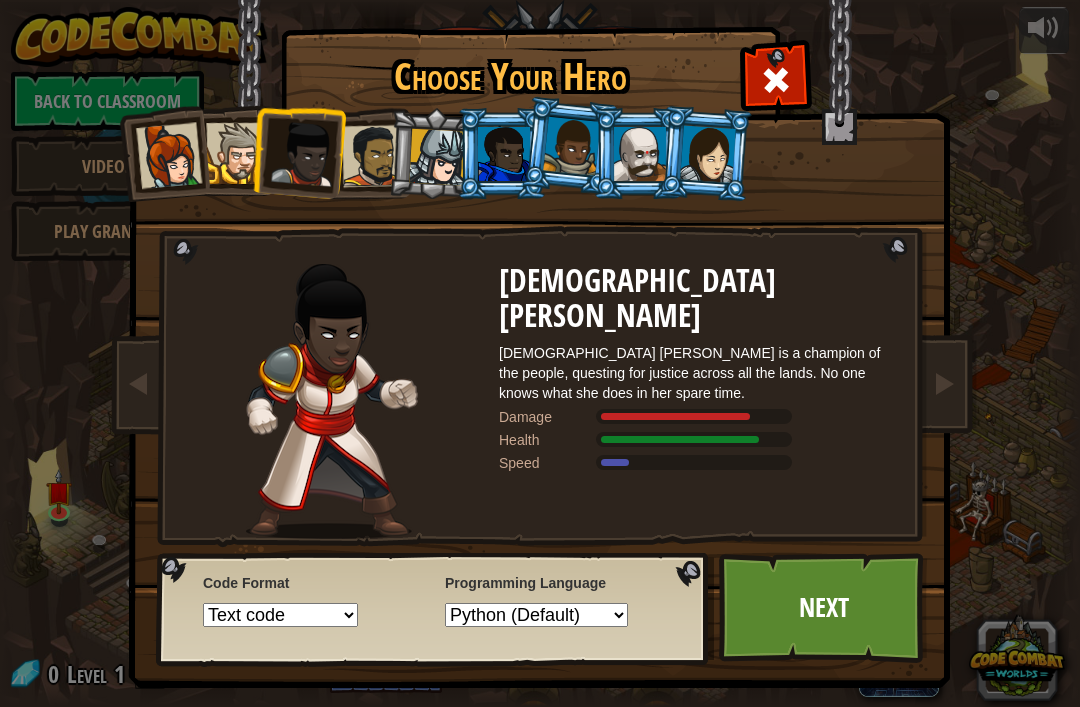 click at bounding box center (504, 154) 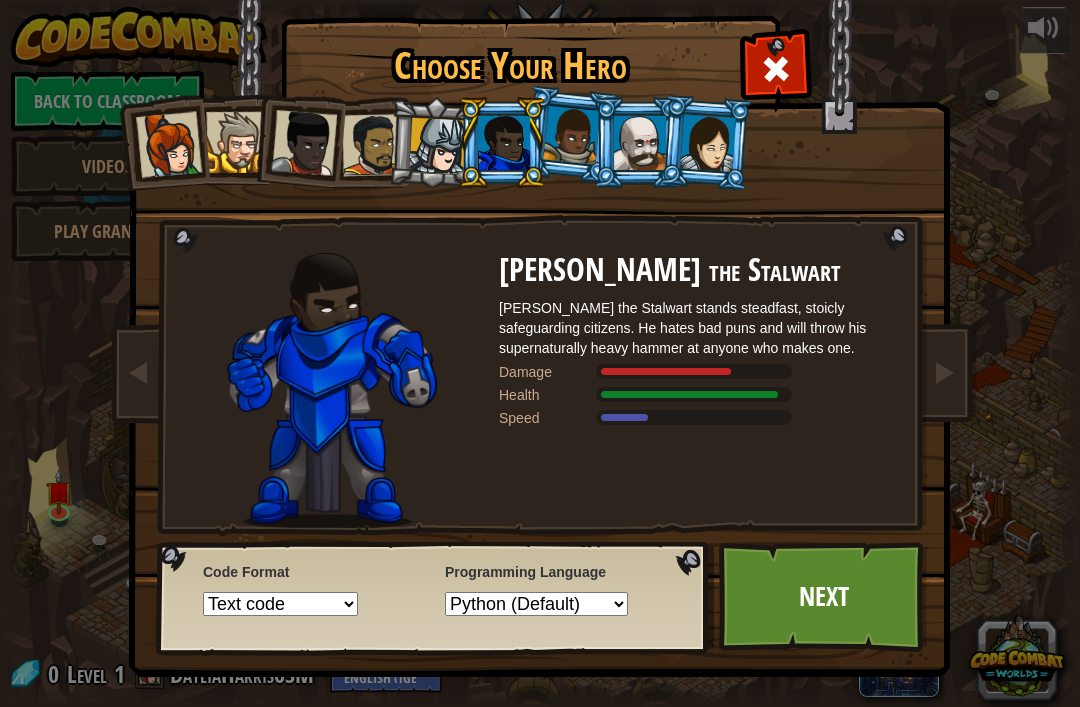 scroll, scrollTop: 11, scrollLeft: 0, axis: vertical 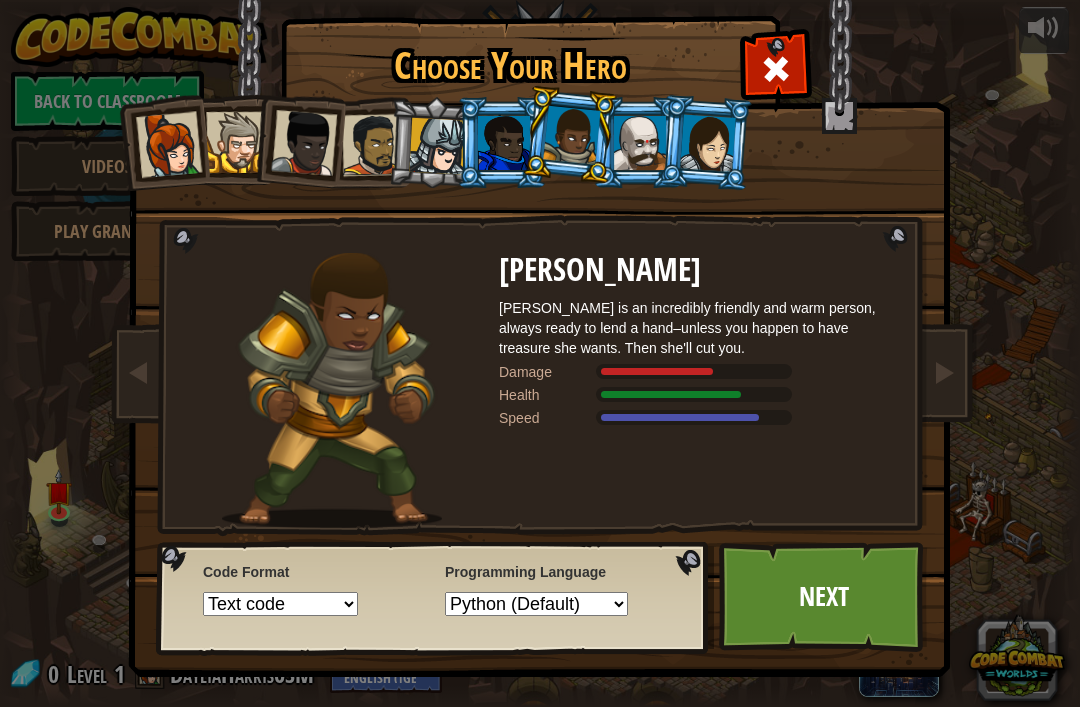 click at bounding box center [169, 145] 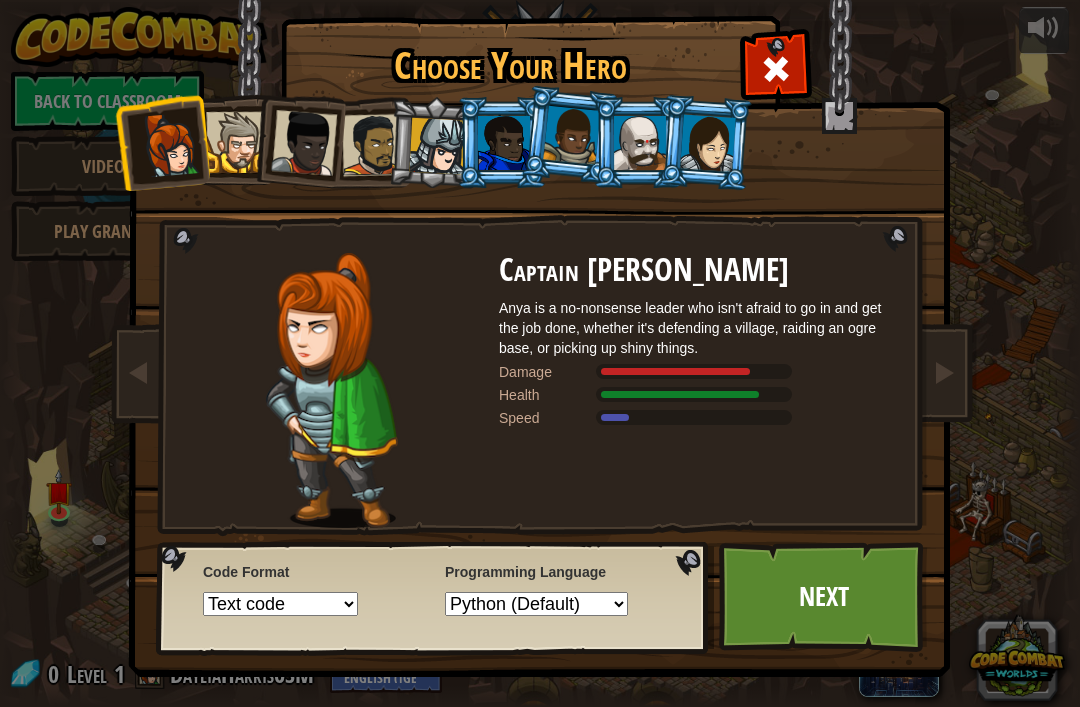 click at bounding box center (708, 142) 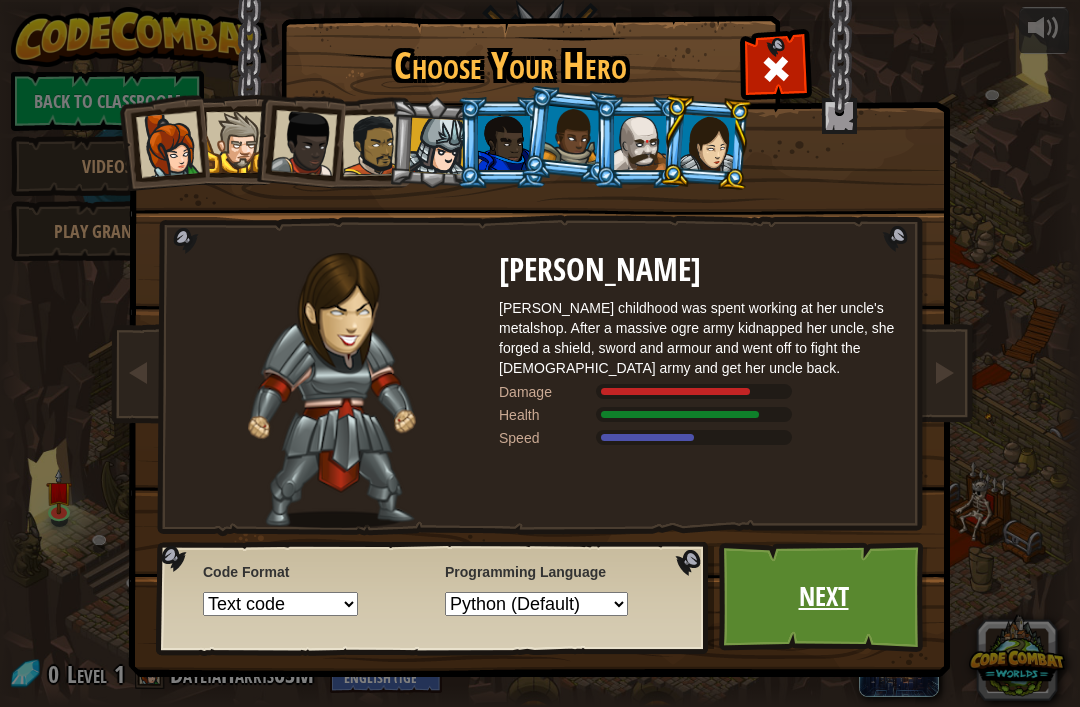 click on "Next" at bounding box center (823, 597) 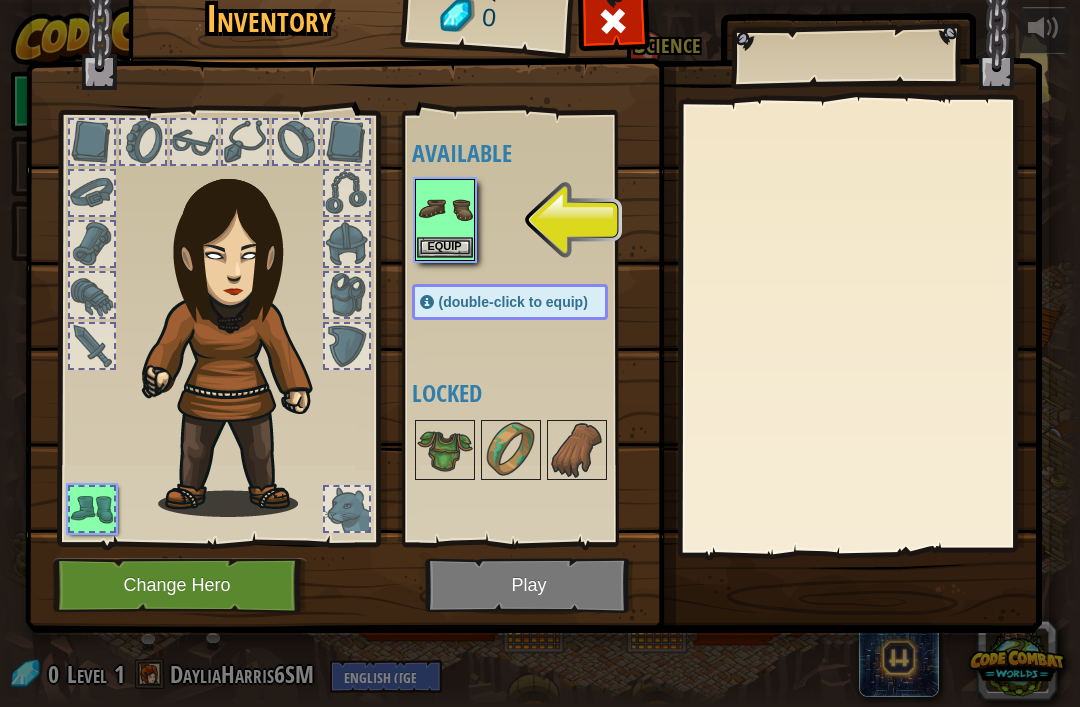 click at bounding box center (445, 209) 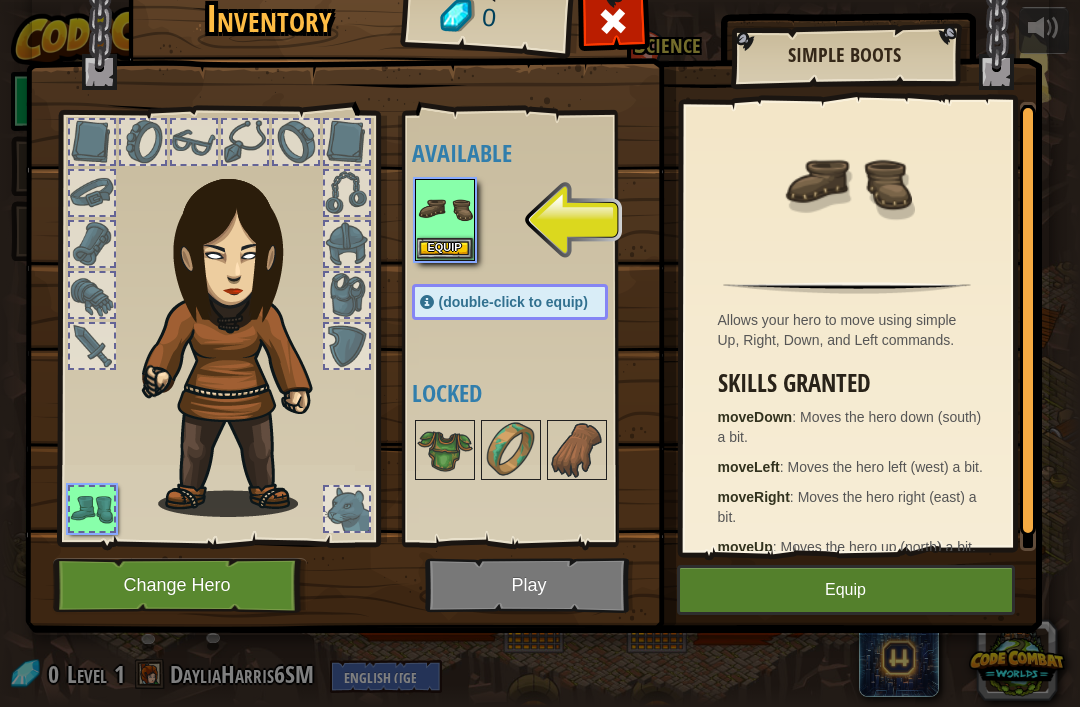 click on "Equip" at bounding box center [846, 590] 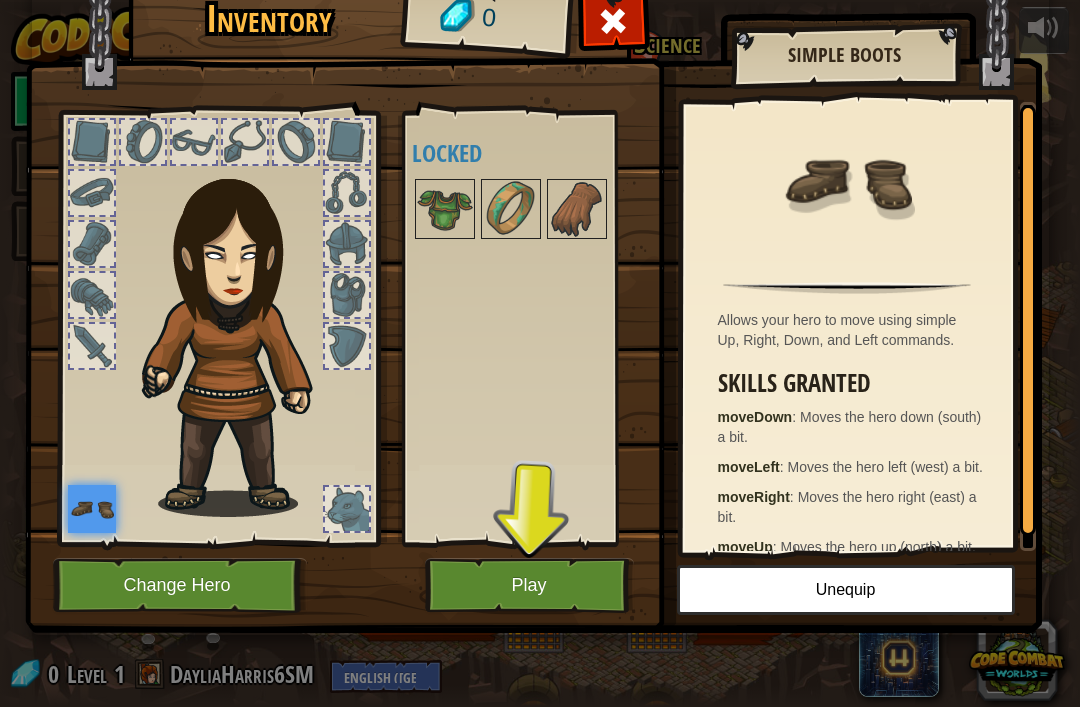 click on "Play" at bounding box center [529, 585] 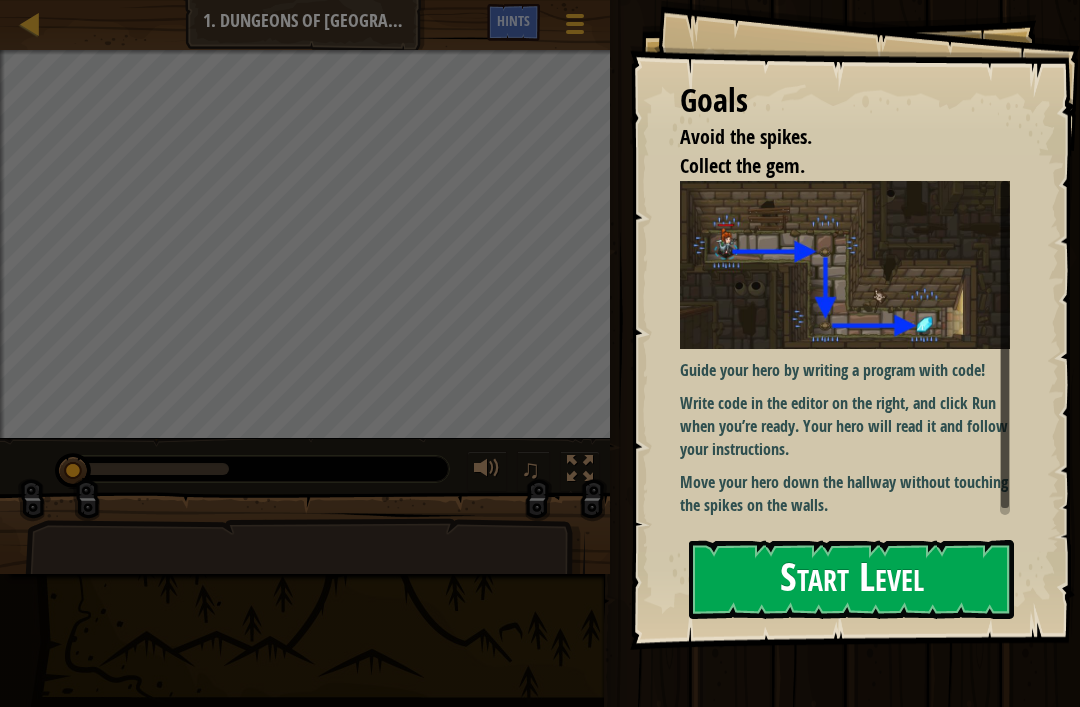 click on "Start Level" at bounding box center (851, 579) 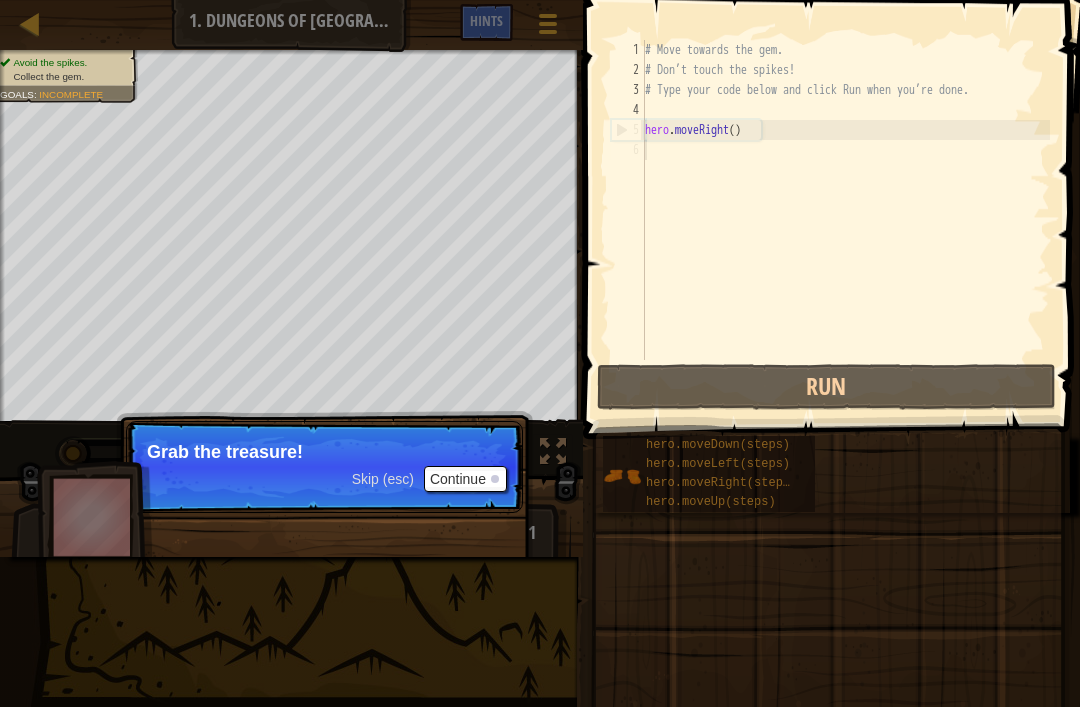 click on "Continue" at bounding box center (465, 479) 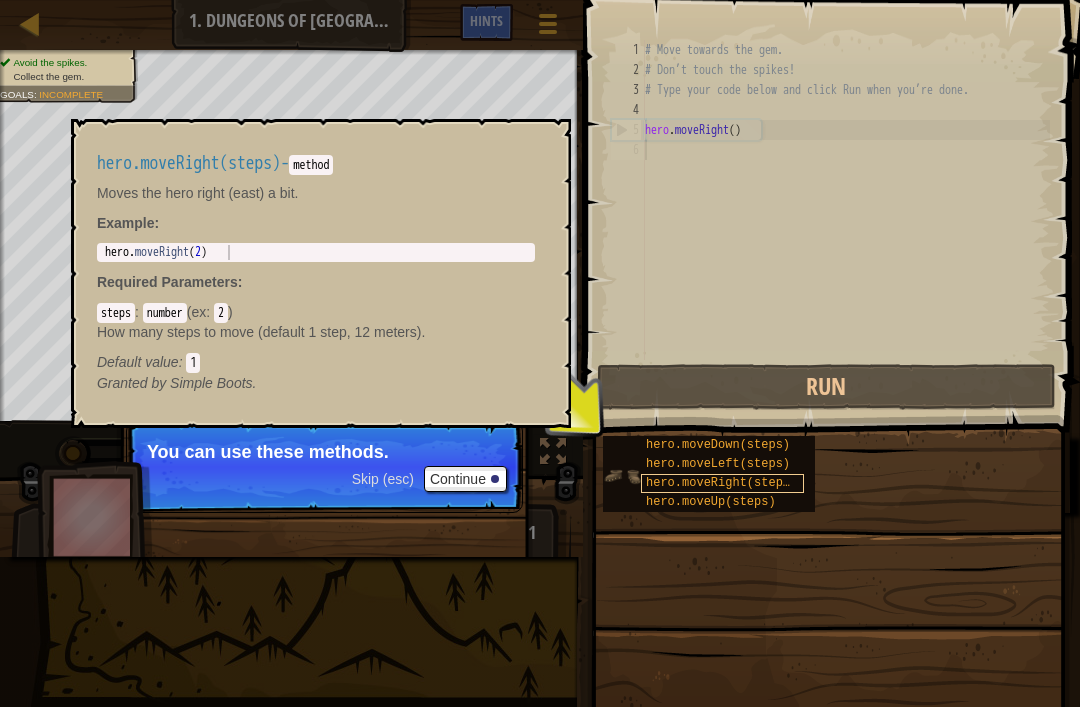 click on "hero.moveRight(steps)" at bounding box center (722, 483) 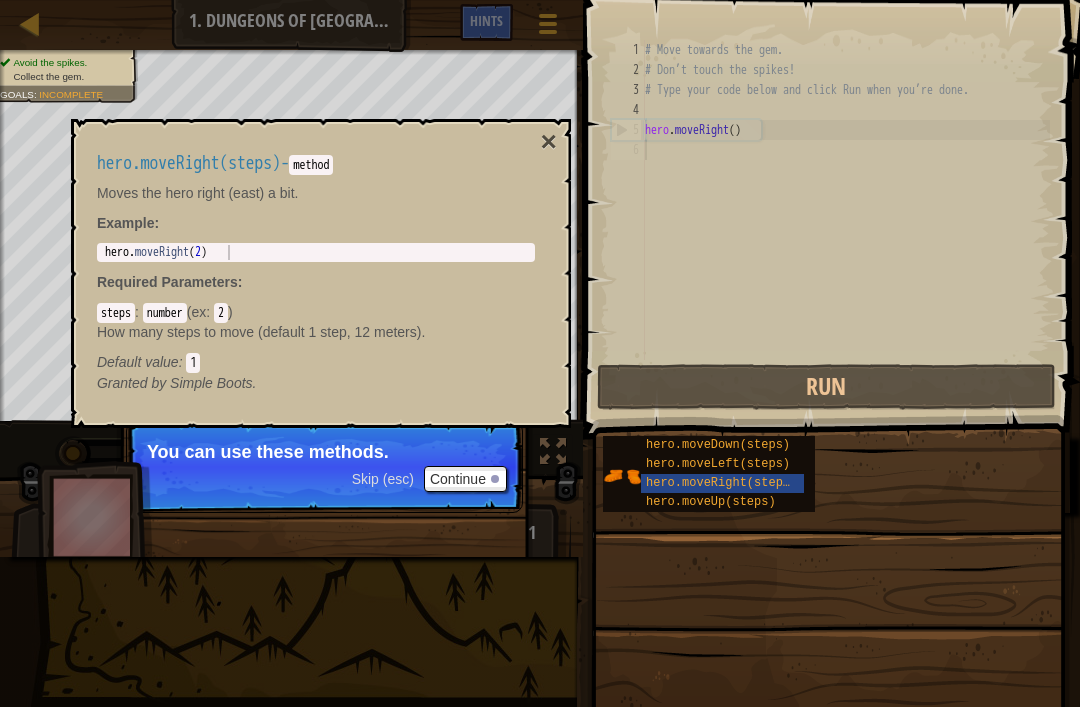 click at bounding box center (828, 711) 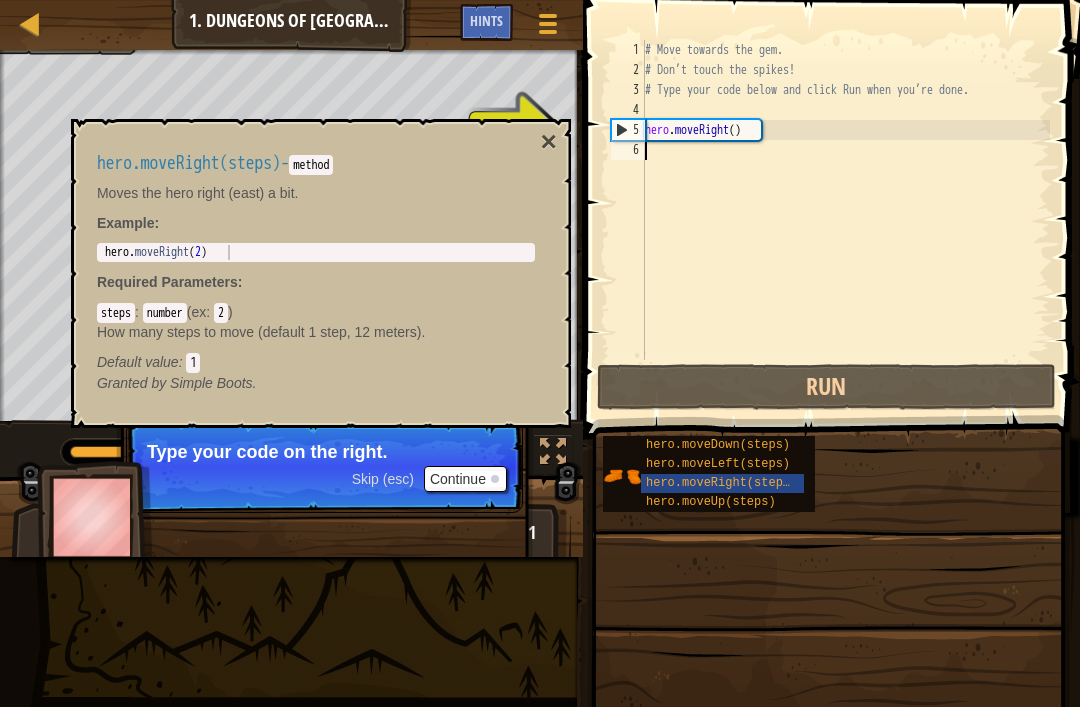 click on "Continue" at bounding box center (465, 479) 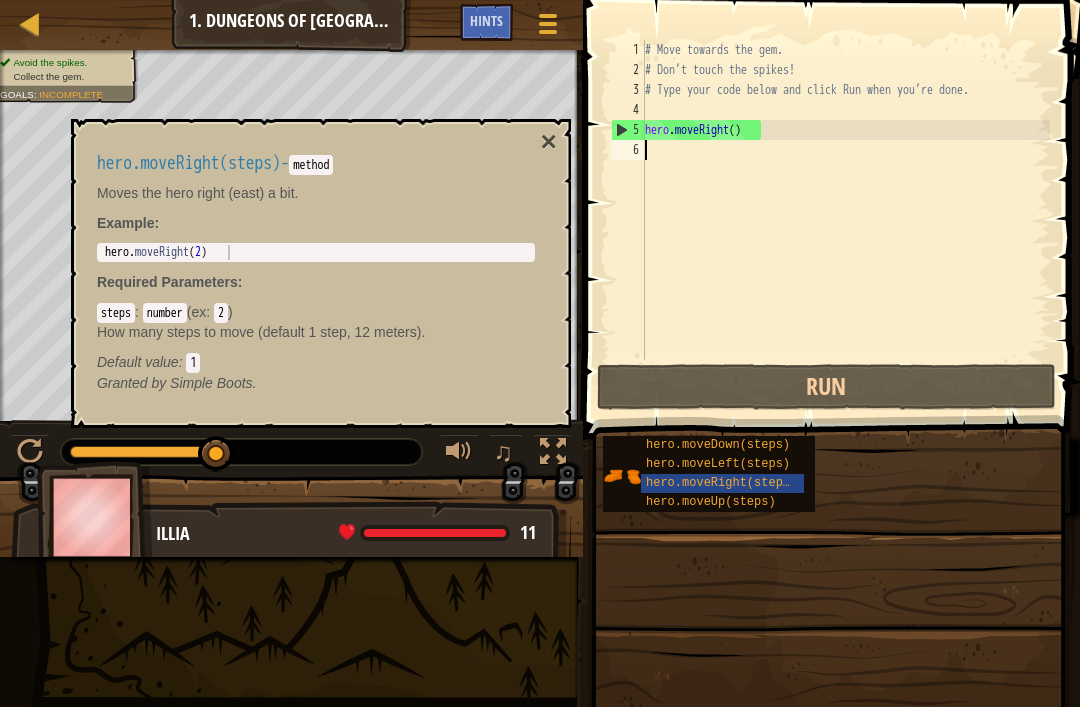 click on "hero.moveRight(steps)  -  method Moves the hero right (east) a bit.
Example : 1 hero . moveRight ( 2 )     הההההההההההההההההההההההההההההההההההההההההההההההההההההההההההההההההההההההההההההההההההההההההההההההההההההההההההההההההההההההההההההההההההההההההההההההההההההההההההההההההההההההההההההההההההההההההההההההההההההההההההההההההההההההההההההההההההההההההההההההההההההההההההההההה XXXXXXXXXXXXXXXXXXXXXXXXXXXXXXXXXXXXXXXXXXXXXXXXXXXXXXXXXXXXXXXXXXXXXXXXXXXXXXXXXXXXXXXXXXXXXXXXXXXXXXXXXXXXXXXXXXXXXXXXXXXXXXXXXXXXXXXXXXXXXXXXXXXXXXXXXXXXXXXXXXXXXXXXXXXXXXXXXXXXXXXXXXXXXXXXXXXXXXXXXXXXXXXXXXXXXXXXXXXXXXXXXXXXXXXXXXXXXXXXXXXXXXXXXXXXXXXX Required Parameters : steps : number  ( ex : 2 ) How many steps to move (default 1 step, 12 meters).
Default value : 1 Granted by" at bounding box center (316, 273) 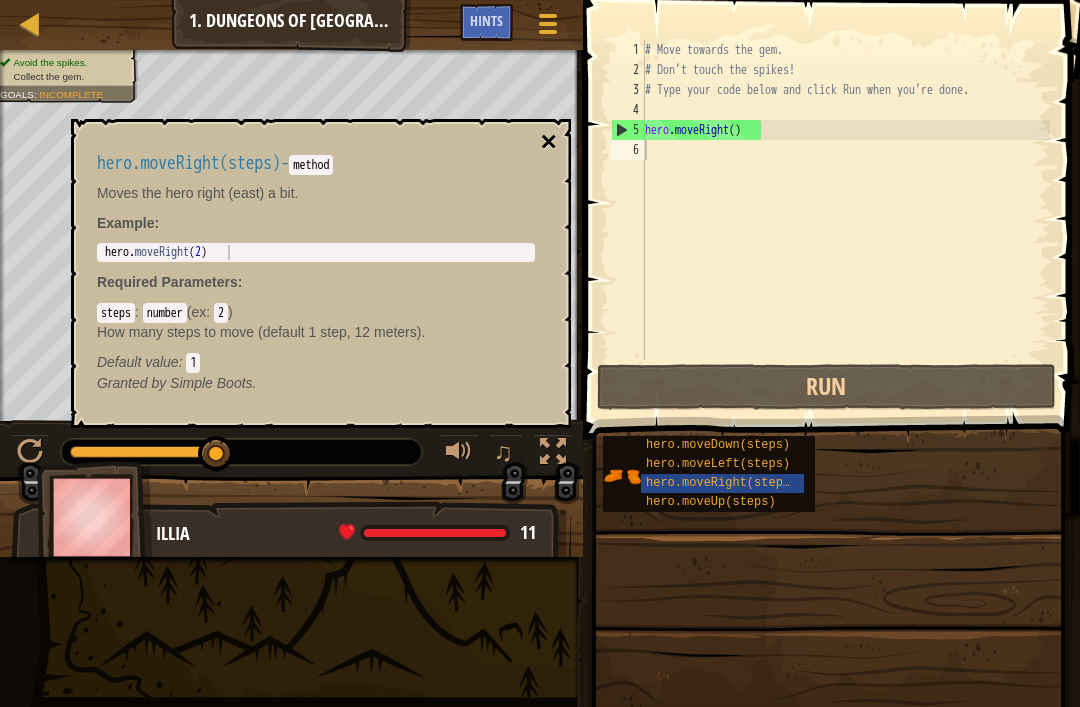 click on "×" at bounding box center [549, 142] 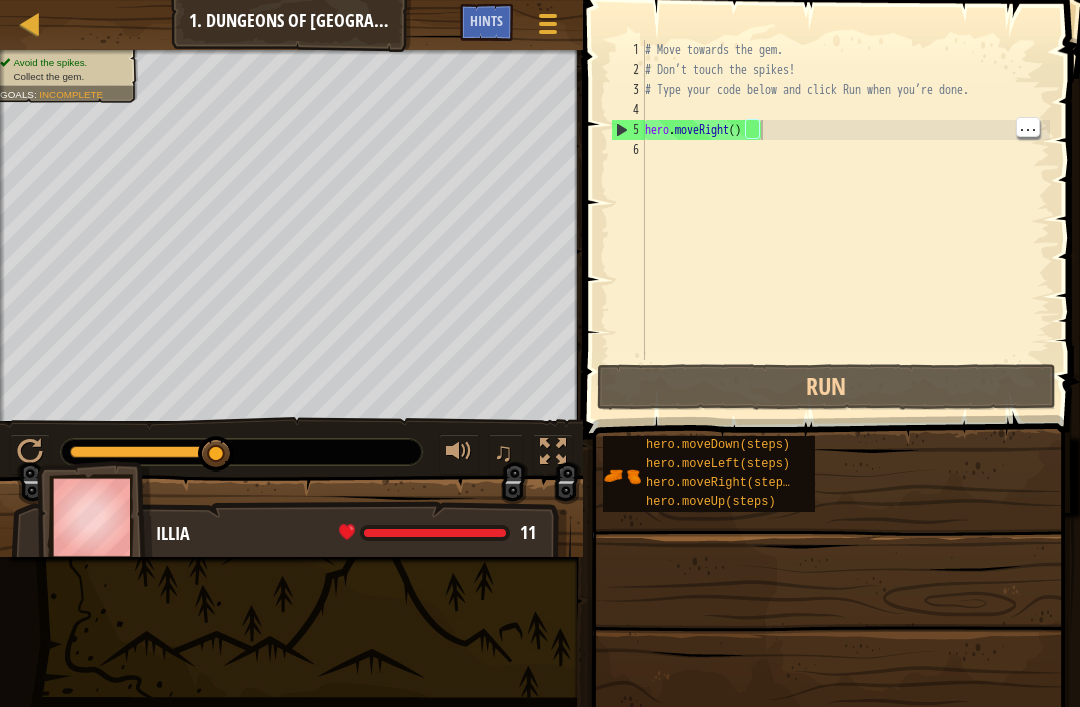 click on "# Move towards the gem. # Don’t touch the spikes! # Type your code below and click Run when you’re done. hero . moveRight ( )" at bounding box center (845, 220) 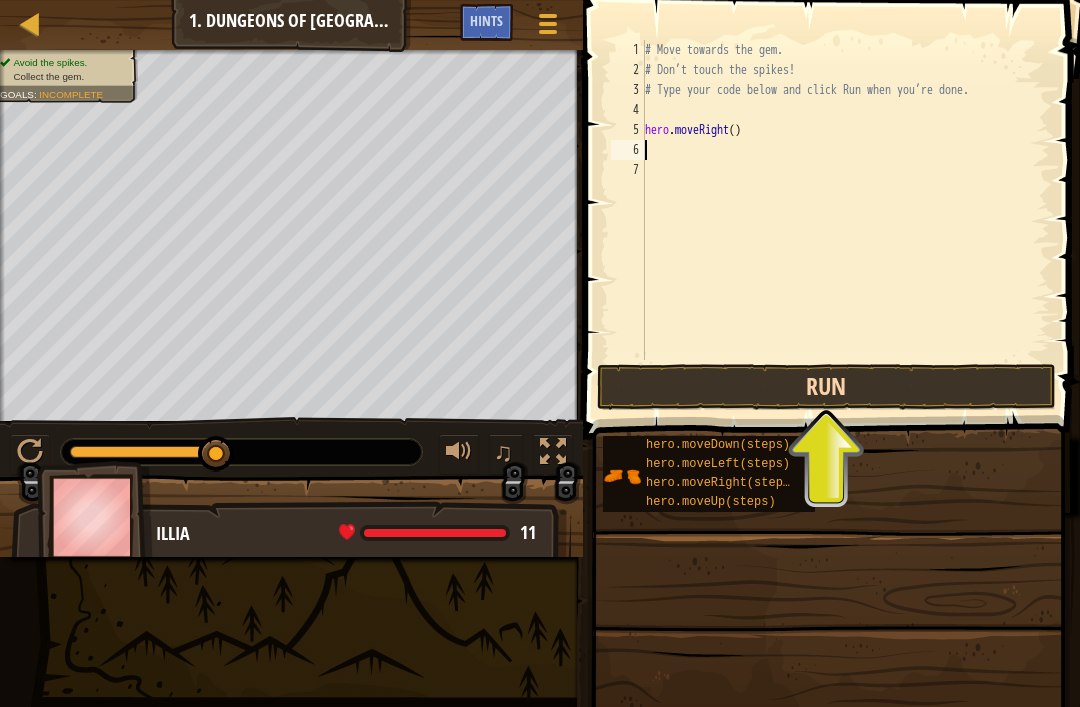 click on "Run" at bounding box center [826, 387] 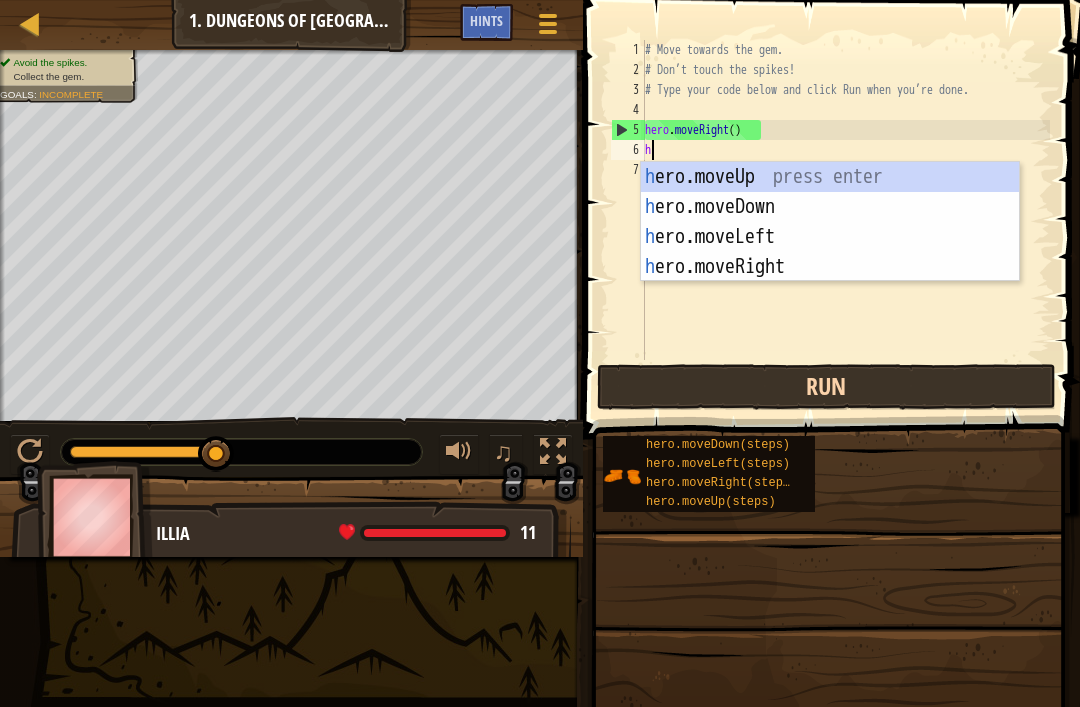 type on "he" 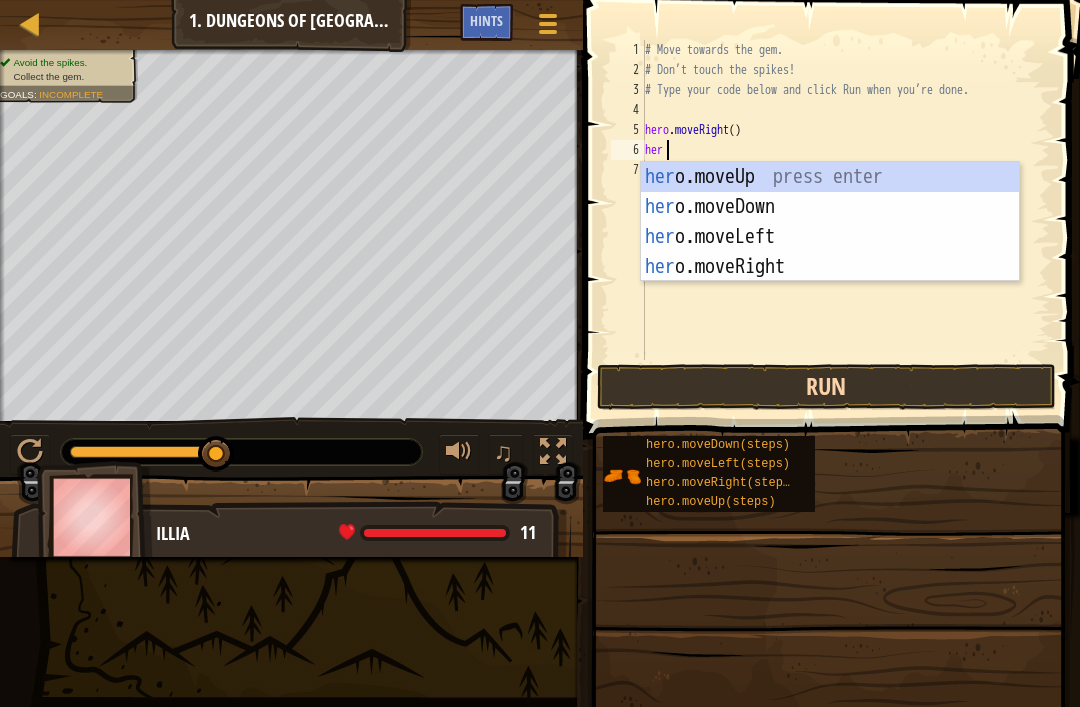 type on "hero" 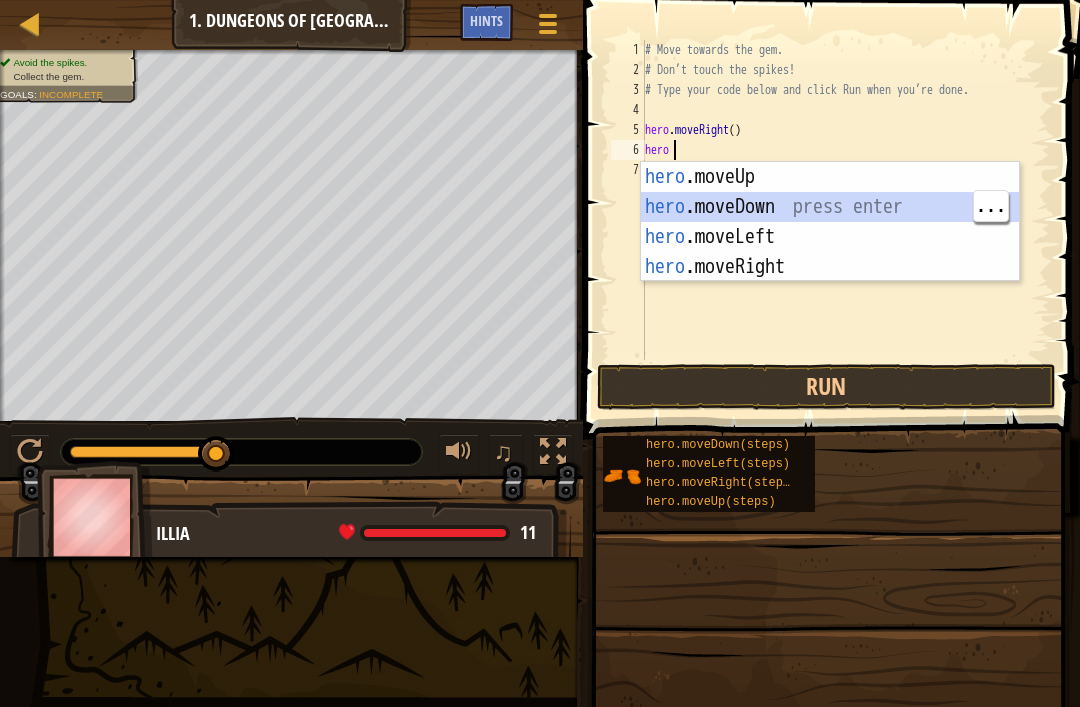 scroll, scrollTop: 10, scrollLeft: 0, axis: vertical 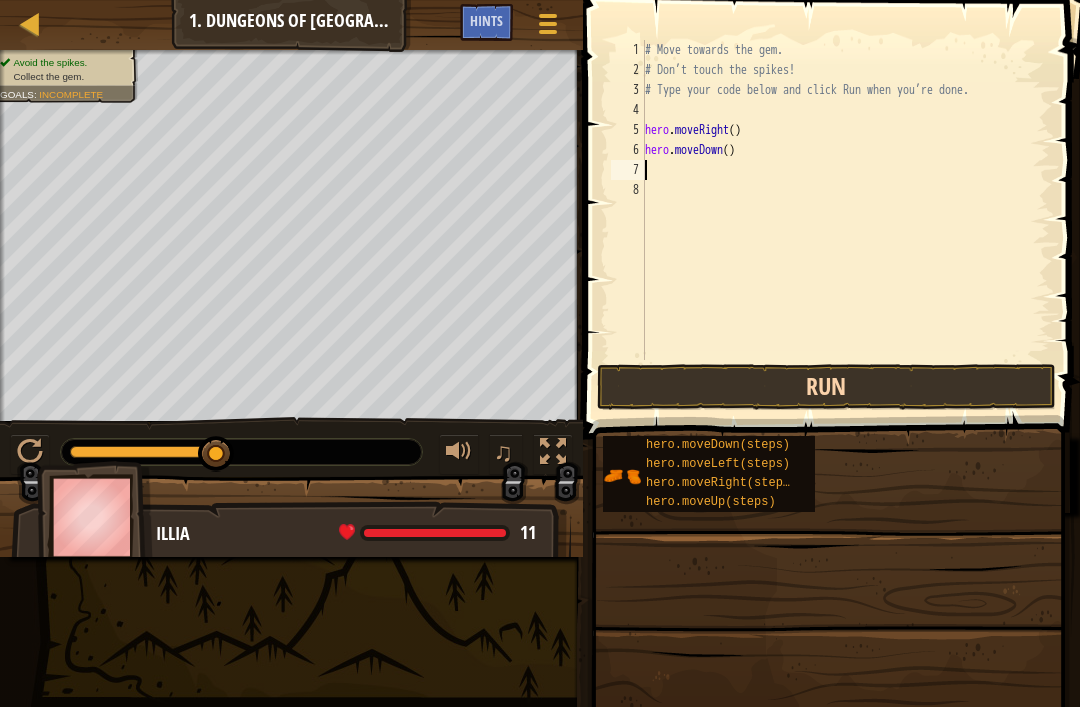 click on "Run" at bounding box center [826, 387] 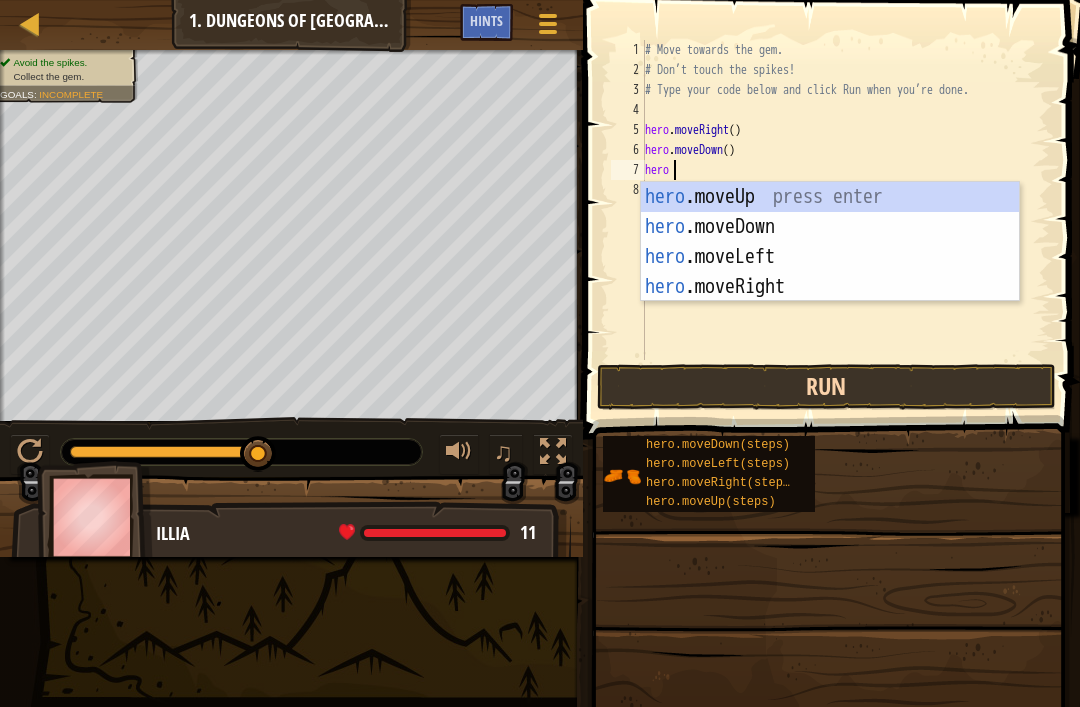 scroll, scrollTop: 10, scrollLeft: 1, axis: both 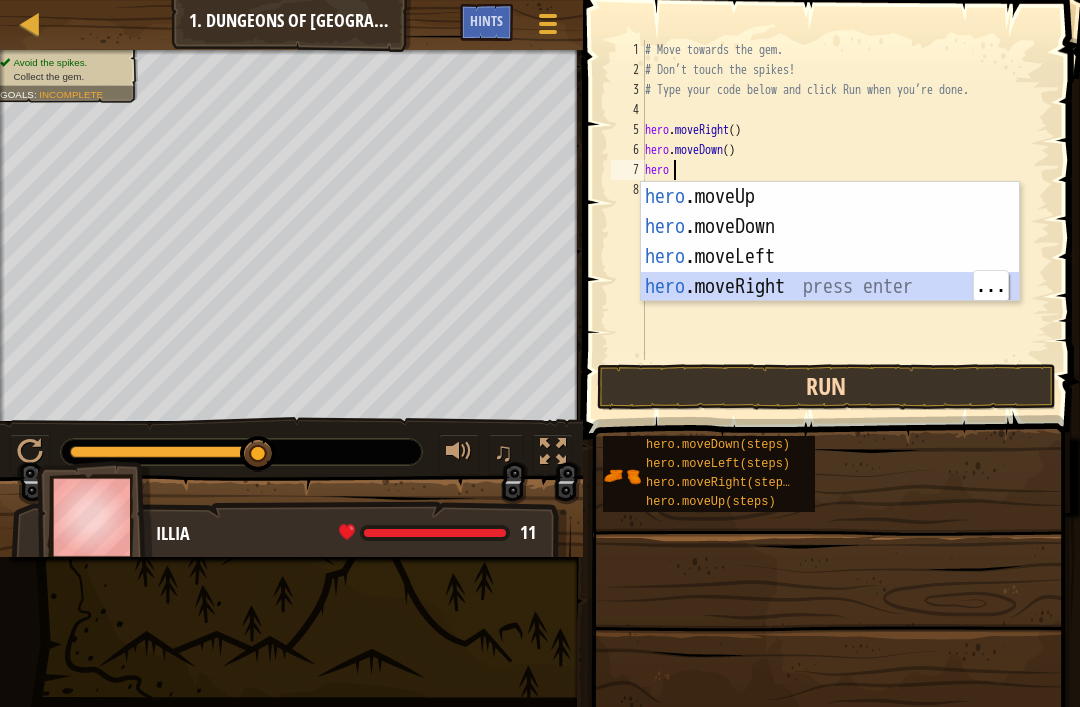 click on "Run" at bounding box center [826, 387] 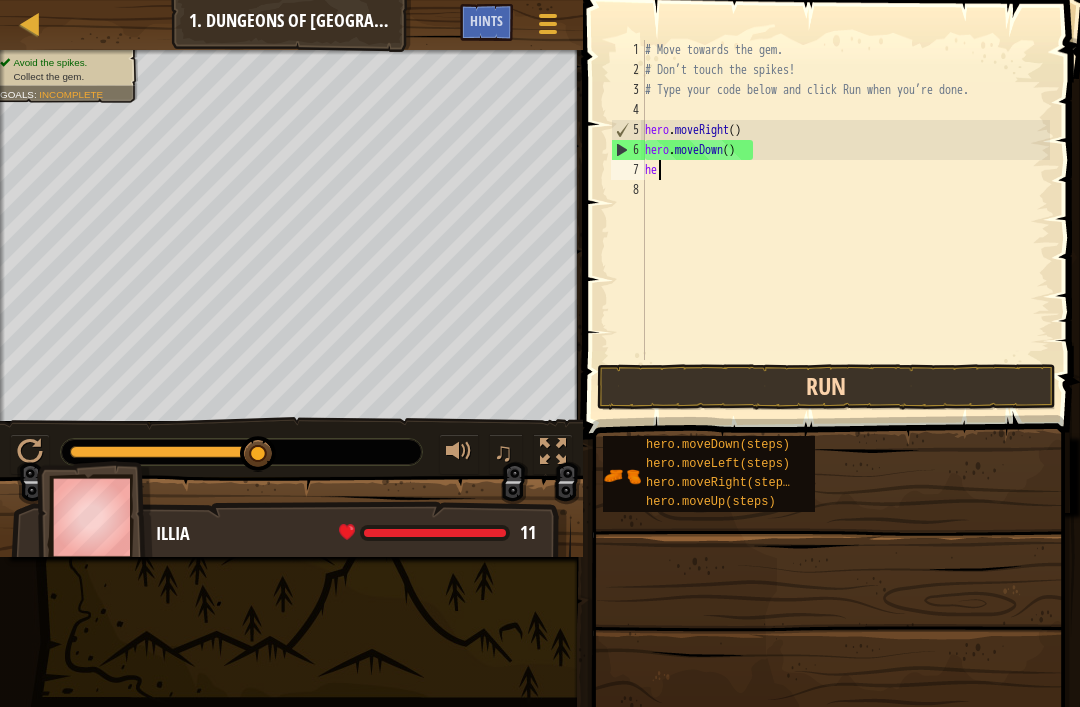type on "h" 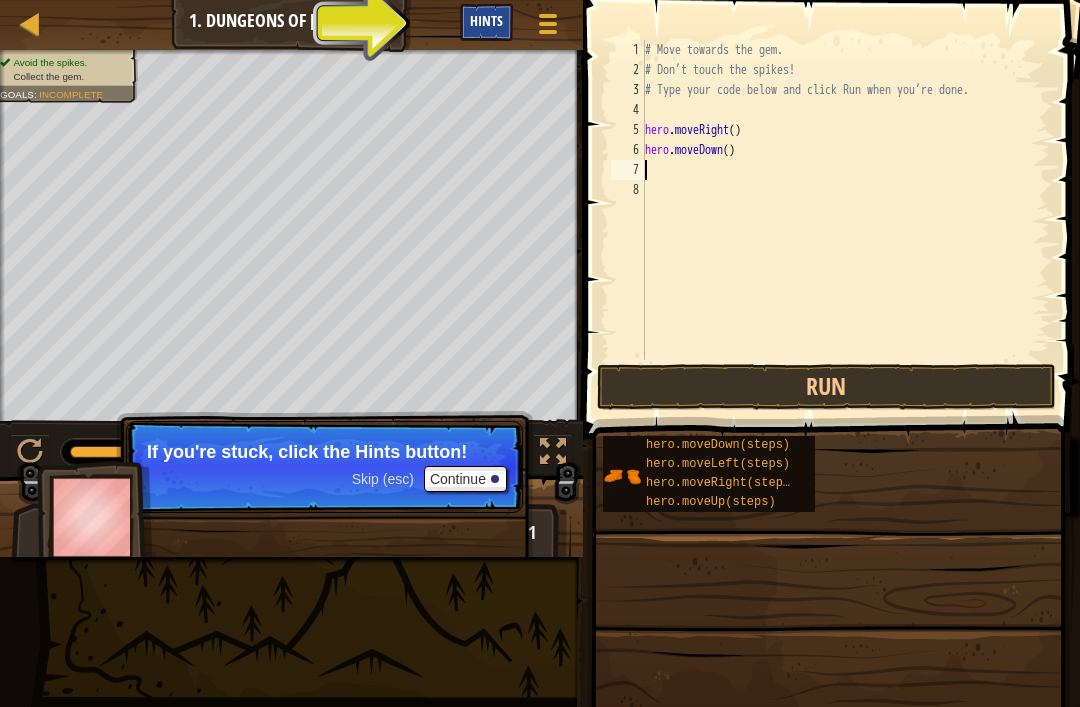 click on "Hints" at bounding box center (486, 22) 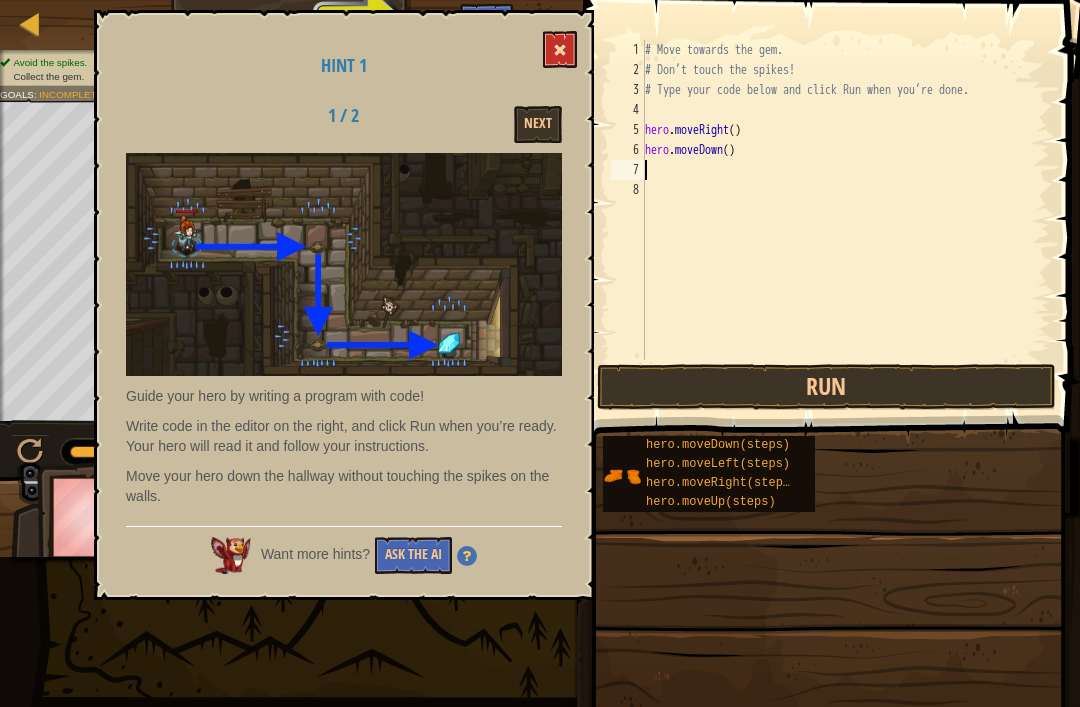 click at bounding box center (560, 49) 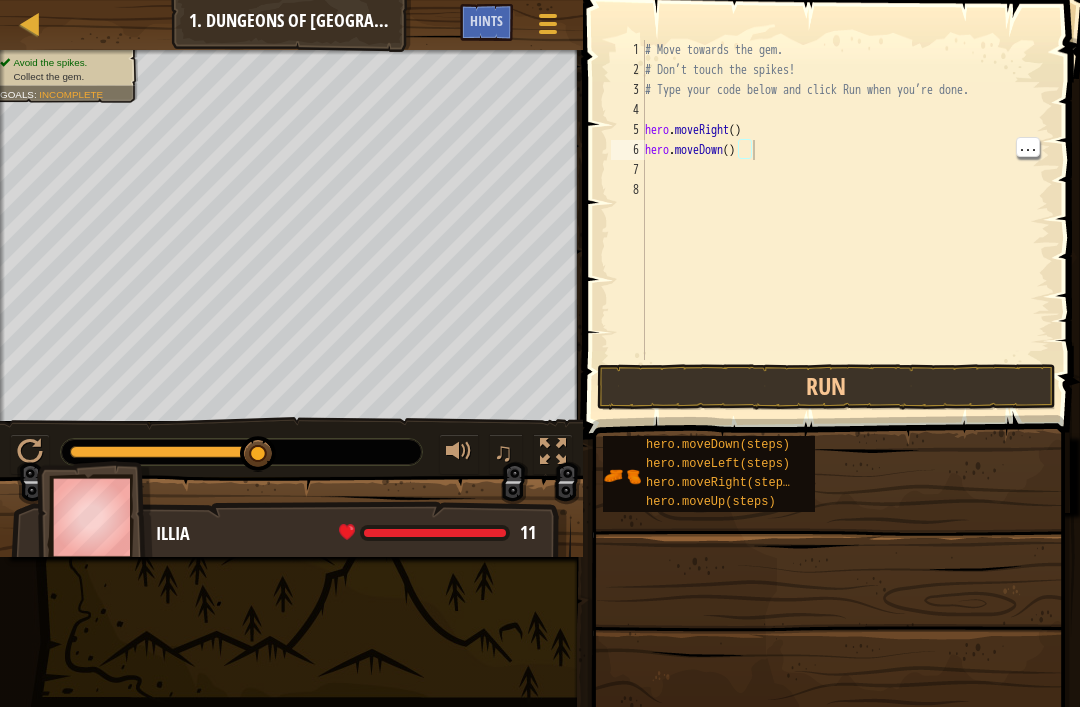 click on "# Move towards the gem. # Don’t touch the spikes! # Type your code below and click Run when you’re done. hero . moveRight ( ) hero . moveDown ( )" at bounding box center [845, 220] 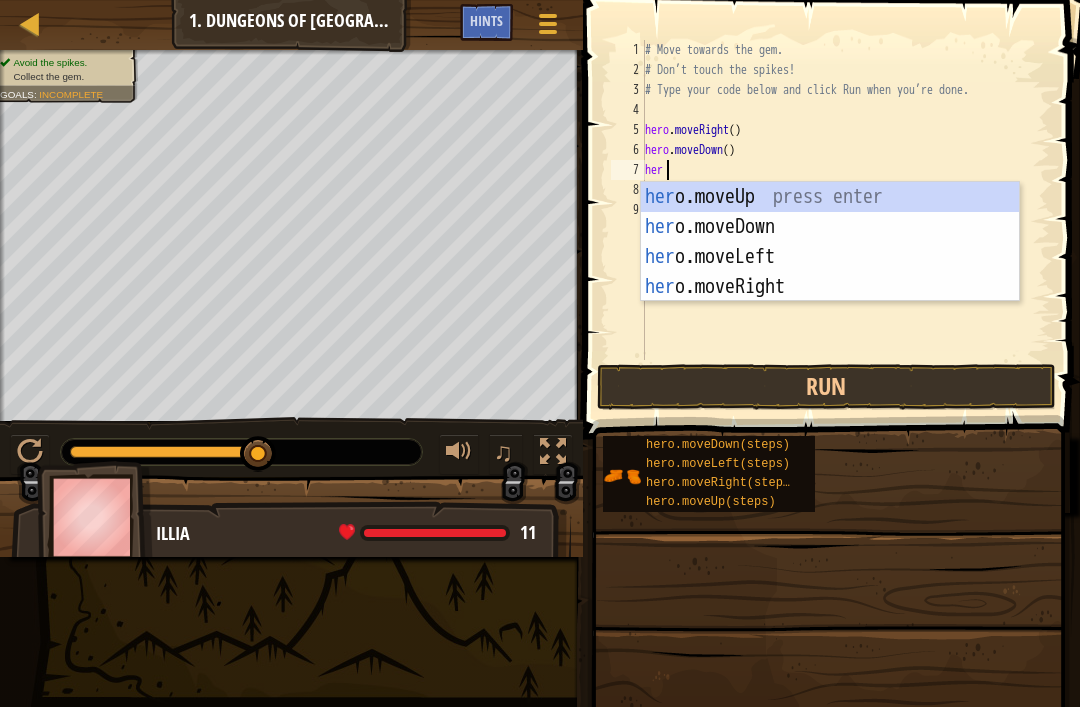 type on "hero" 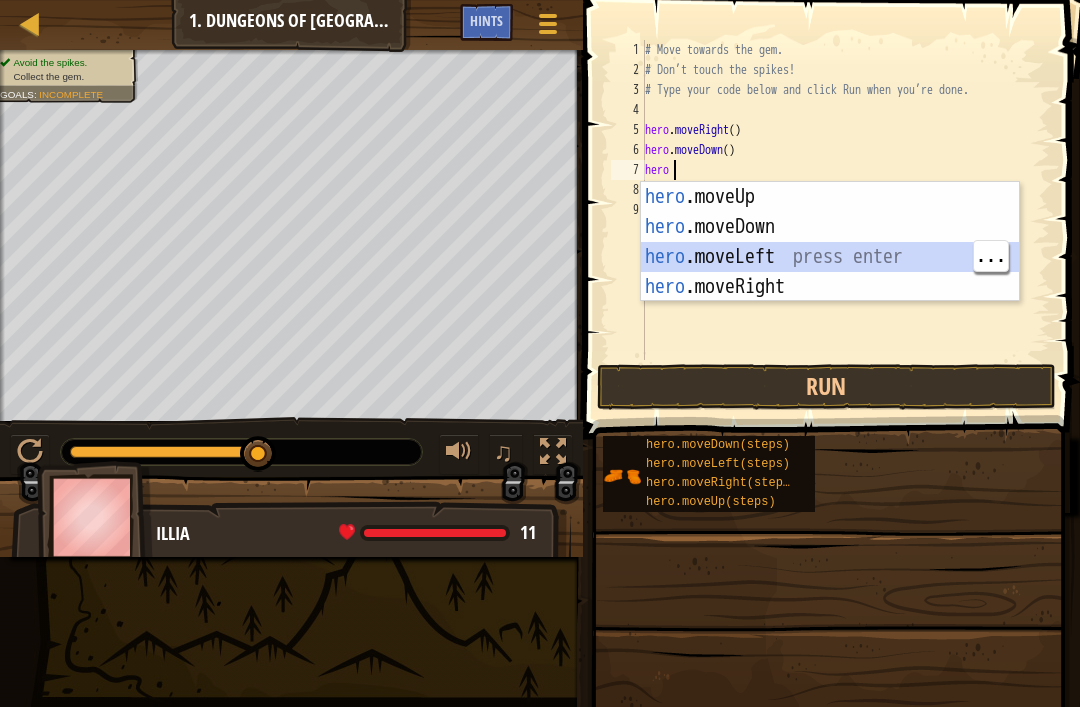scroll, scrollTop: 10, scrollLeft: 0, axis: vertical 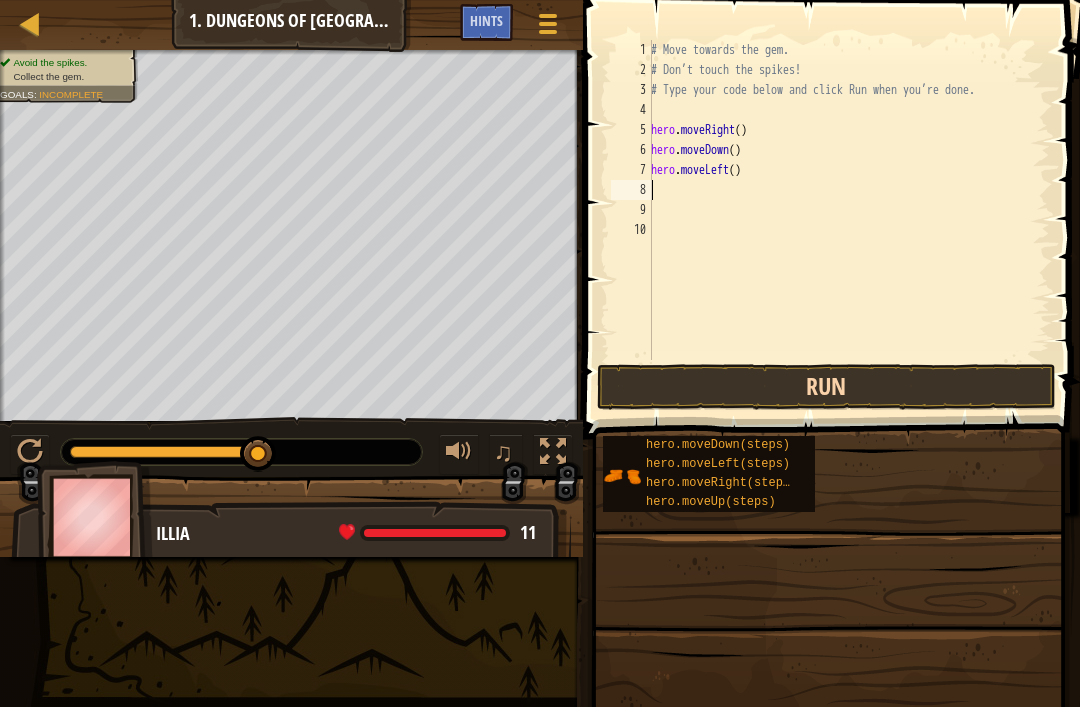 click on "Run" at bounding box center (826, 387) 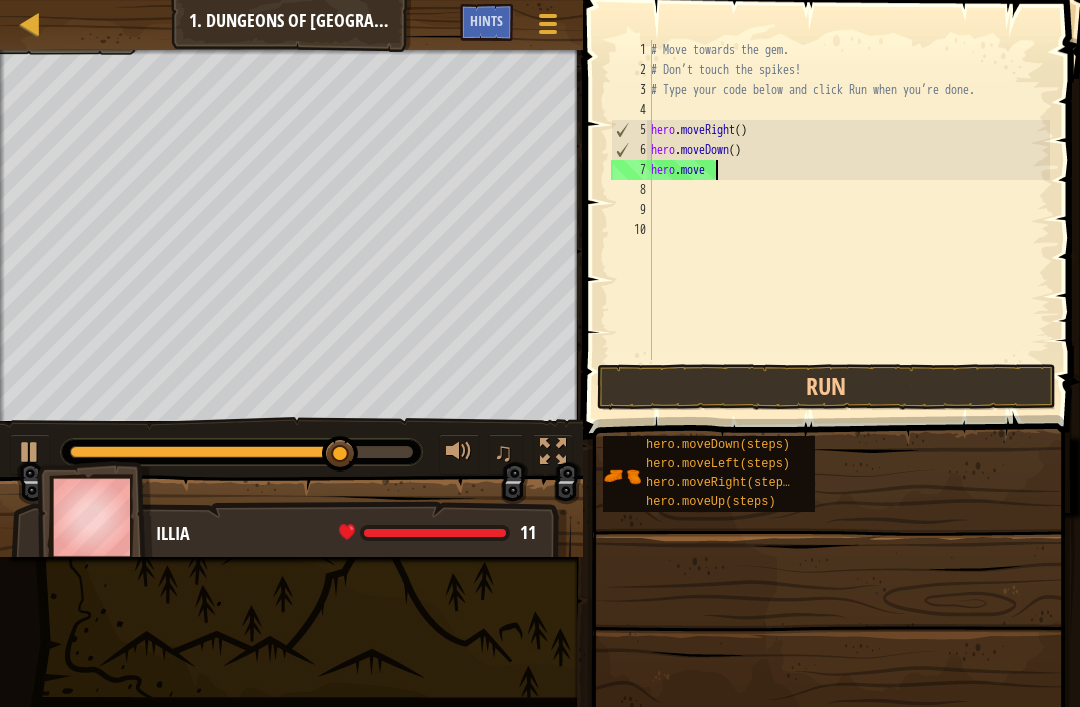 type on "hero.mover" 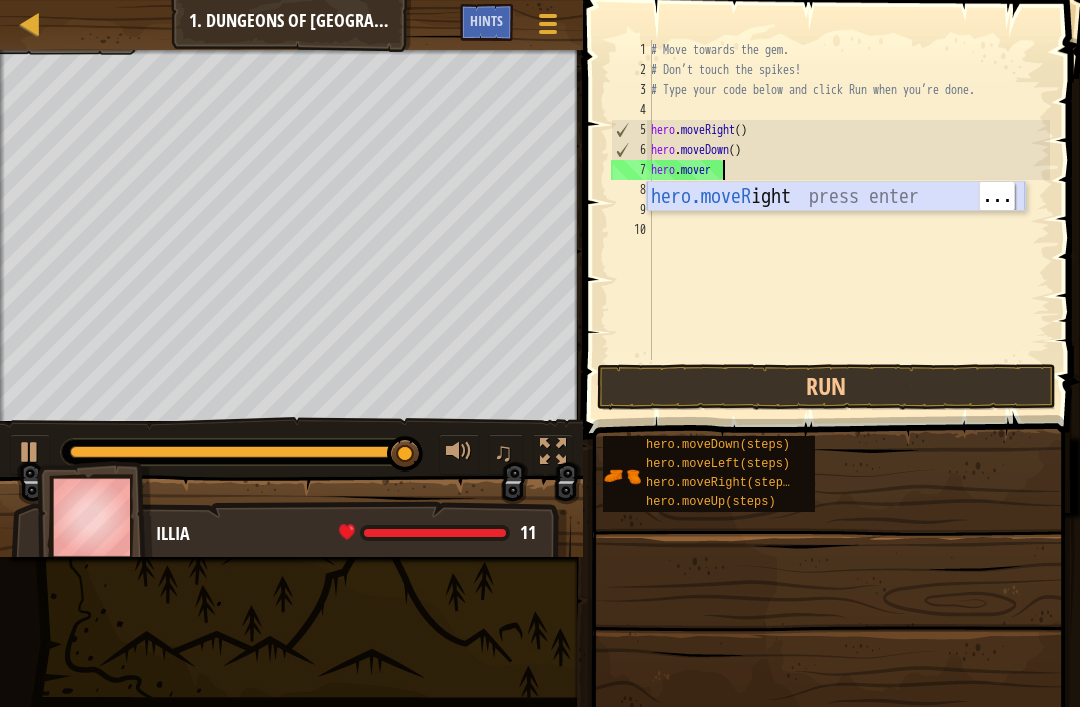 click on "hero.moveR ight press enter" at bounding box center (836, 227) 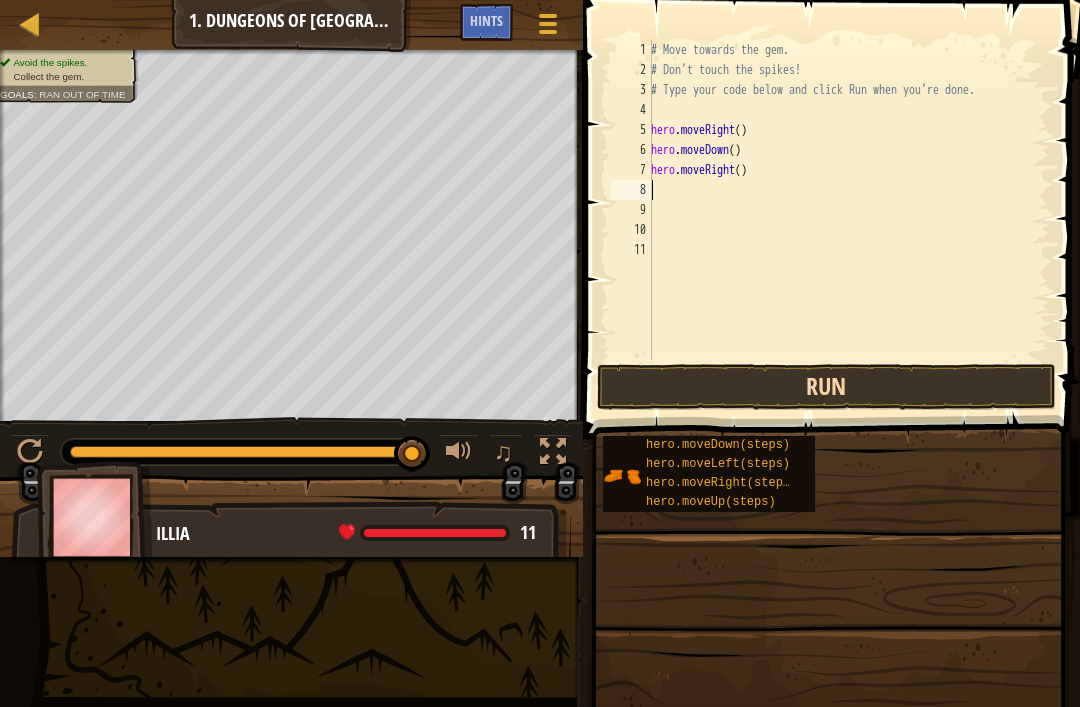 click on "Run" at bounding box center (826, 387) 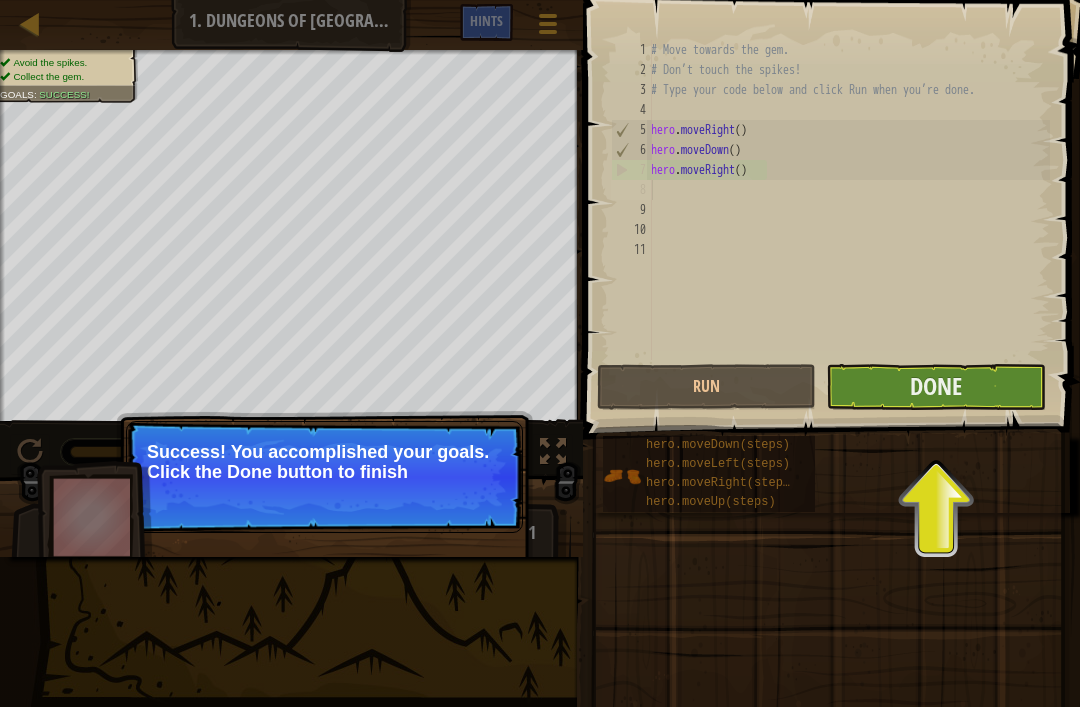 click on "Done" at bounding box center (935, 387) 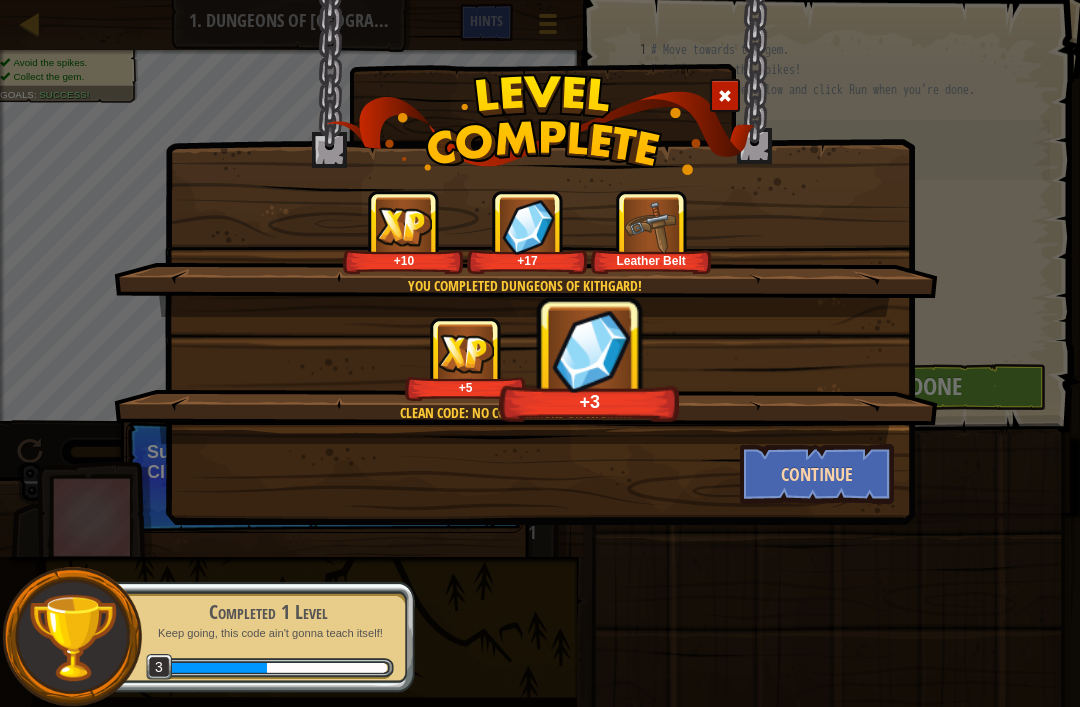 click on "Continue" at bounding box center (817, 474) 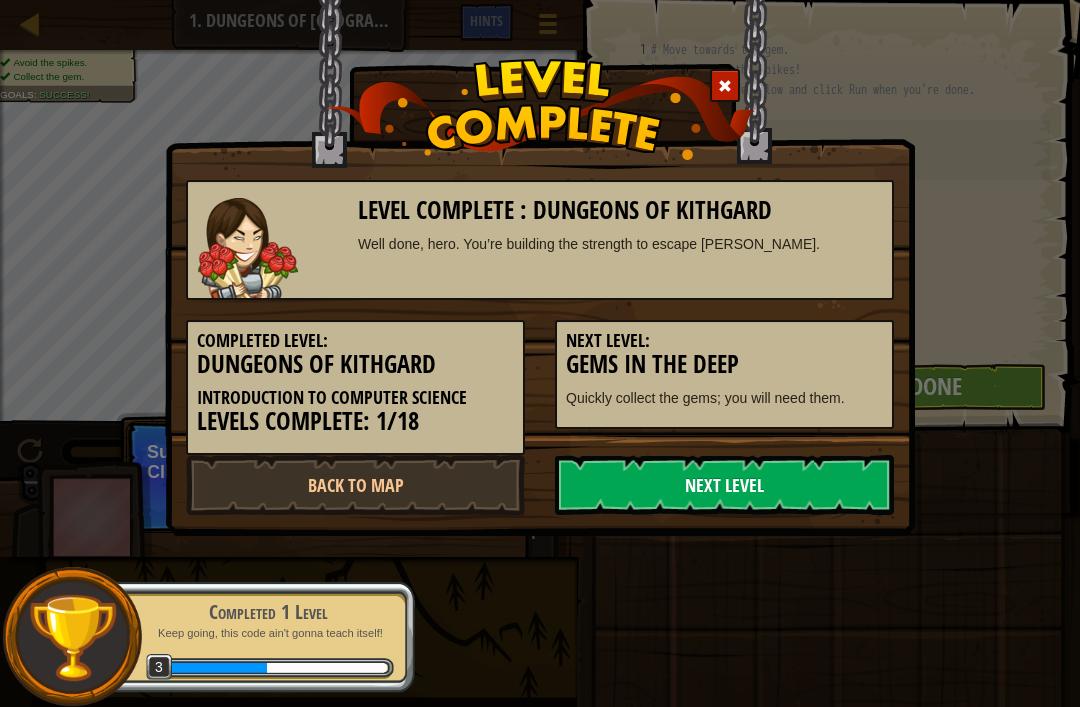 click on "Next Level" at bounding box center [724, 485] 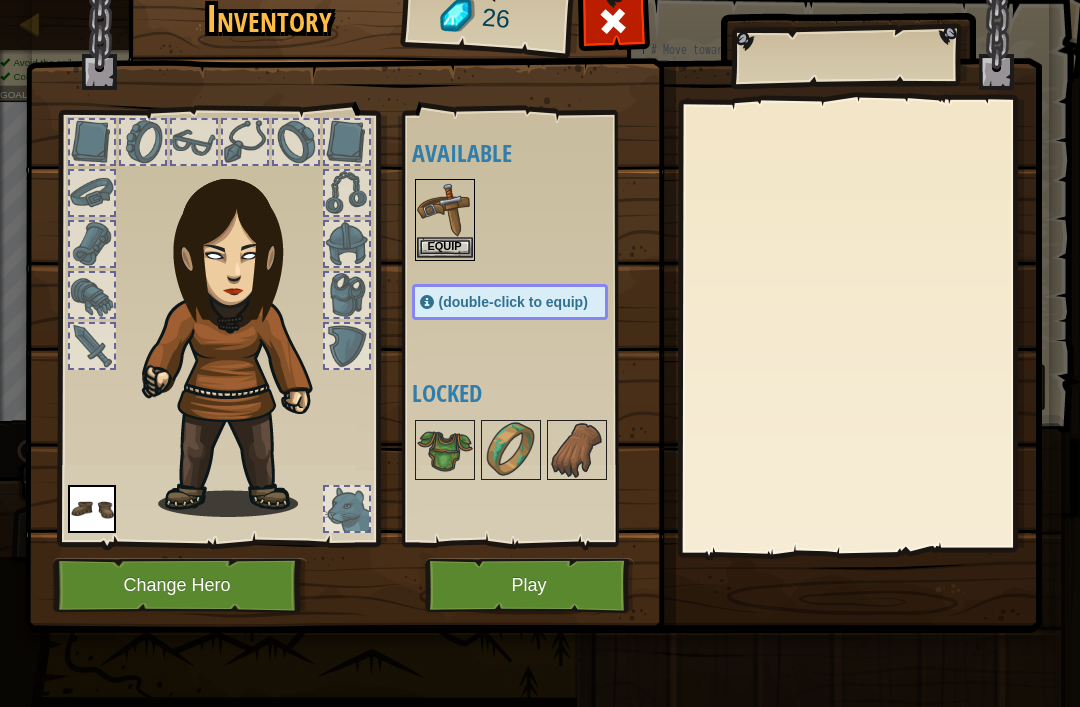 click at bounding box center [445, 209] 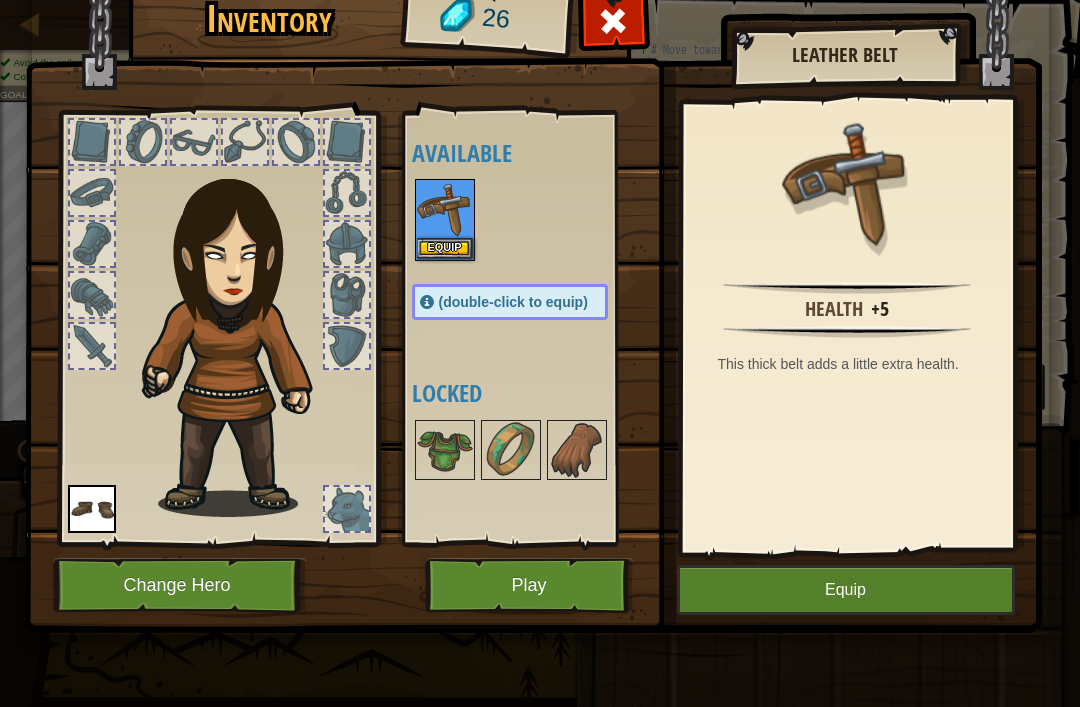 click on "Equip" at bounding box center (846, 590) 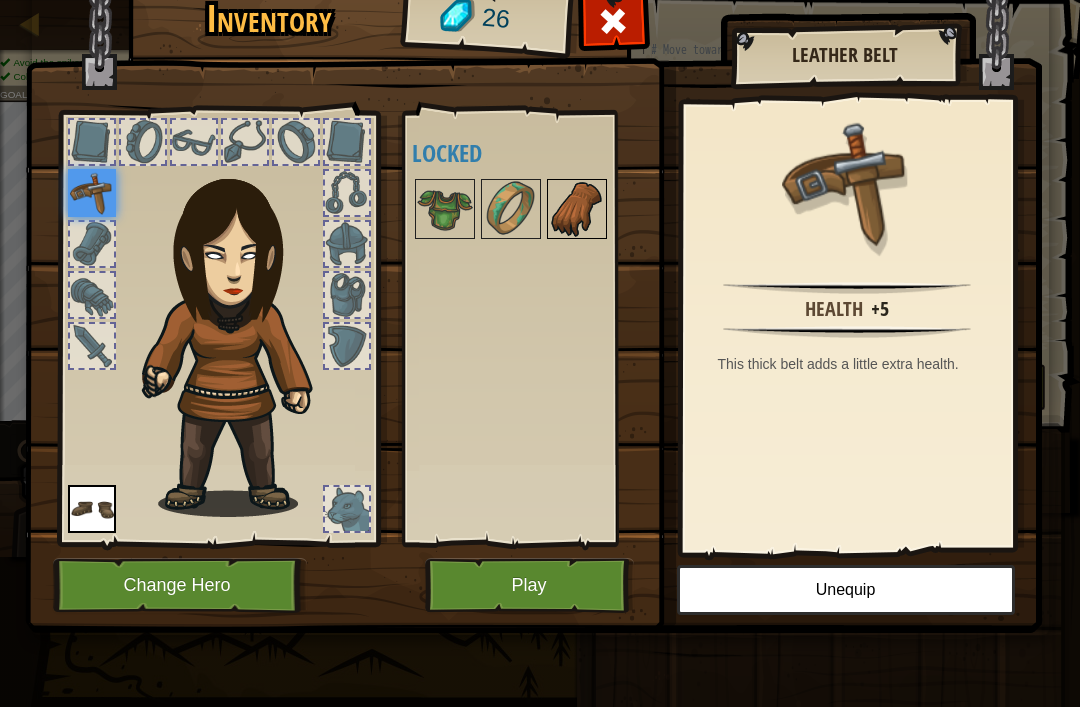 click at bounding box center (577, 209) 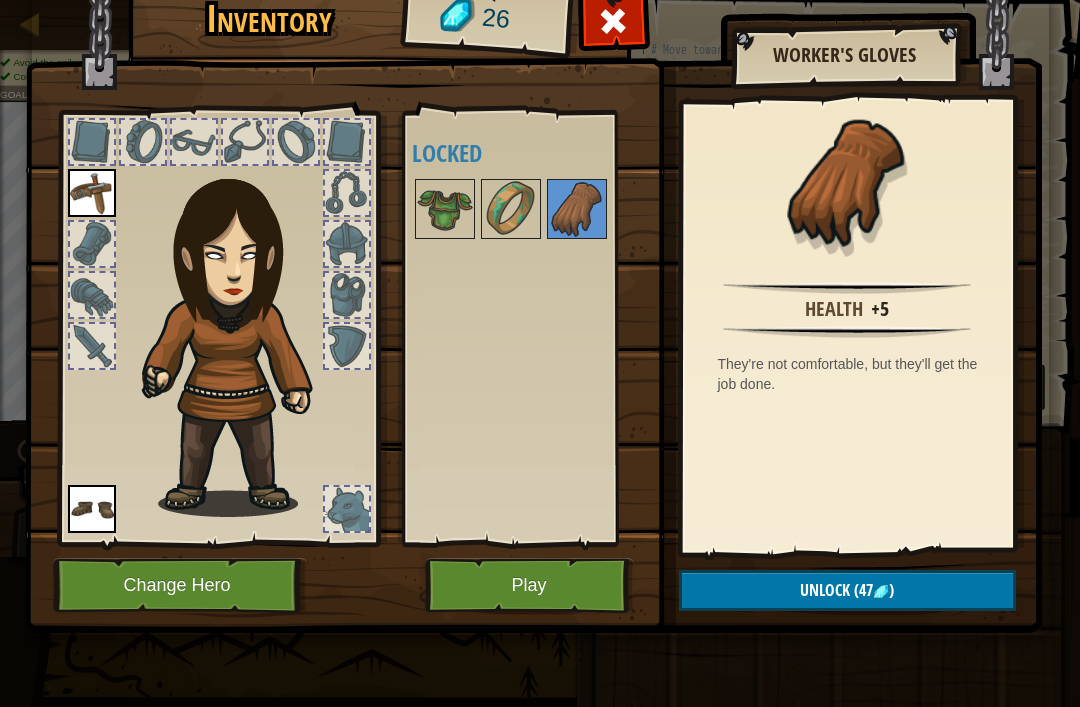click on "Play" at bounding box center [529, 585] 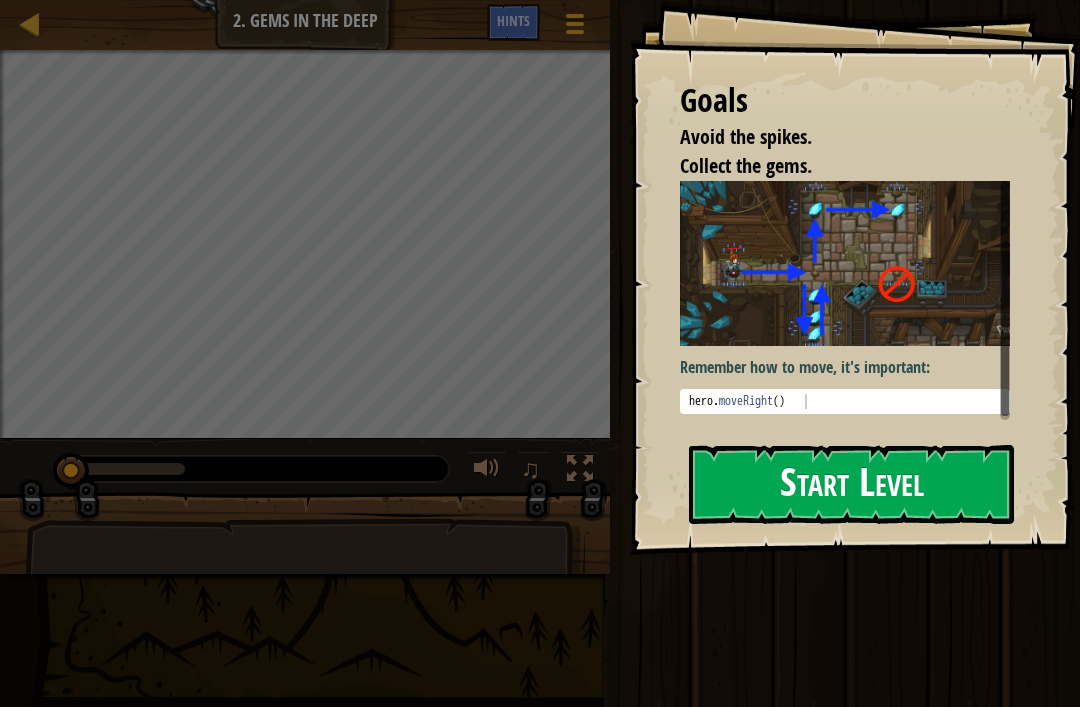 click on "Start Level" at bounding box center (851, 484) 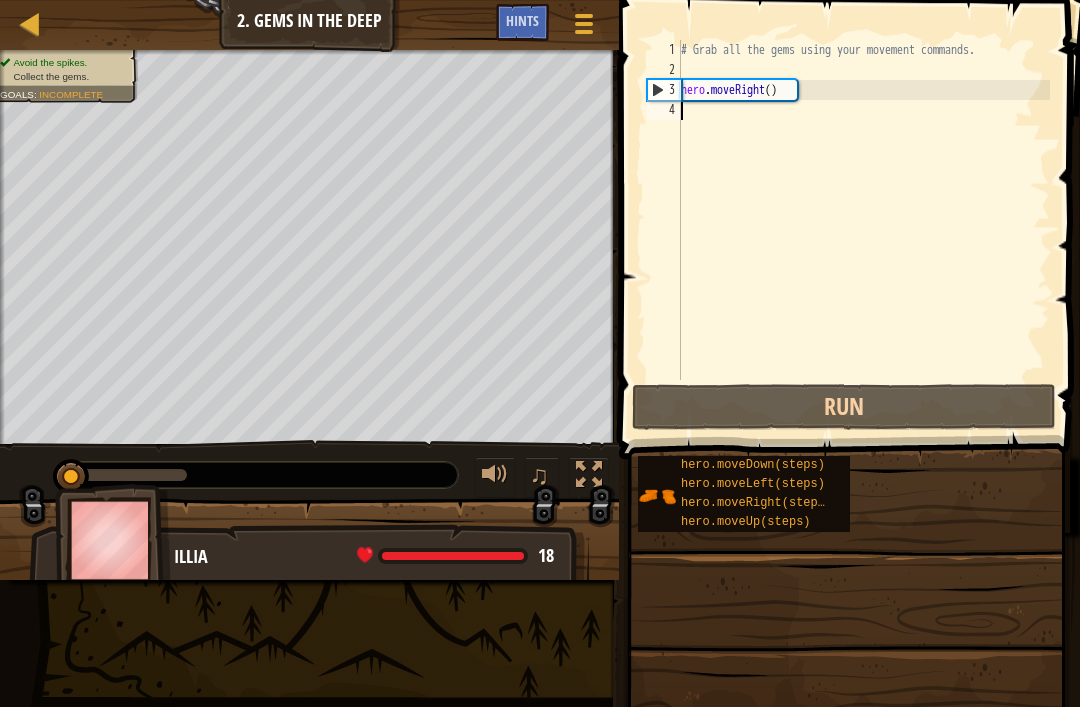 click on "# Grab all the gems using your movement commands. hero . moveRight ( )" at bounding box center [863, 230] 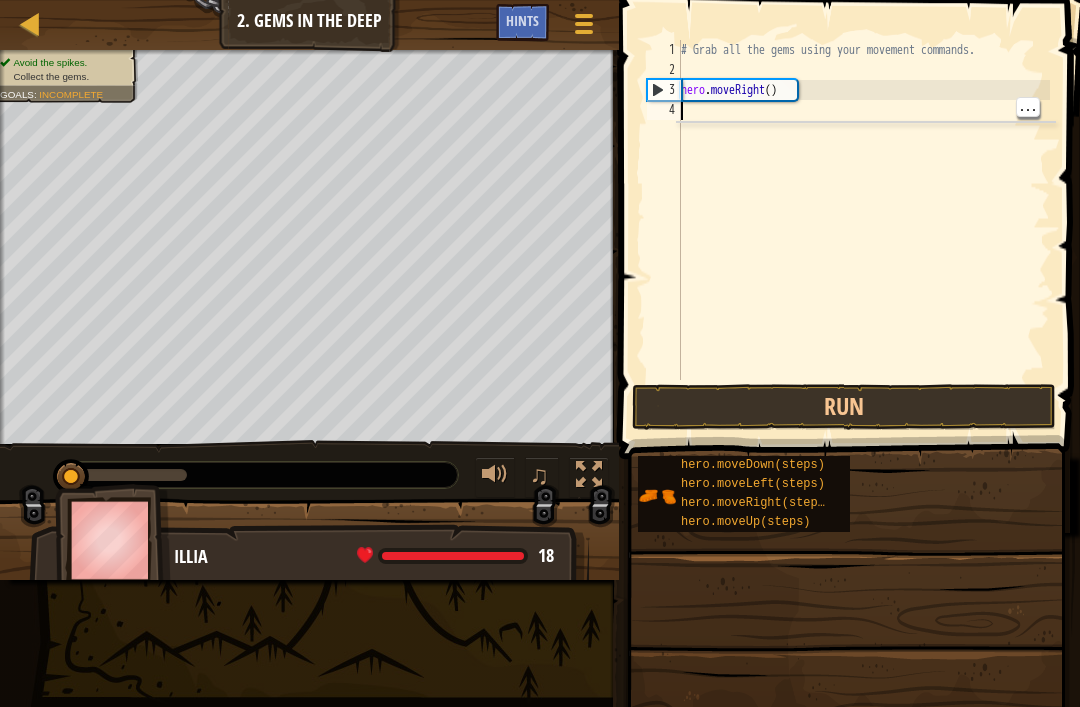scroll, scrollTop: 10, scrollLeft: 0, axis: vertical 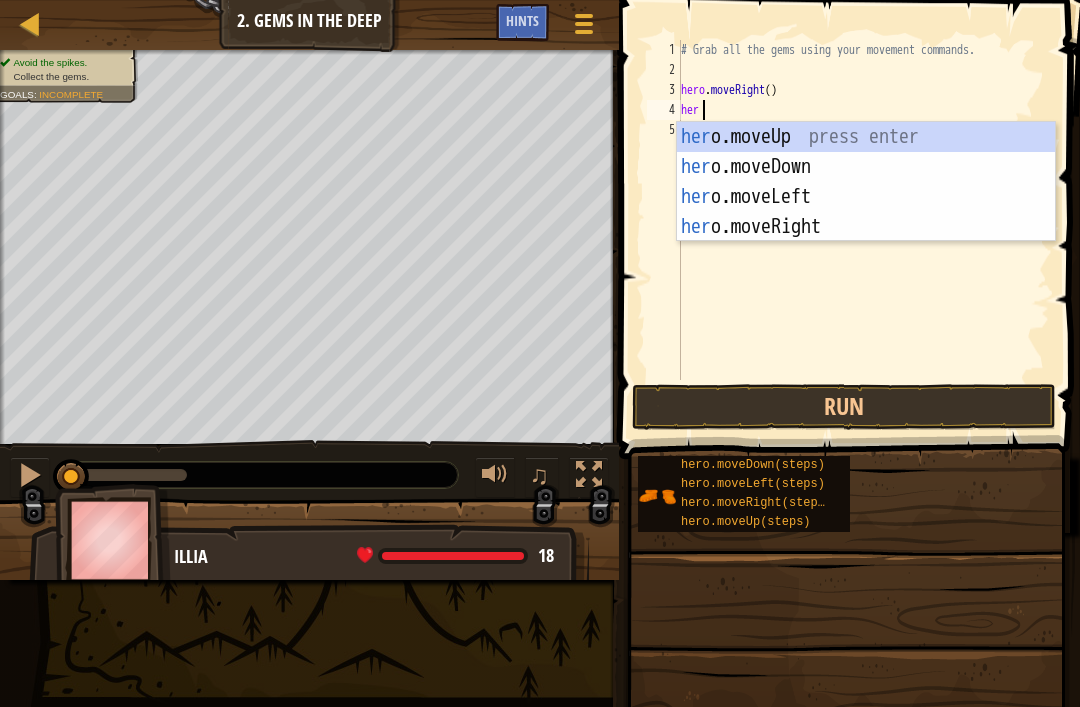 type on "hero" 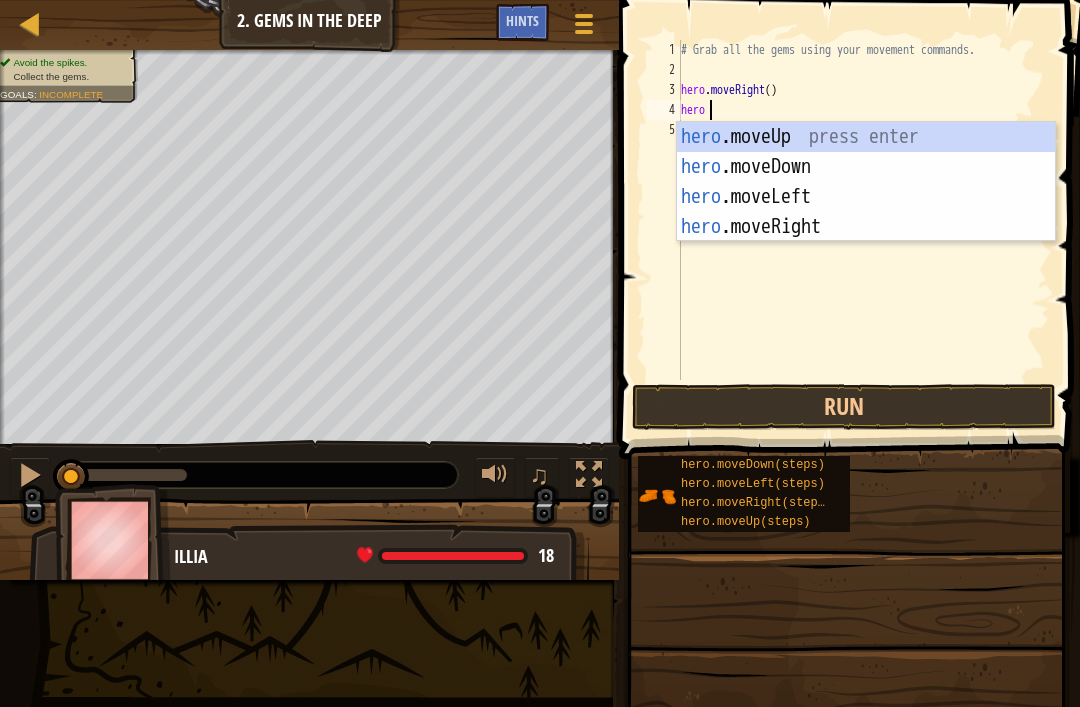 scroll, scrollTop: 10, scrollLeft: 1, axis: both 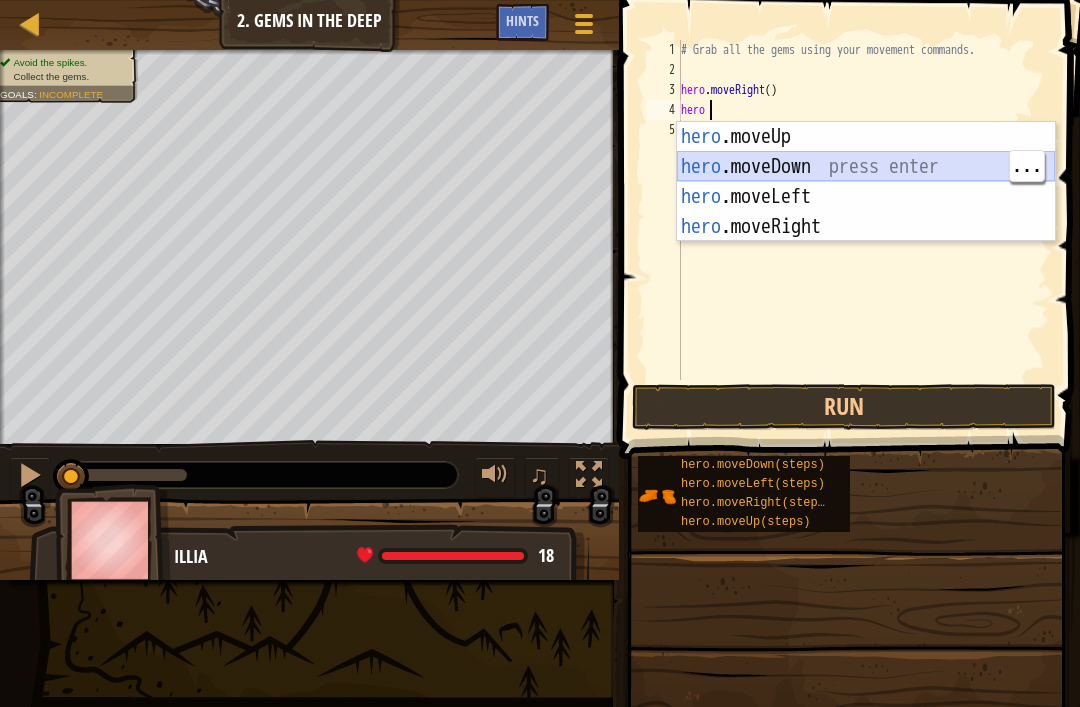 click on "hero .moveUp press enter hero .moveDown press enter hero .moveLeft press enter hero .moveRight press enter" at bounding box center (866, 212) 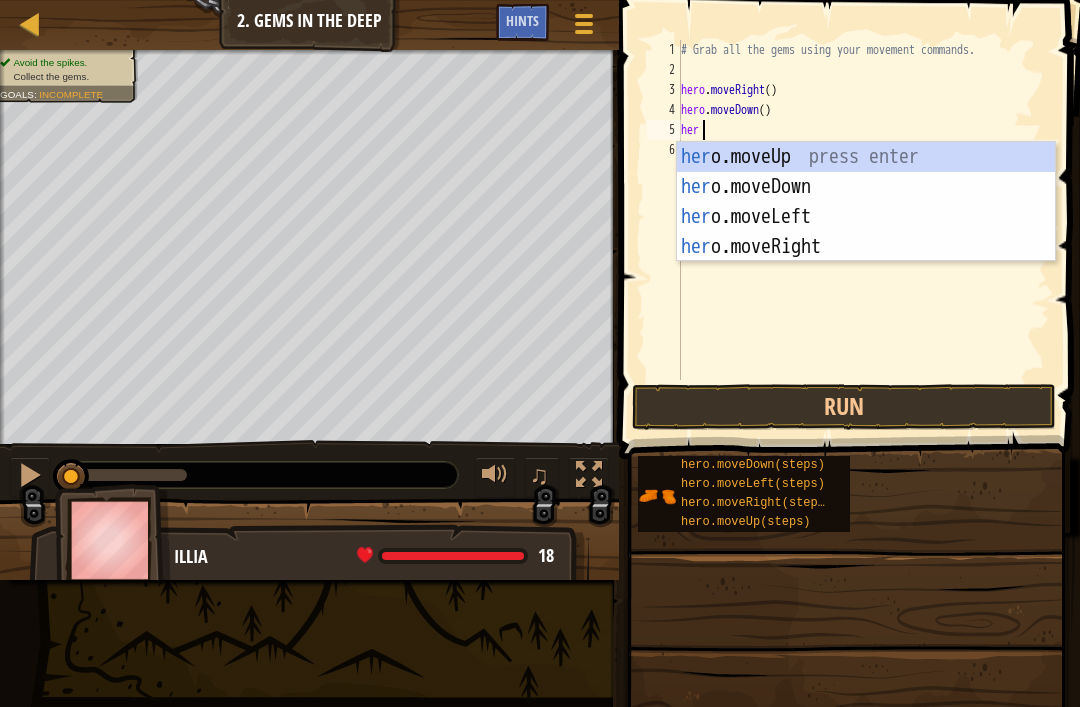 type on "hero" 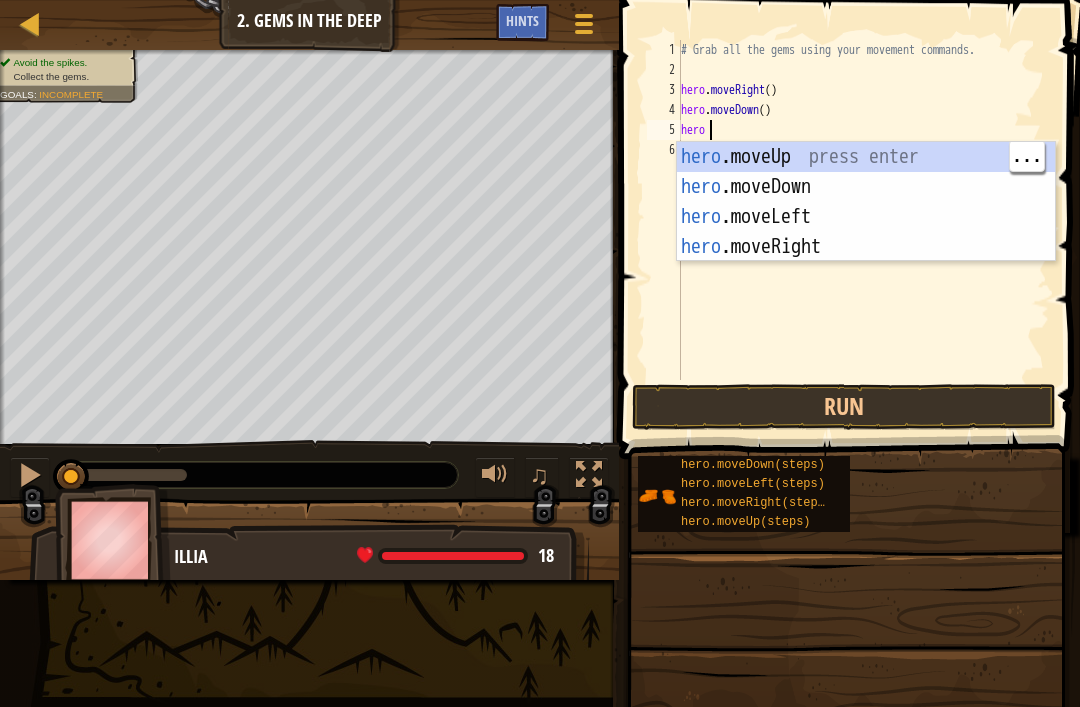 scroll, scrollTop: 10, scrollLeft: 0, axis: vertical 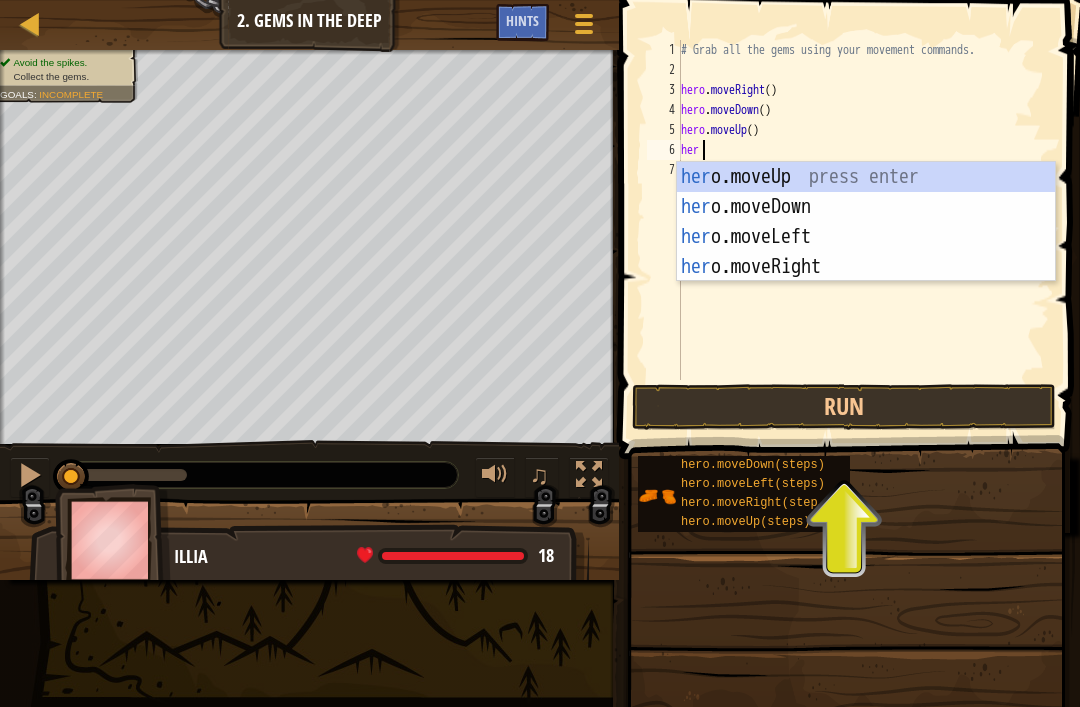 type on "hero" 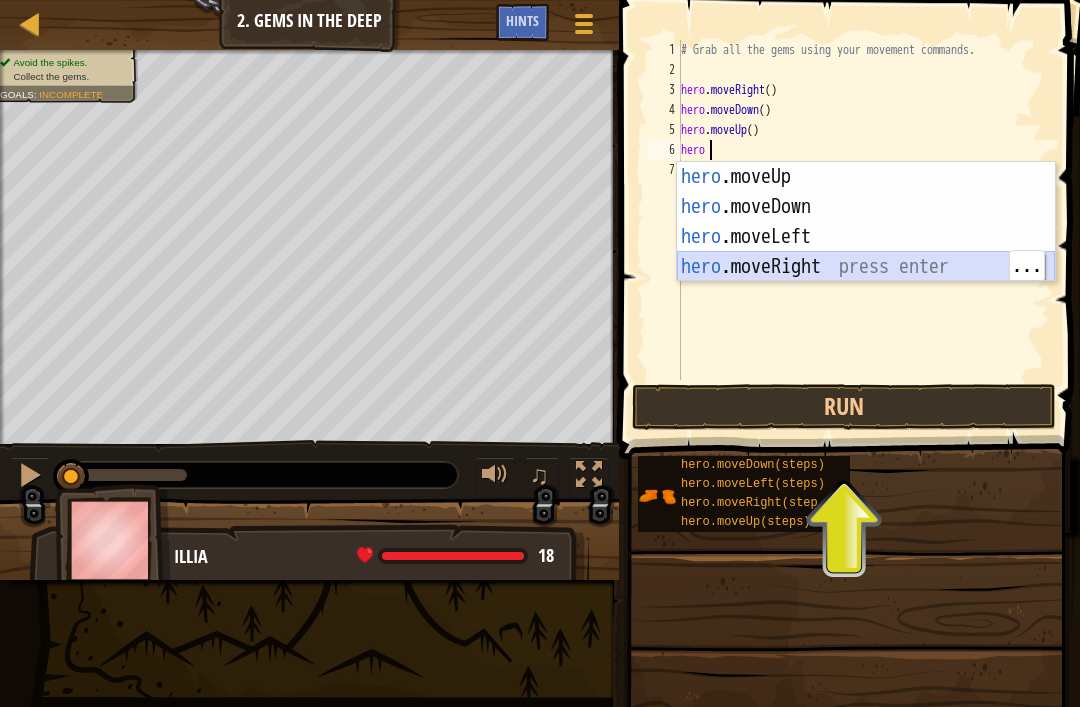 click on "hero .moveUp press enter hero .moveDown press enter hero .moveLeft press enter hero .moveRight press enter" at bounding box center (866, 252) 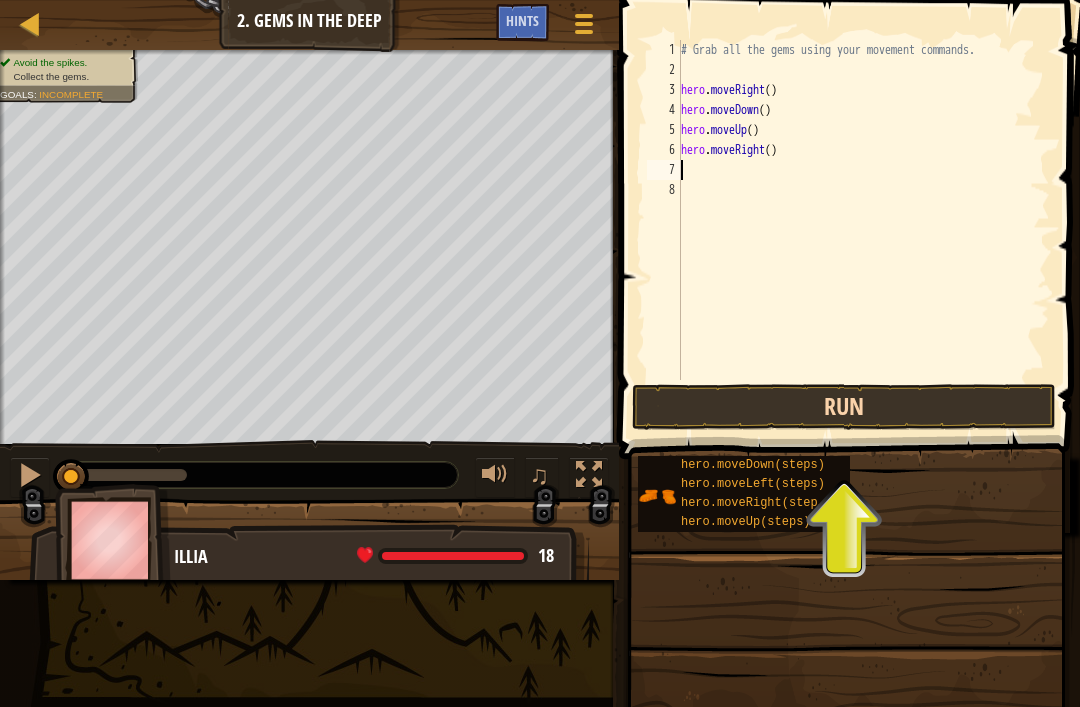 click on "Run" at bounding box center (844, 407) 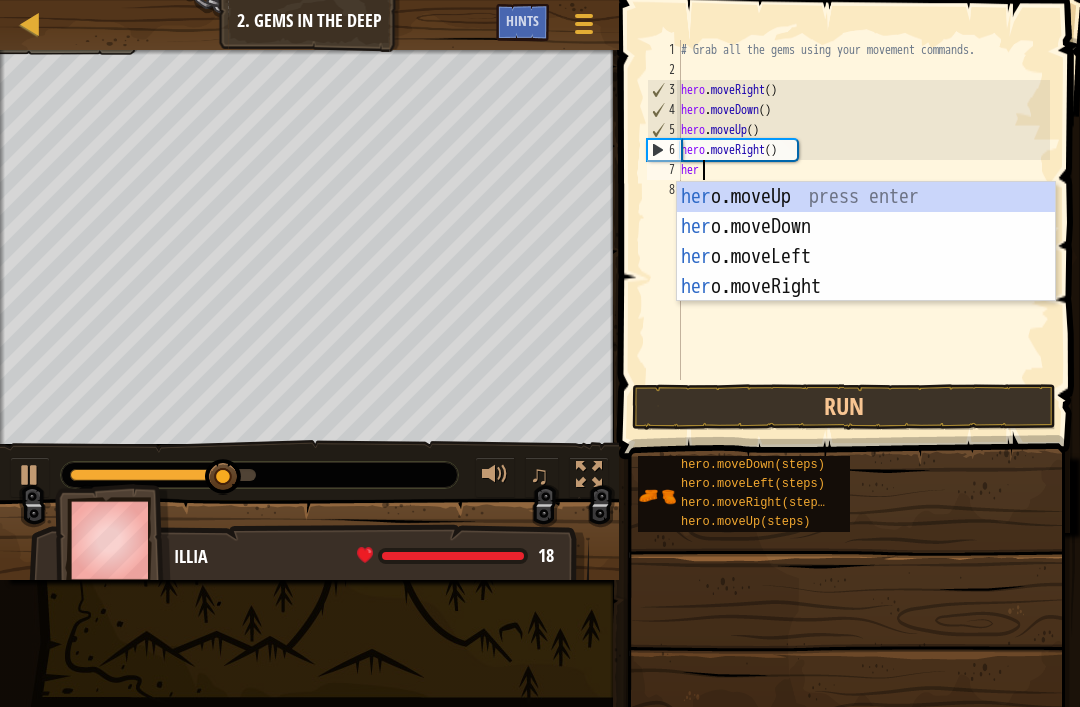 type on "hero" 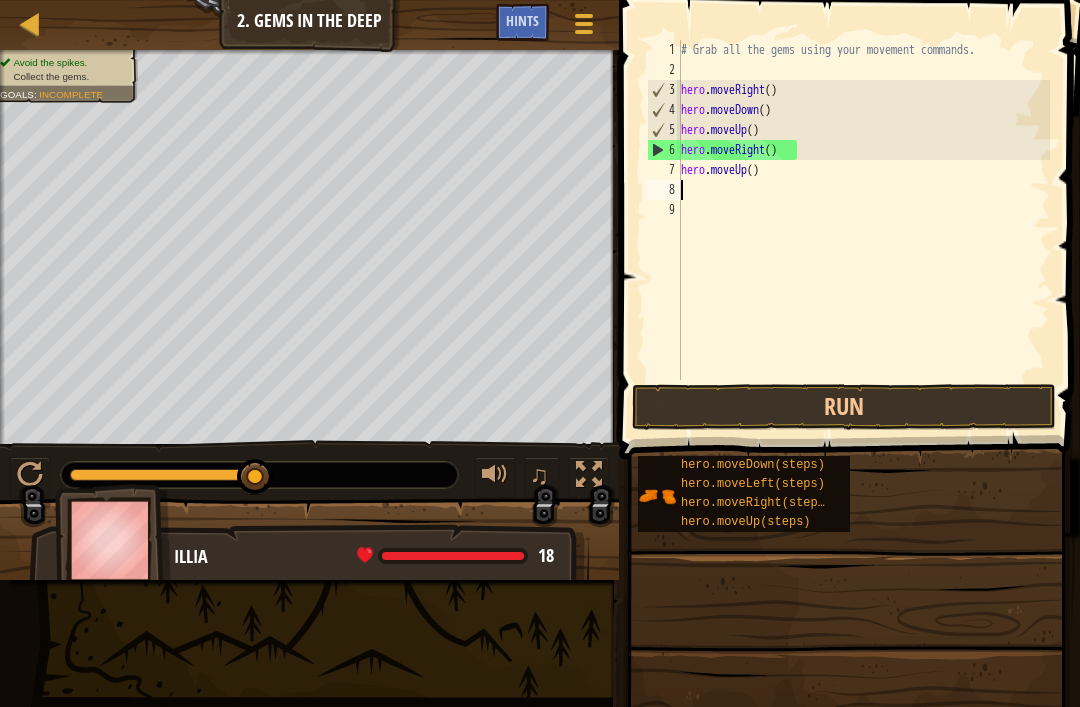 scroll, scrollTop: 10, scrollLeft: 0, axis: vertical 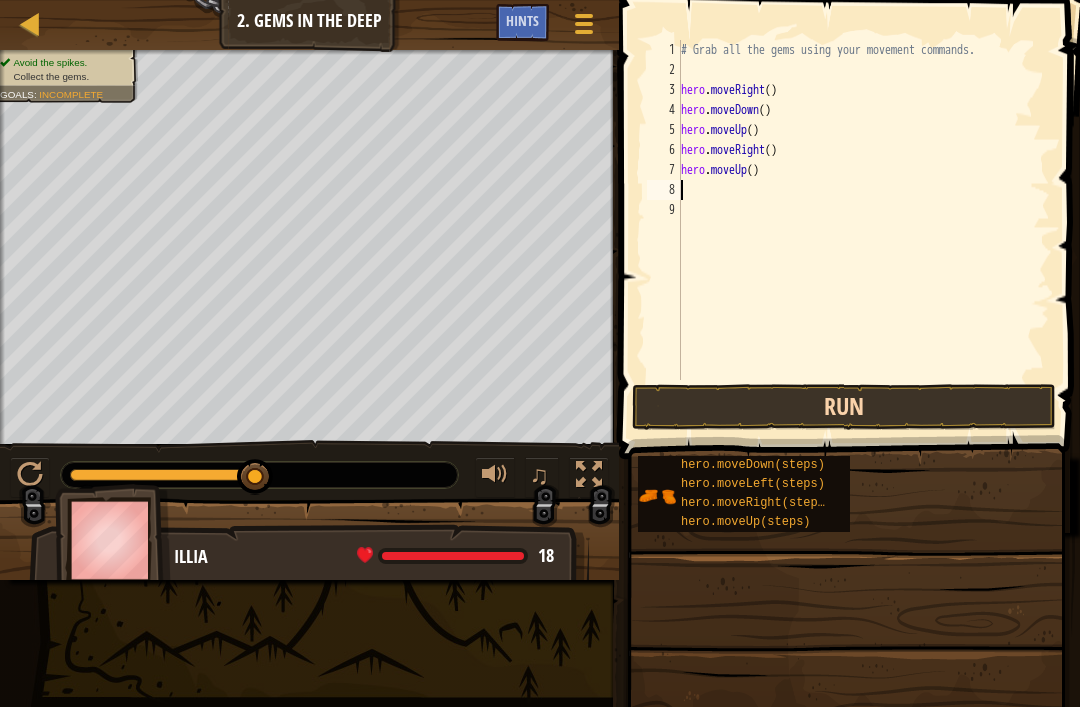 click on "Run" at bounding box center [844, 407] 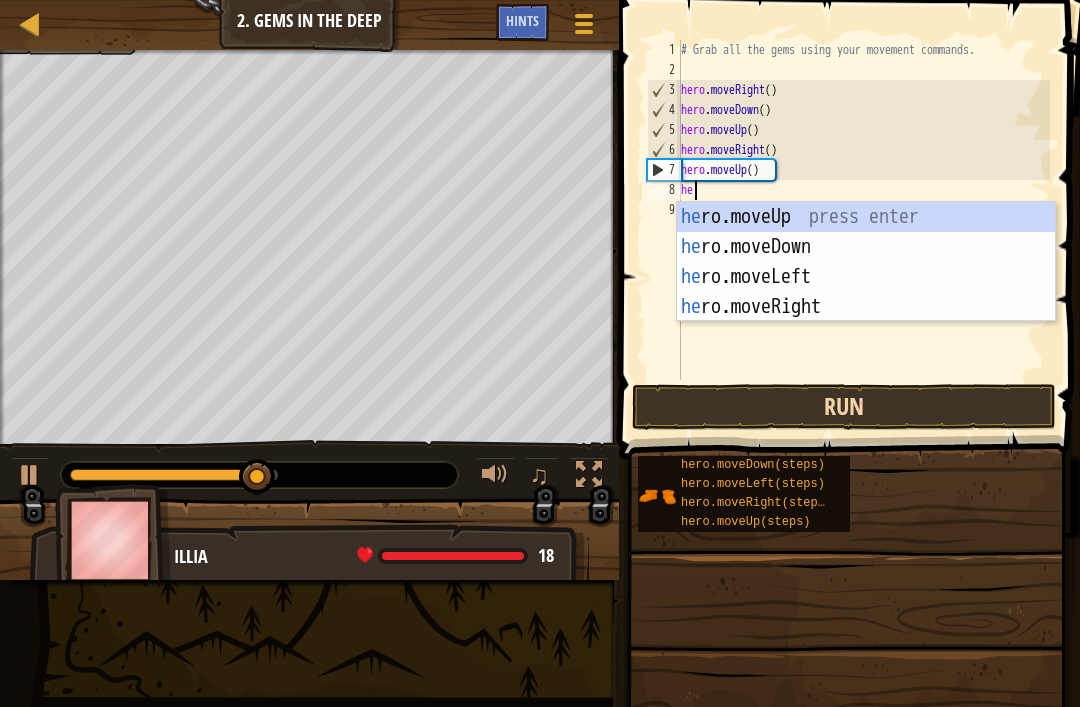 type on "her" 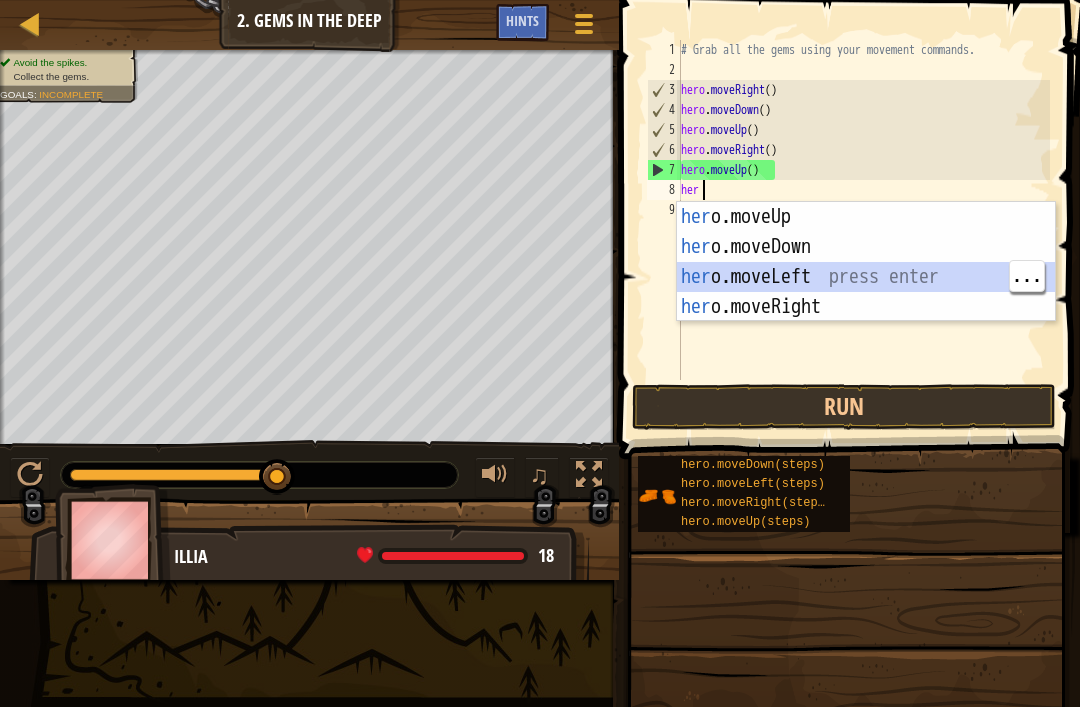 type 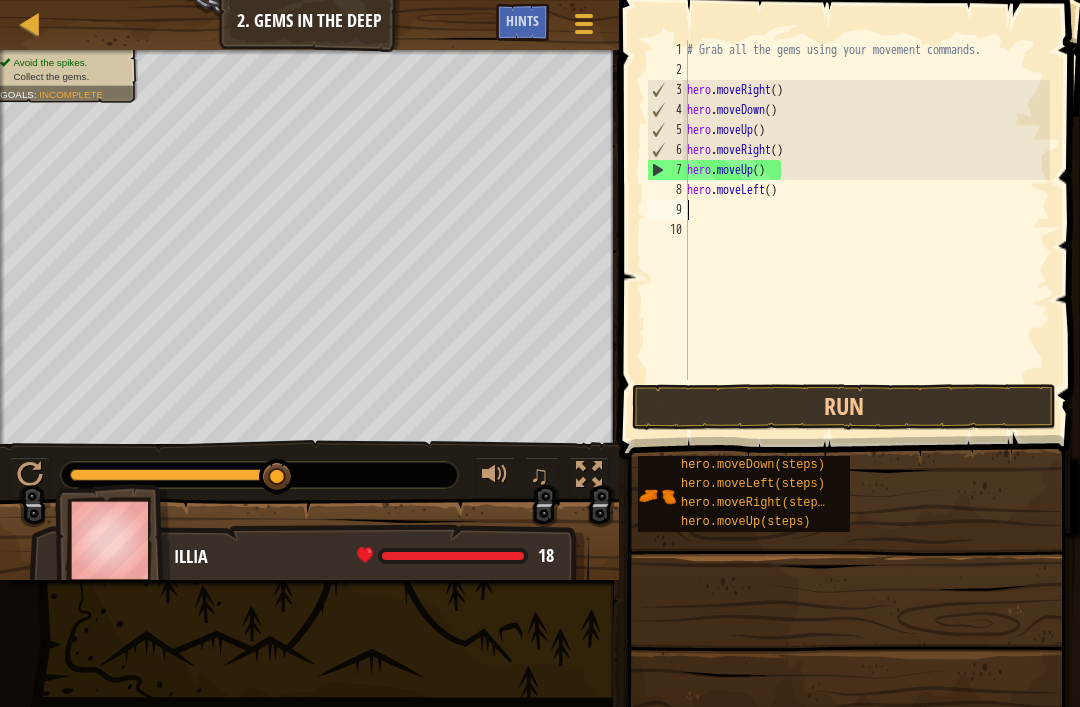 click at bounding box center (846, 731) 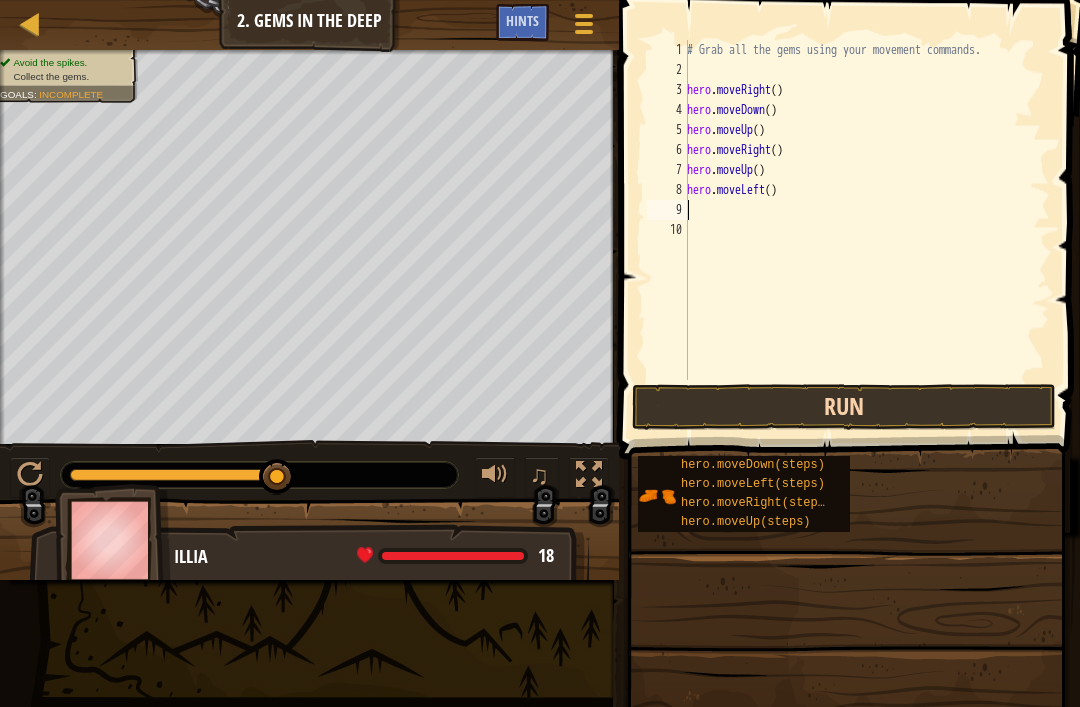 click on "Run" at bounding box center [844, 407] 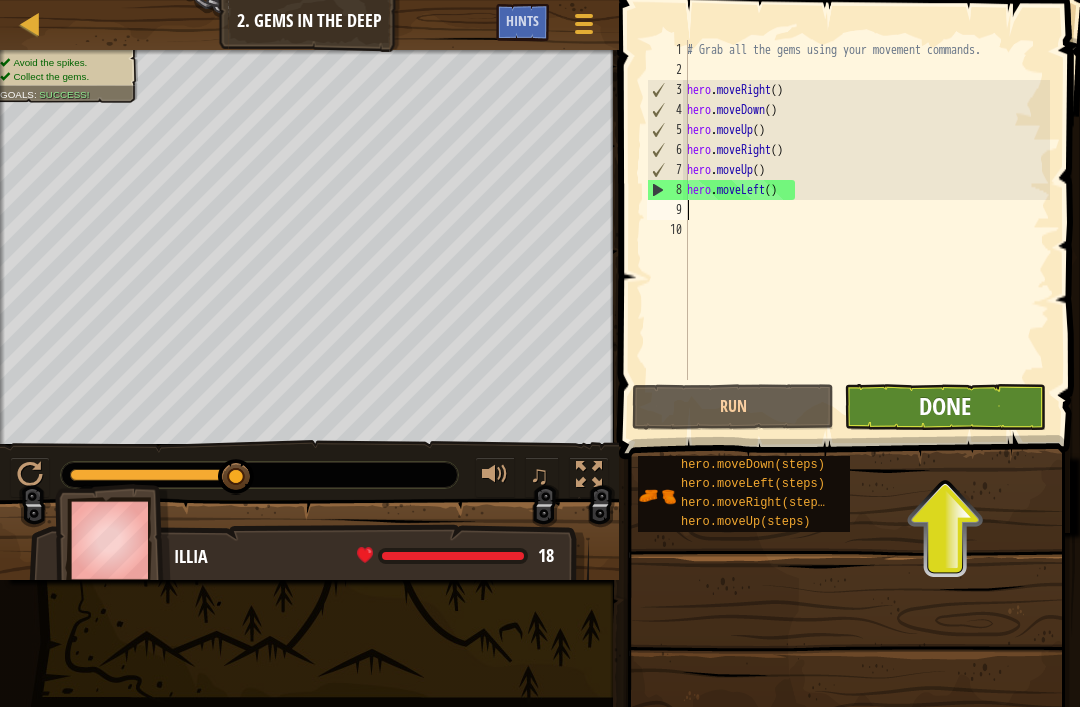 click on "Done" at bounding box center (945, 406) 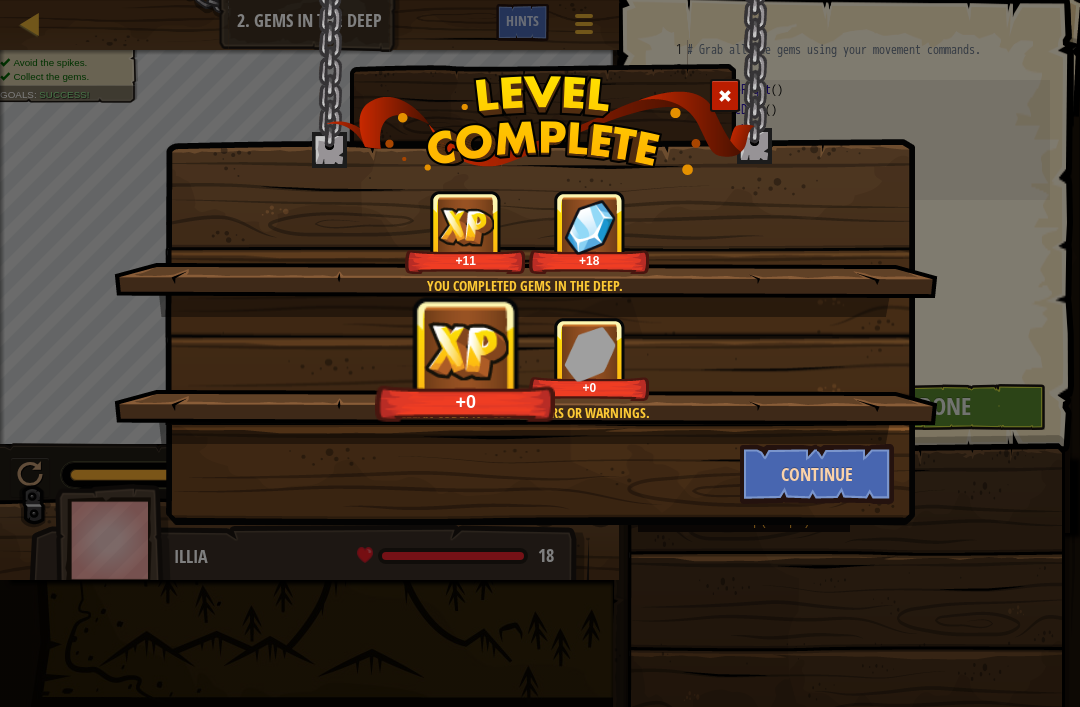 click on "Continue" at bounding box center (817, 474) 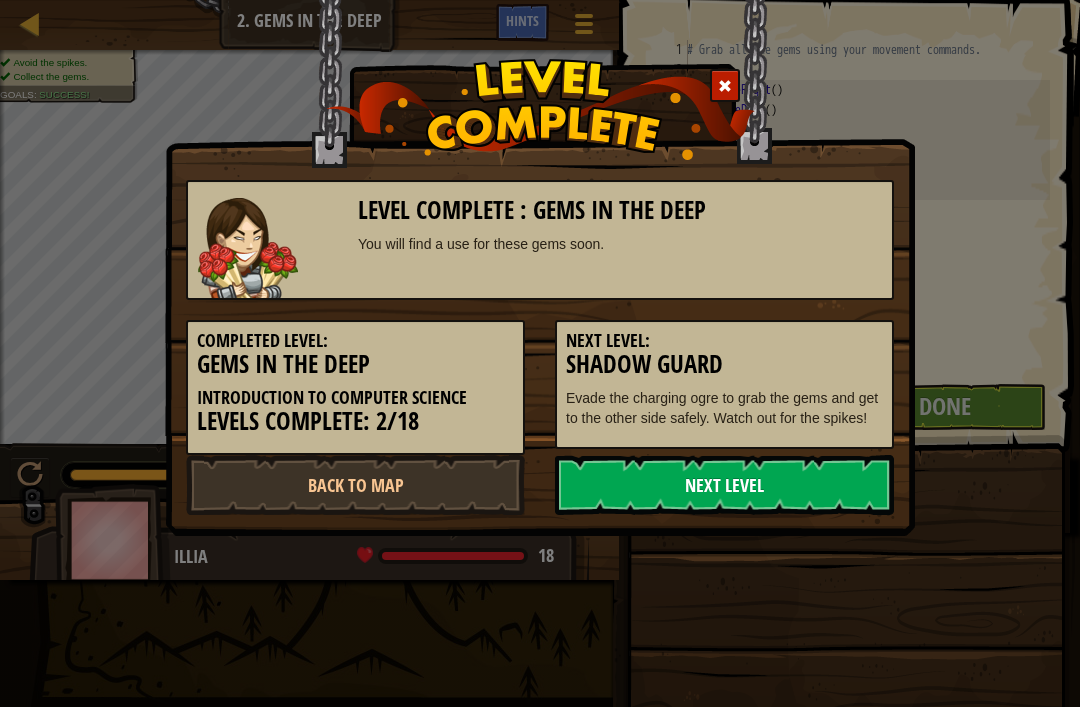 click on "Next Level" at bounding box center (724, 485) 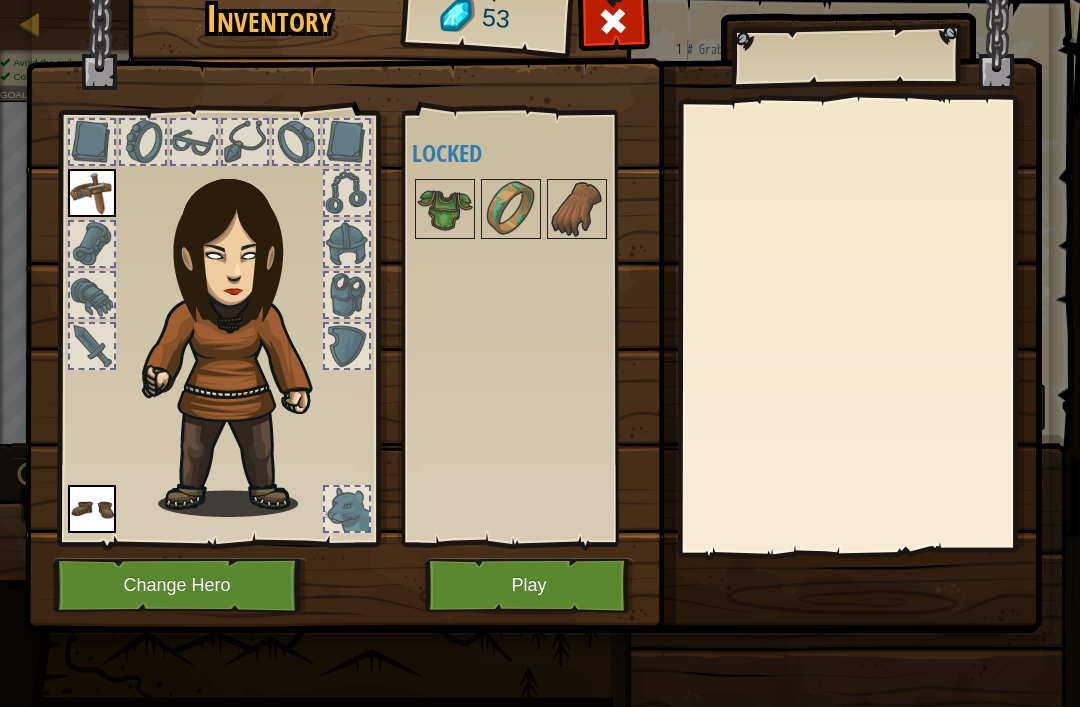 click on "Play" at bounding box center [529, 585] 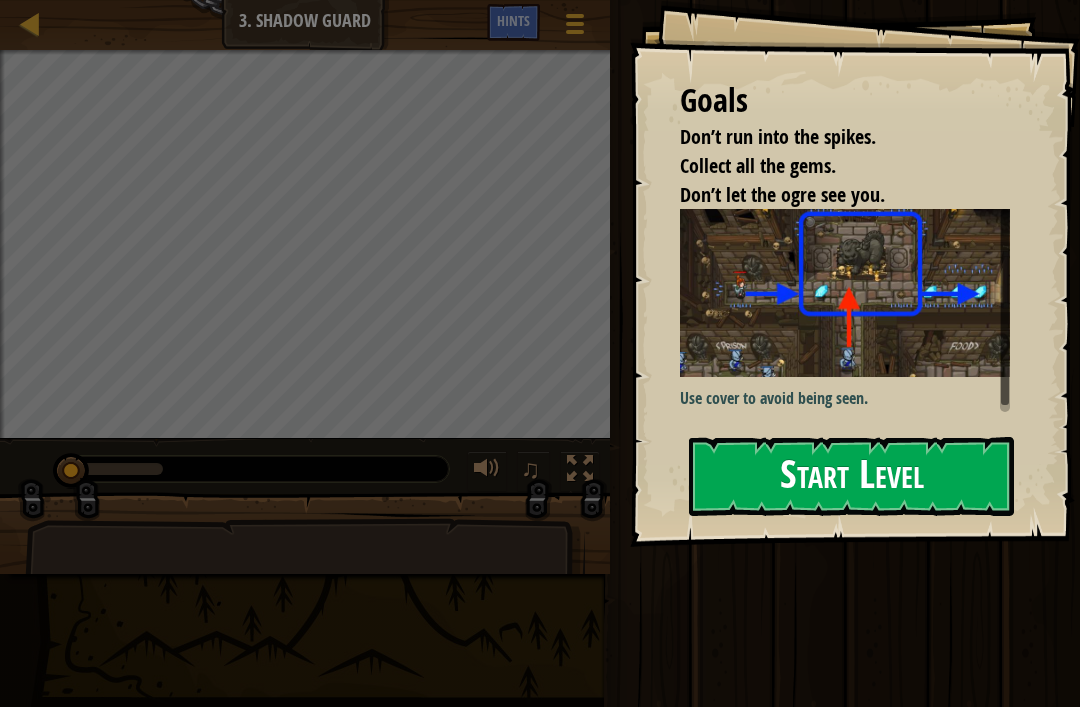 click on "Start Level" at bounding box center [851, 476] 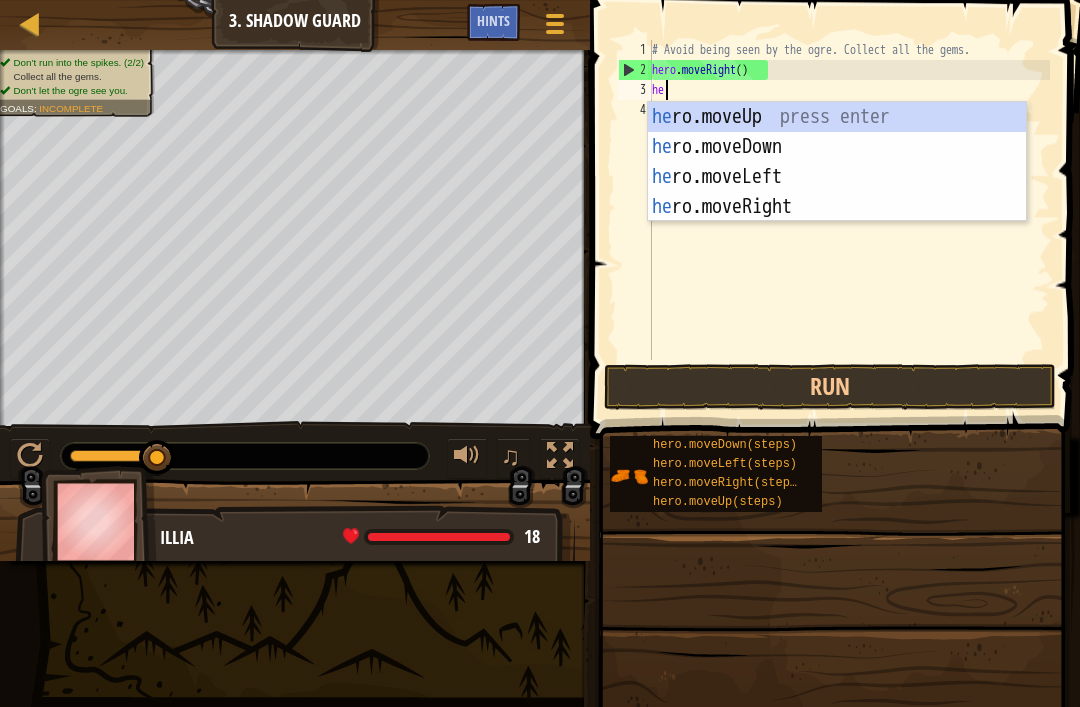 scroll, scrollTop: 10, scrollLeft: 1, axis: both 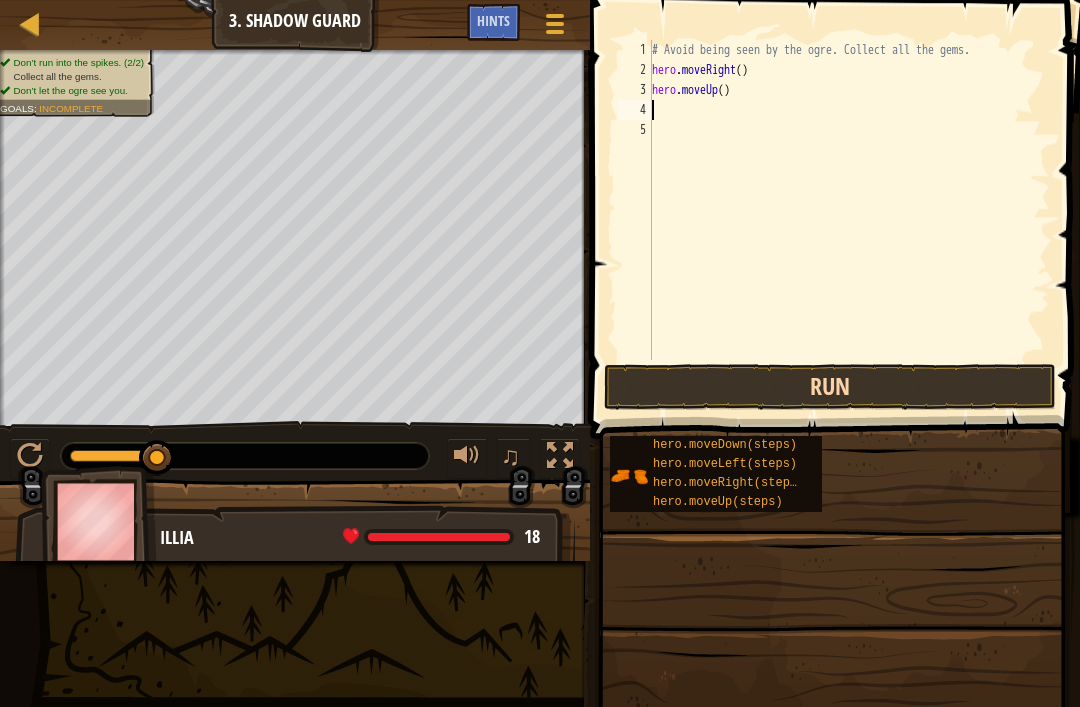 click on "Run" at bounding box center (830, 387) 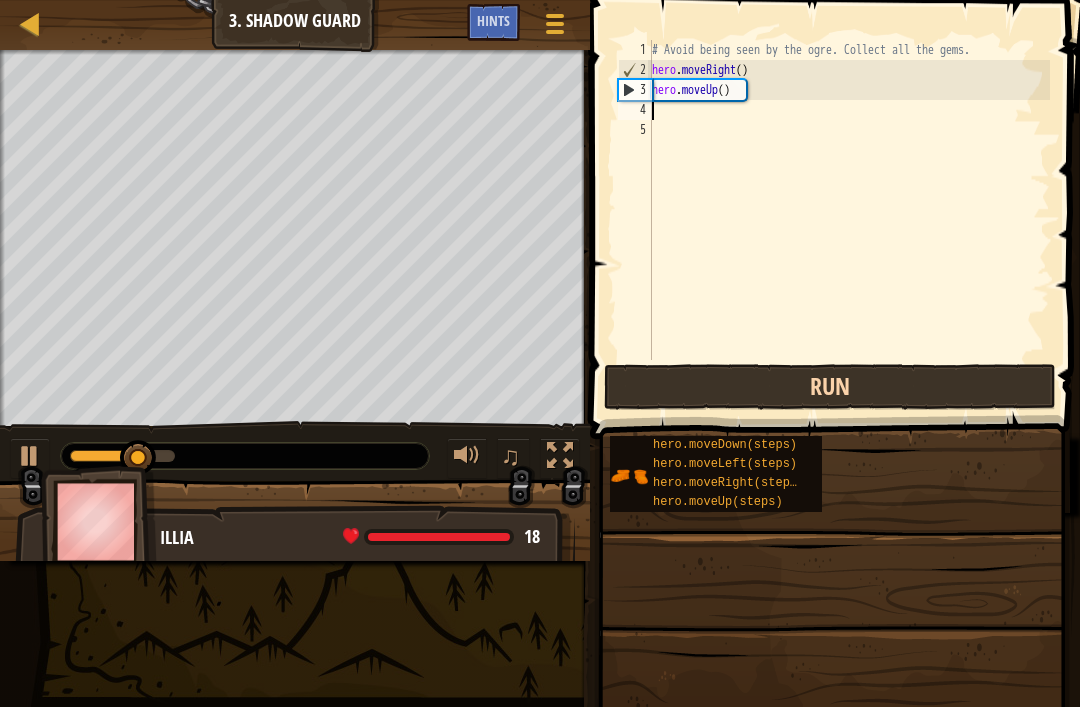 type on "m" 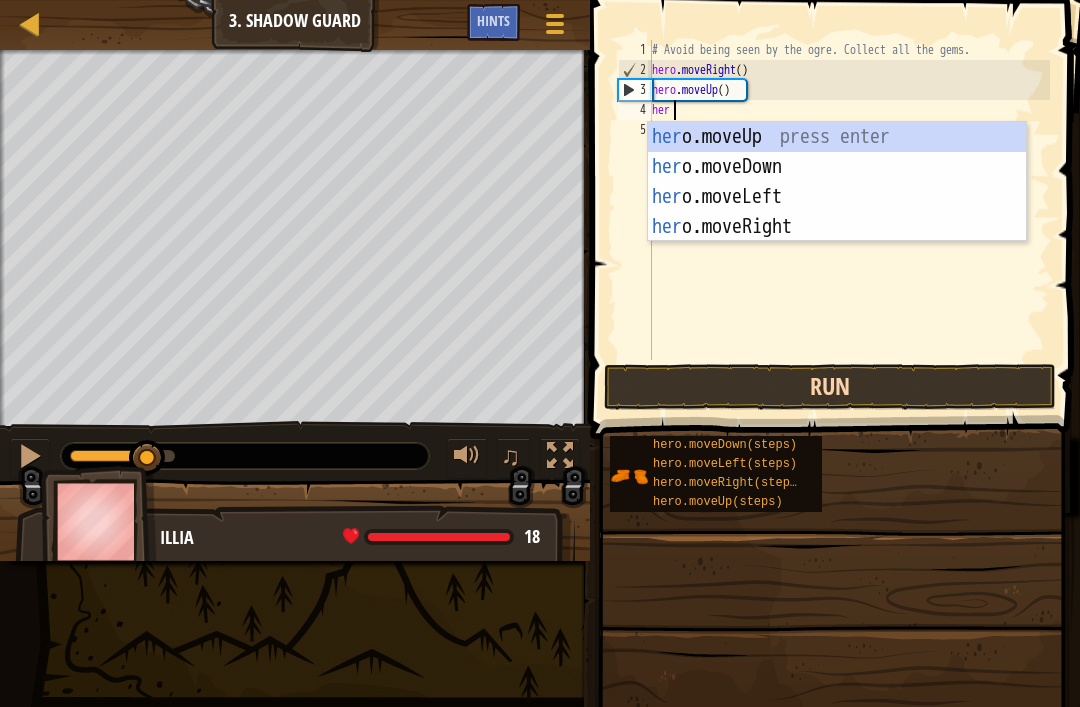 scroll, scrollTop: 10, scrollLeft: 1, axis: both 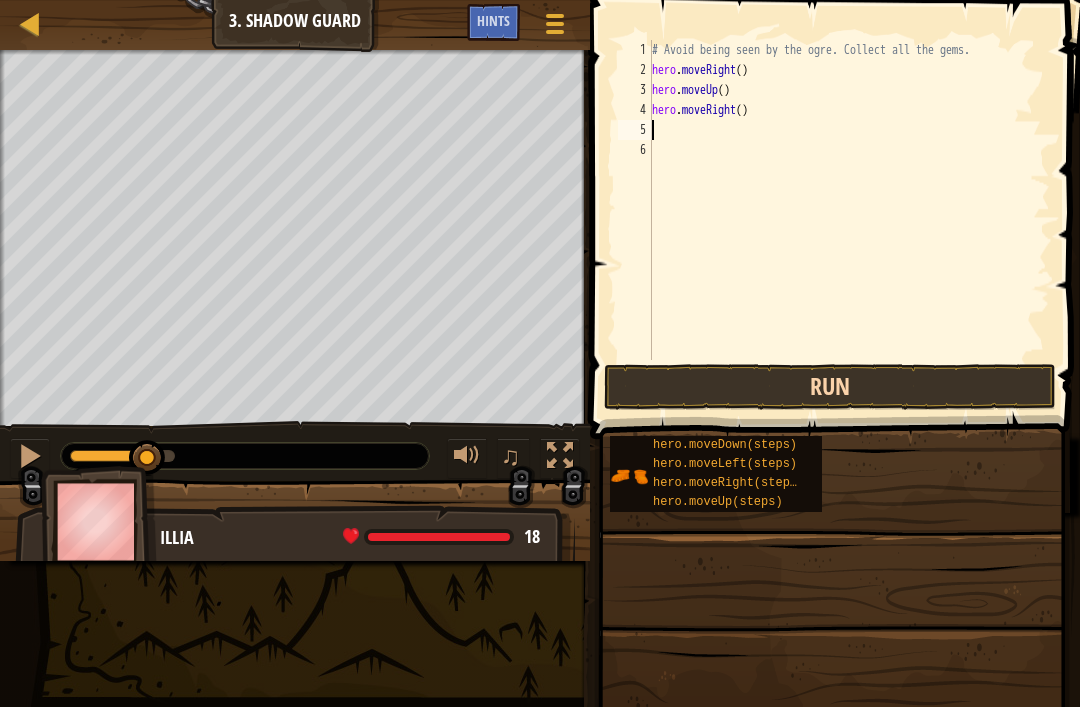 click on "Run" at bounding box center [830, 387] 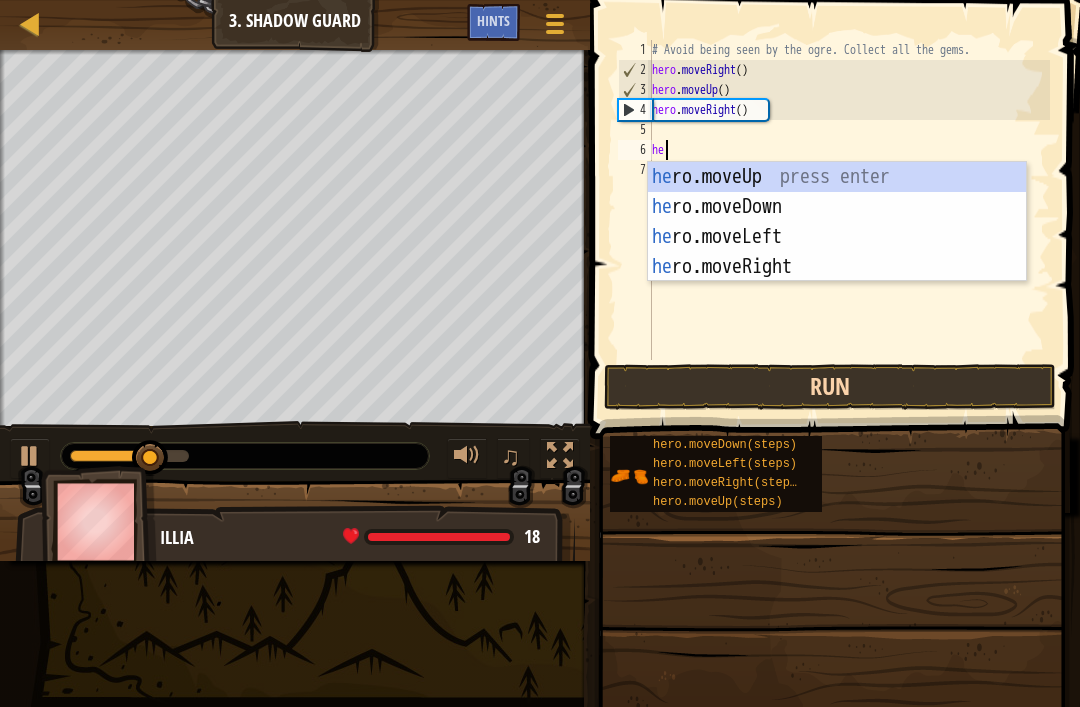 type on "her" 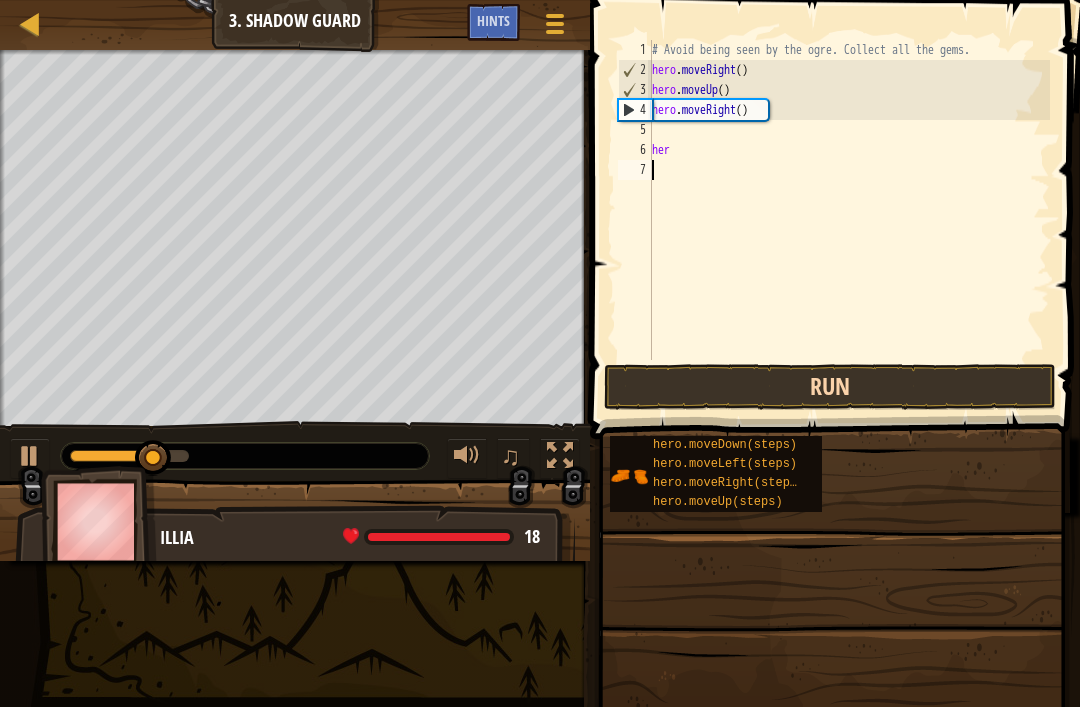 type on "o" 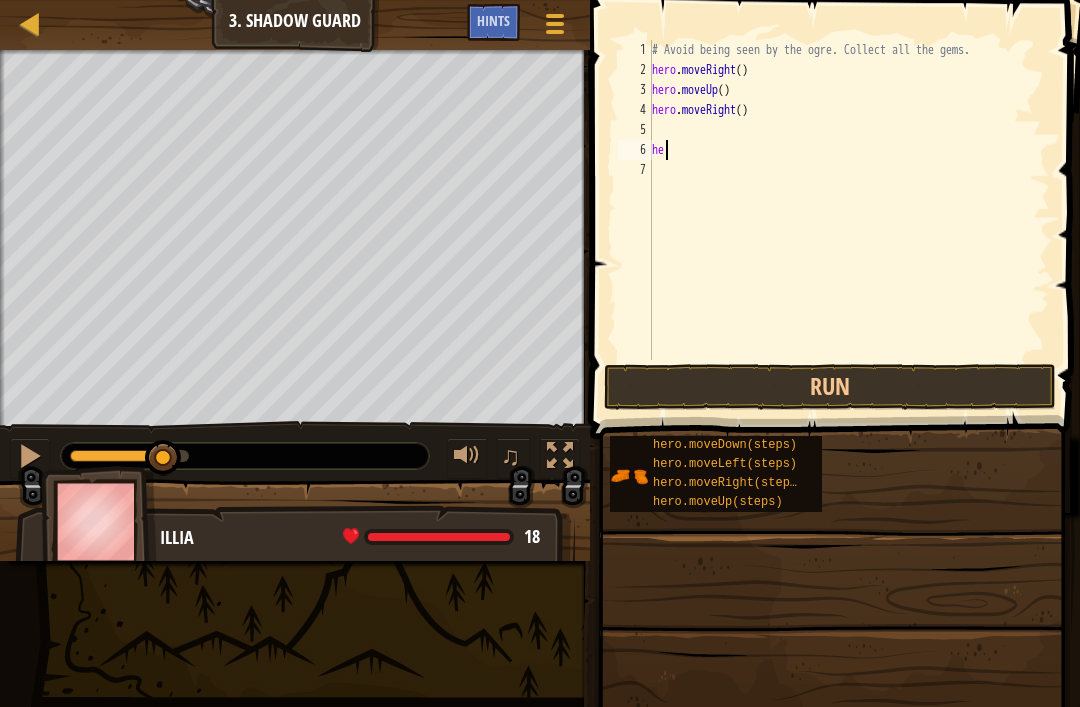 type on "h" 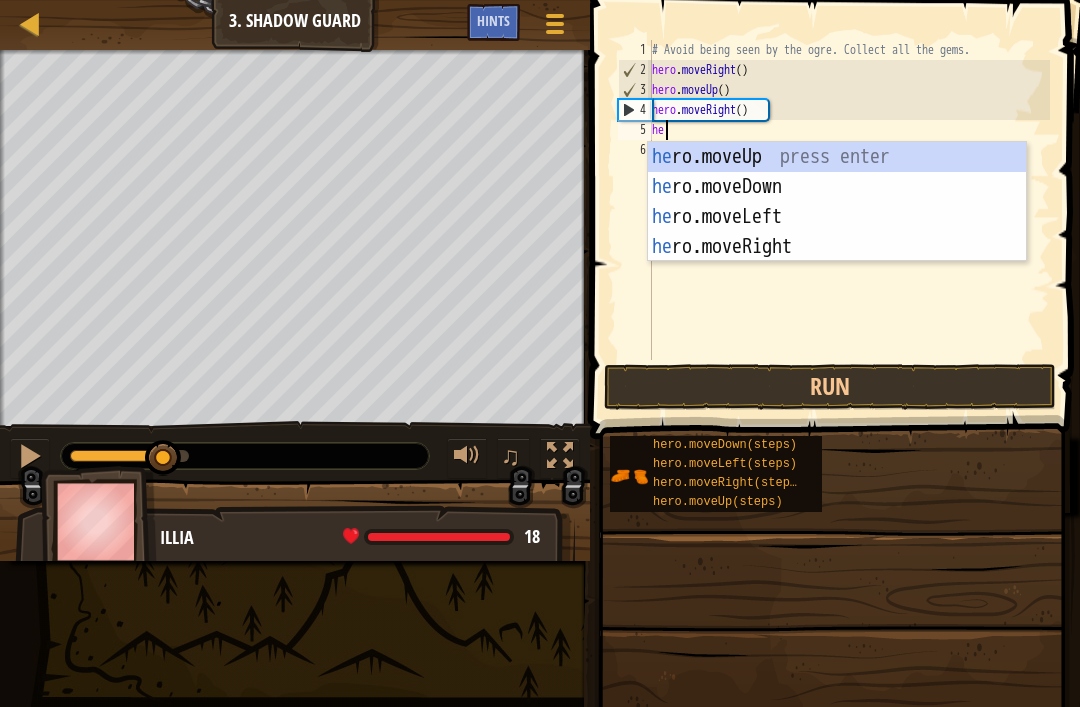 scroll, scrollTop: 10, scrollLeft: 1, axis: both 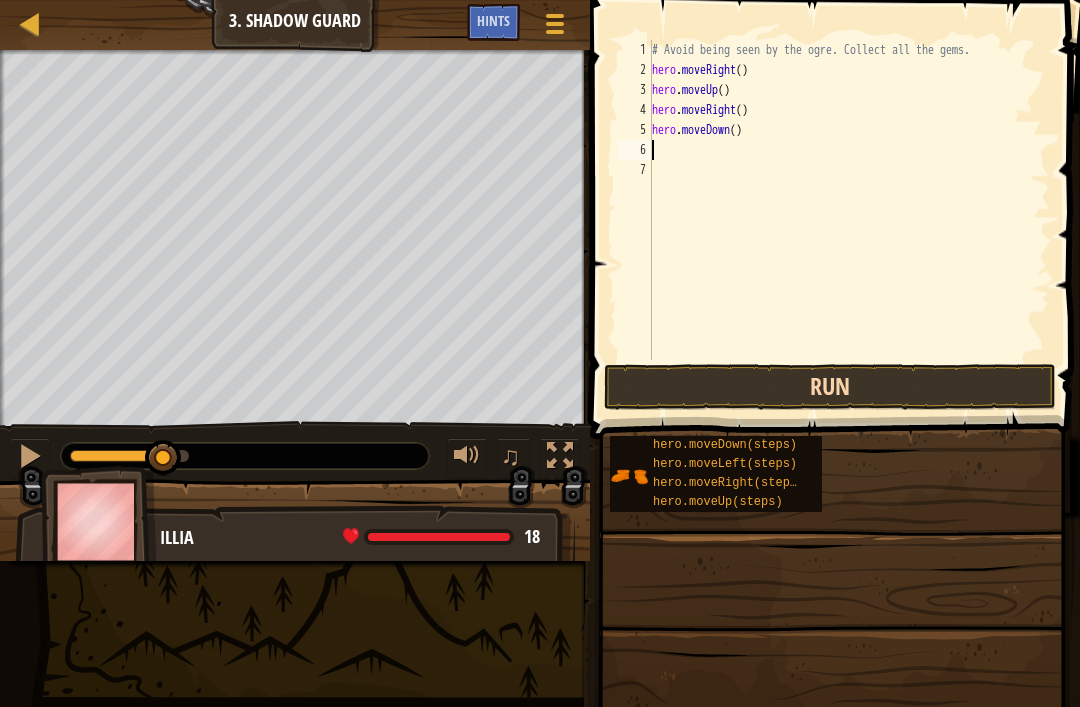 click on "Run" at bounding box center [830, 387] 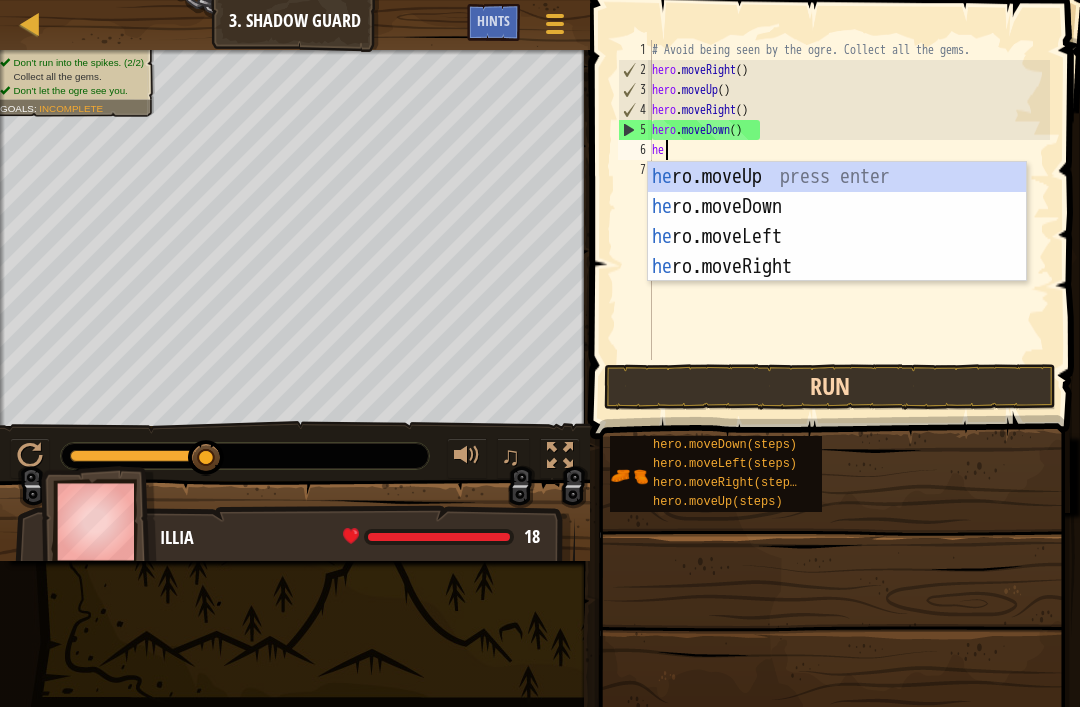 scroll, scrollTop: 10, scrollLeft: 1, axis: both 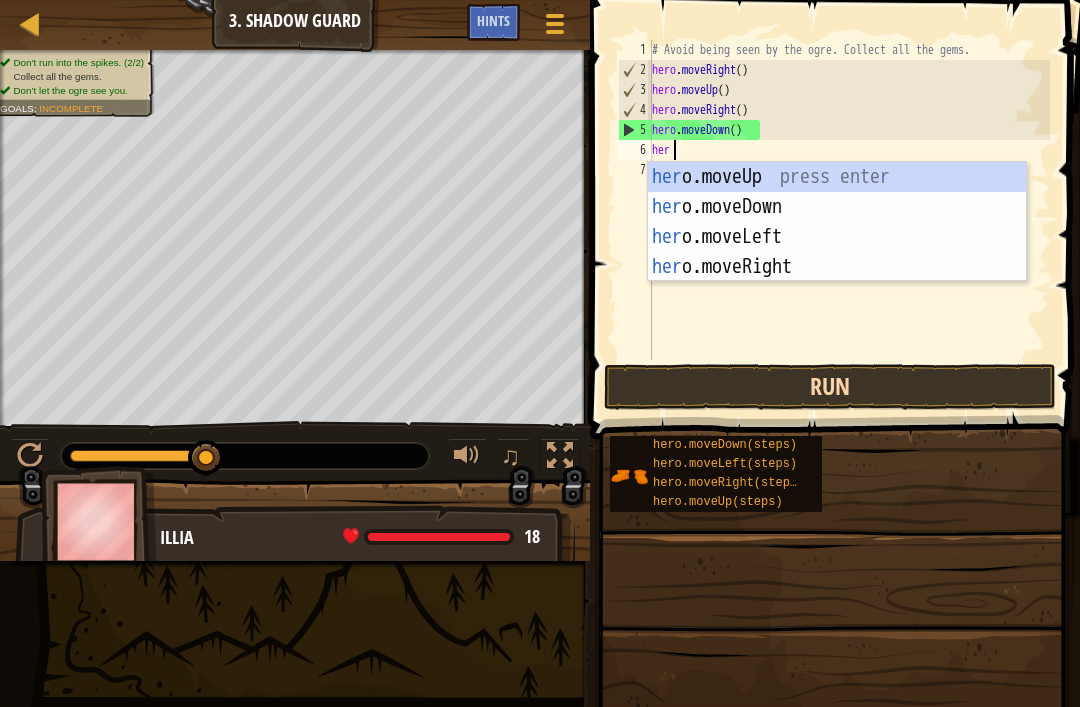 type on "hero" 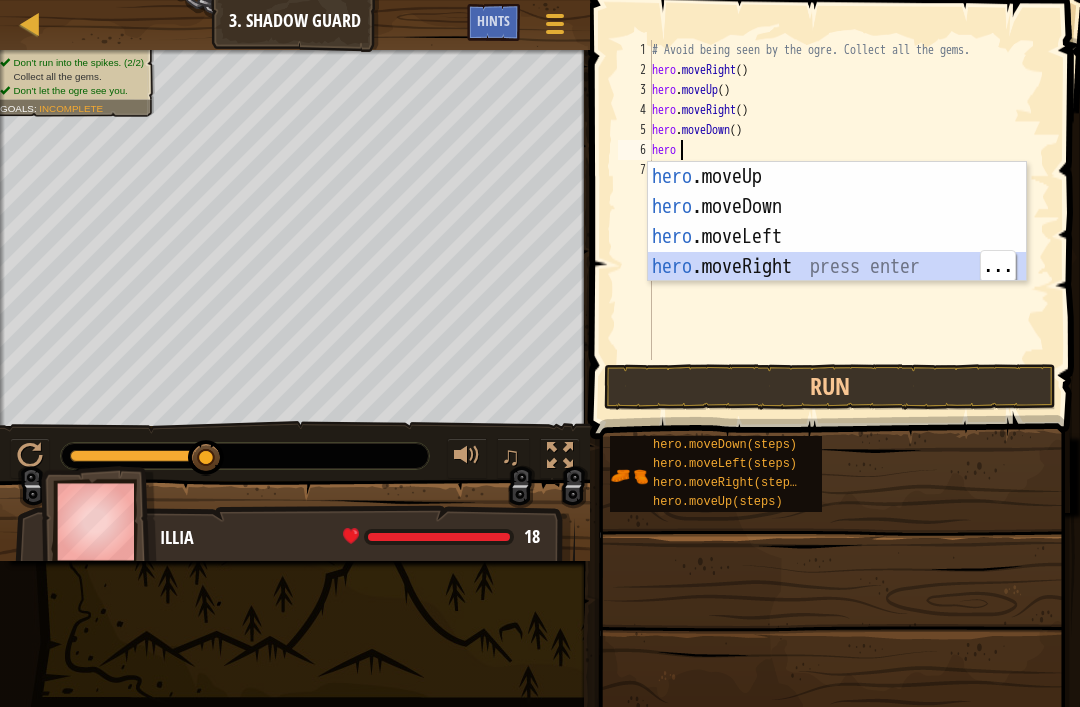 type 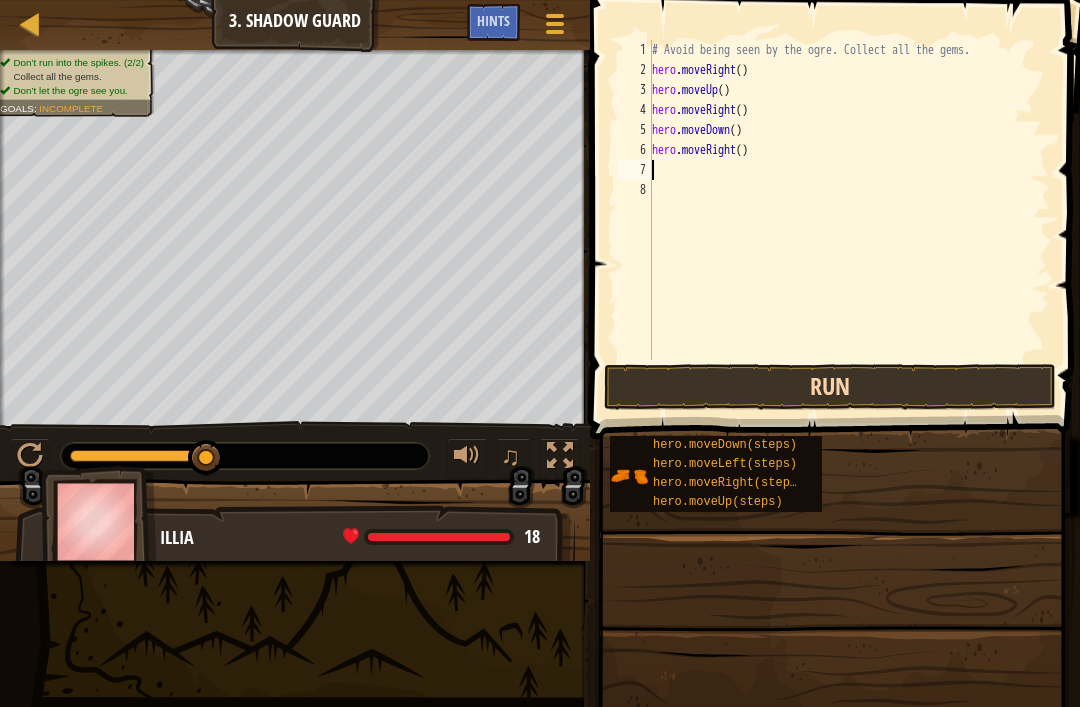 click on "Run" at bounding box center (830, 387) 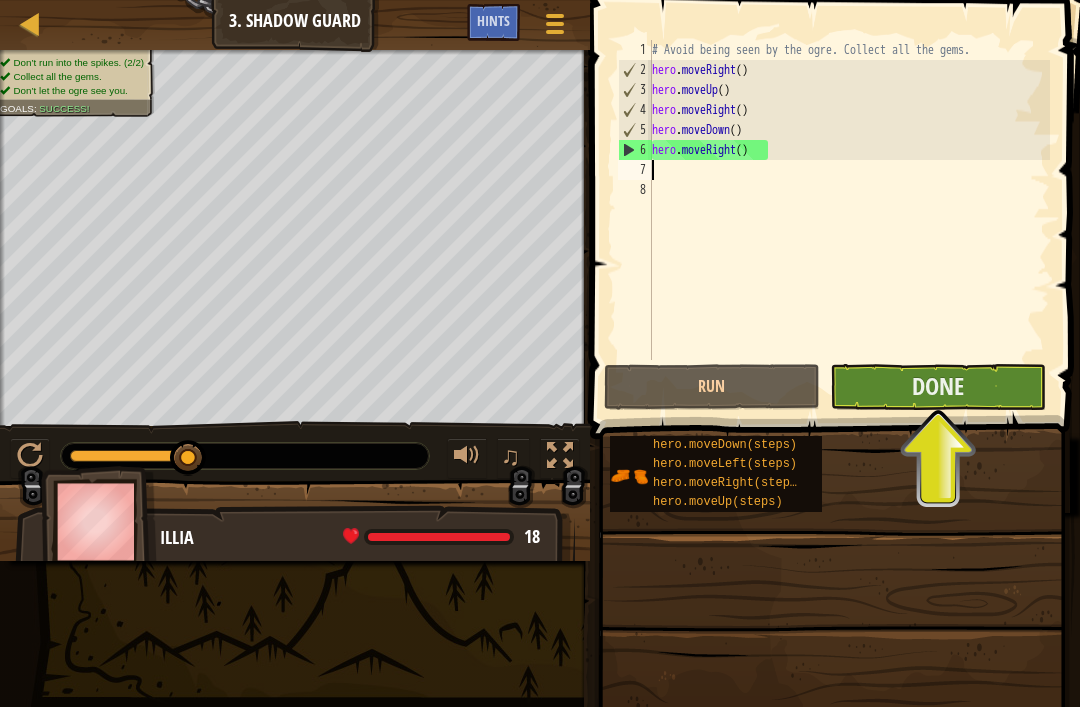 click on "Done" at bounding box center (938, 387) 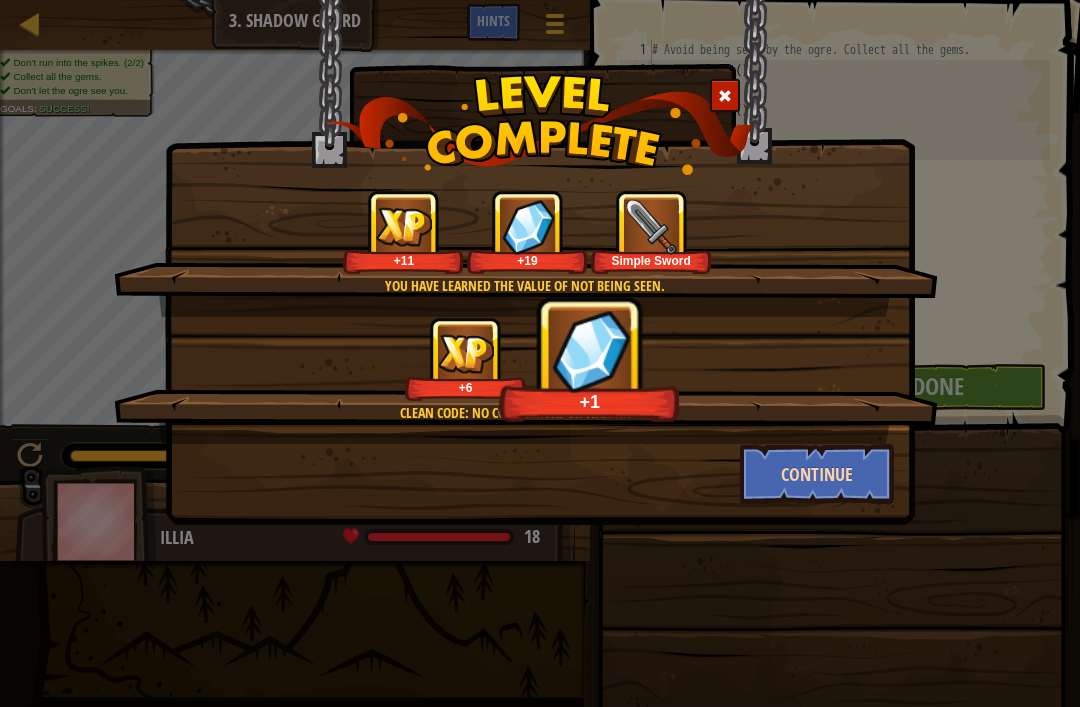 click on "Continue" at bounding box center (817, 474) 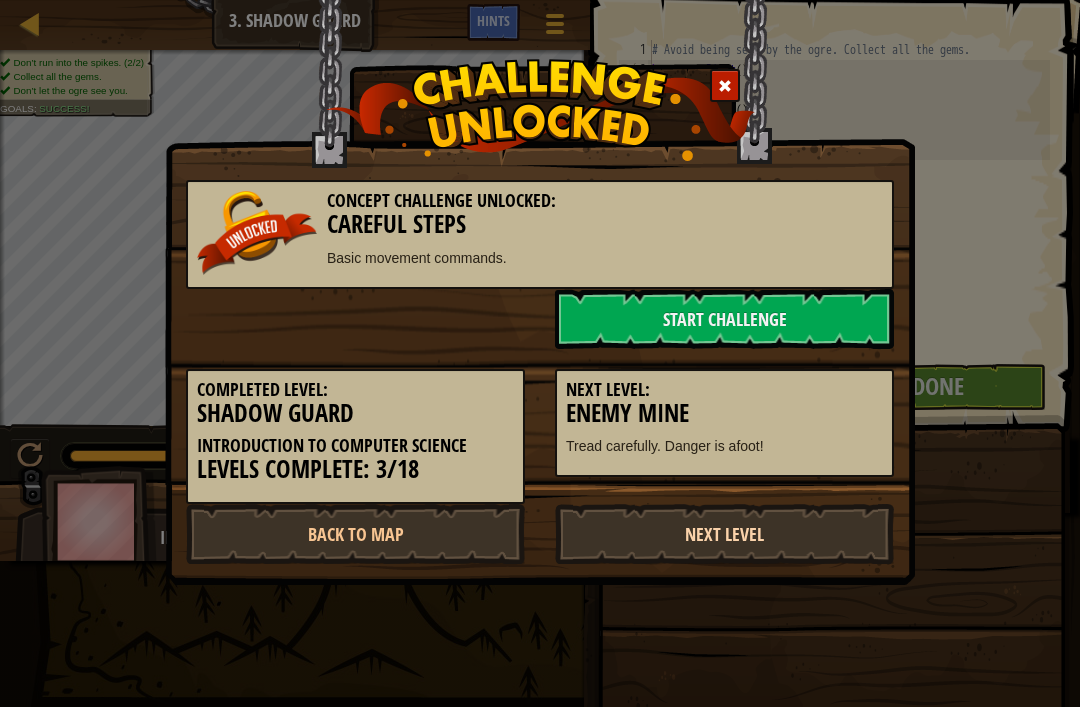 click on "Next Level" at bounding box center [724, 534] 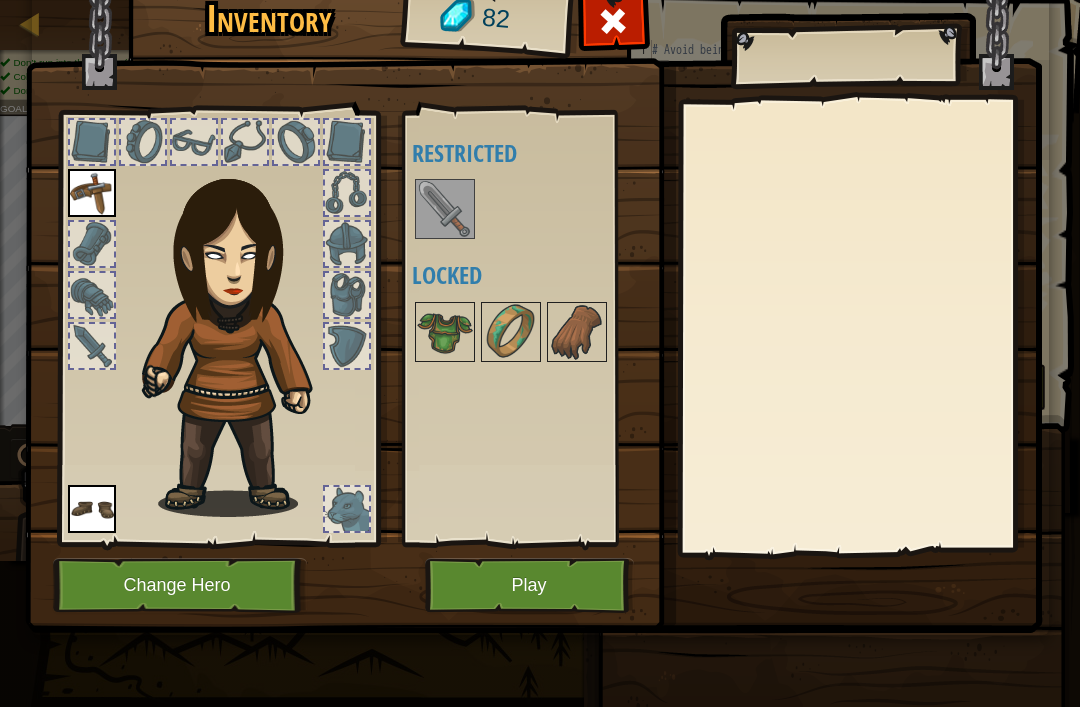 click on "Play" at bounding box center (529, 585) 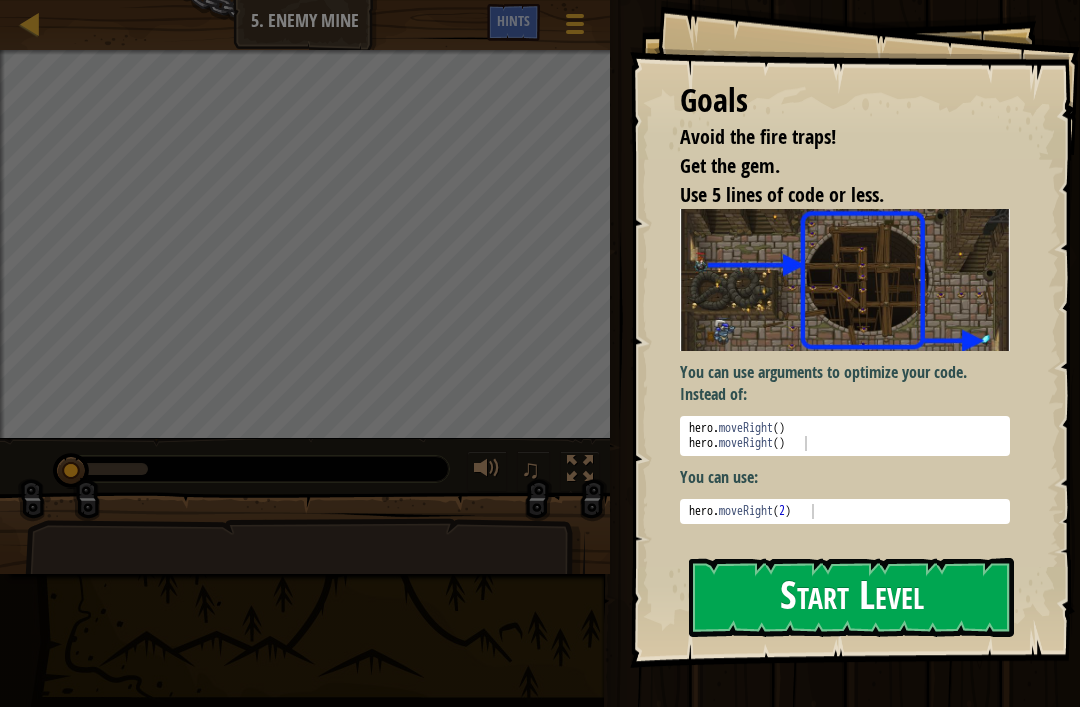 click on "Start Level" at bounding box center (851, 597) 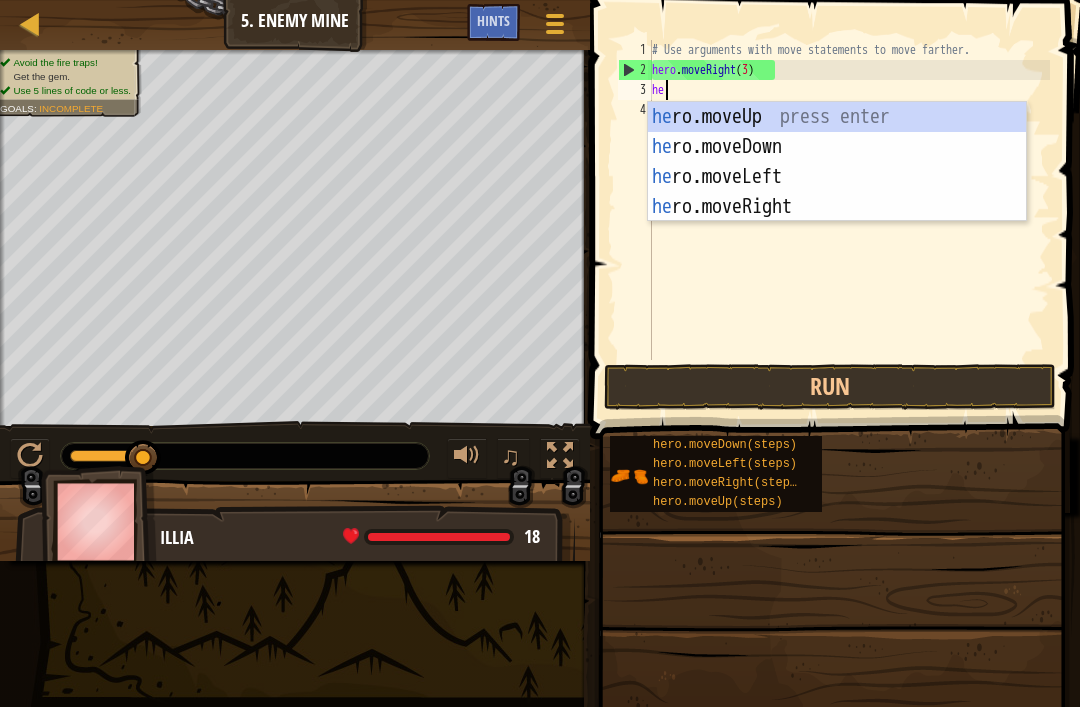scroll, scrollTop: 10, scrollLeft: 1, axis: both 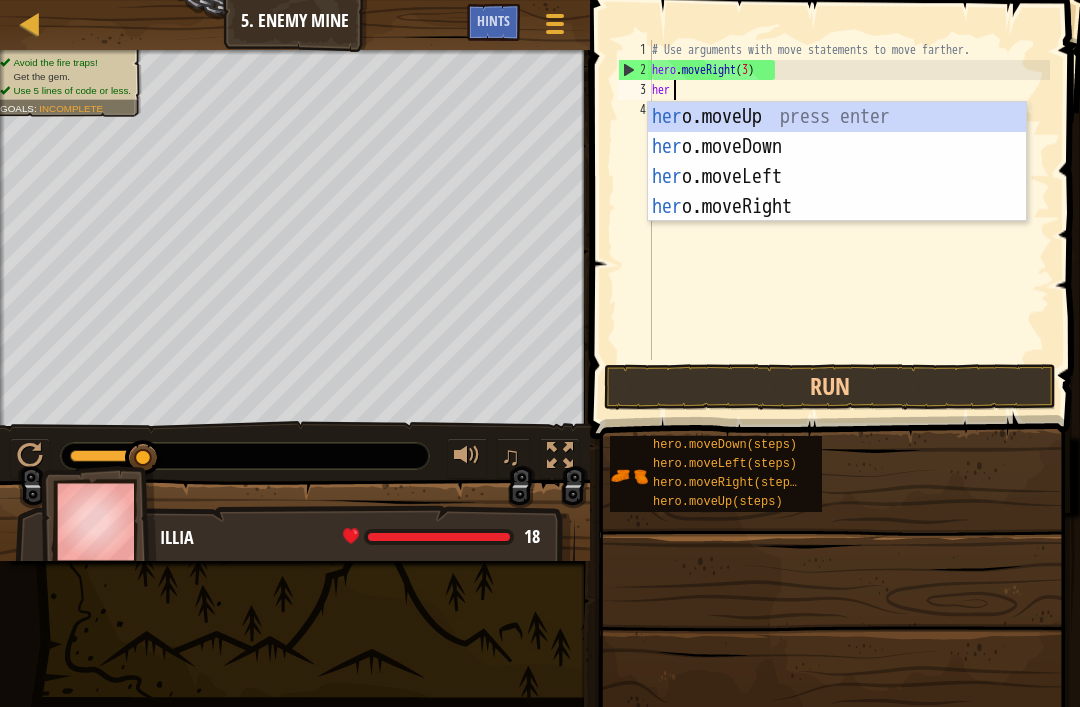 type on "hero" 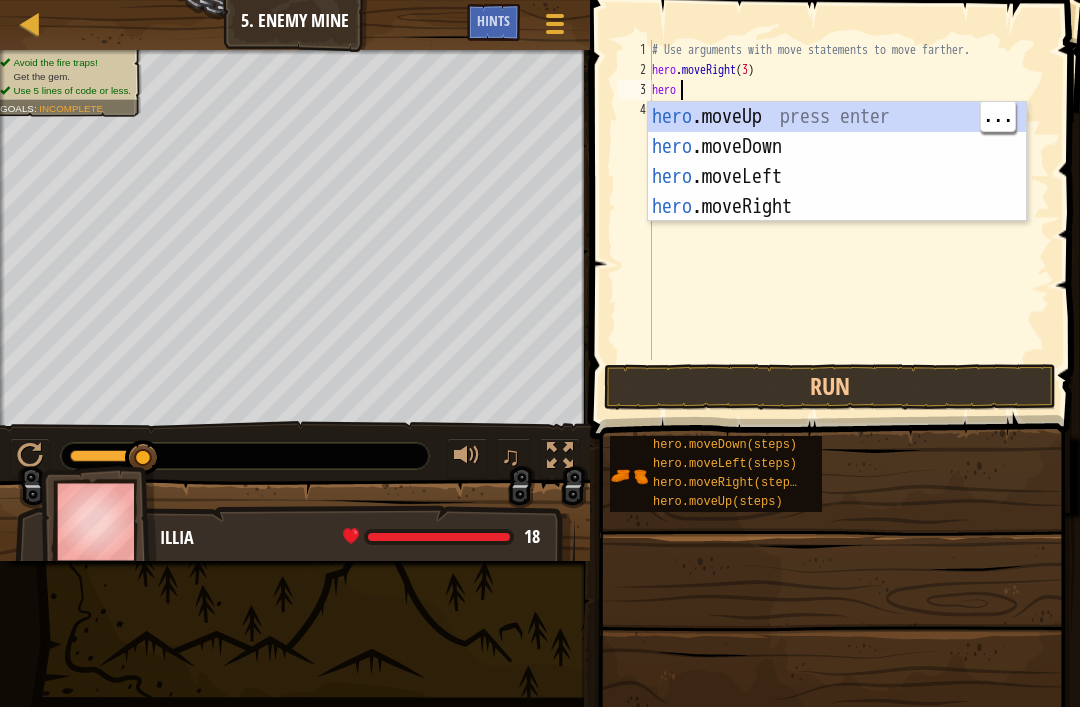 click on "hero .moveUp press enter hero .moveDown press enter hero .moveLeft press enter hero .moveRight press enter" at bounding box center (837, 192) 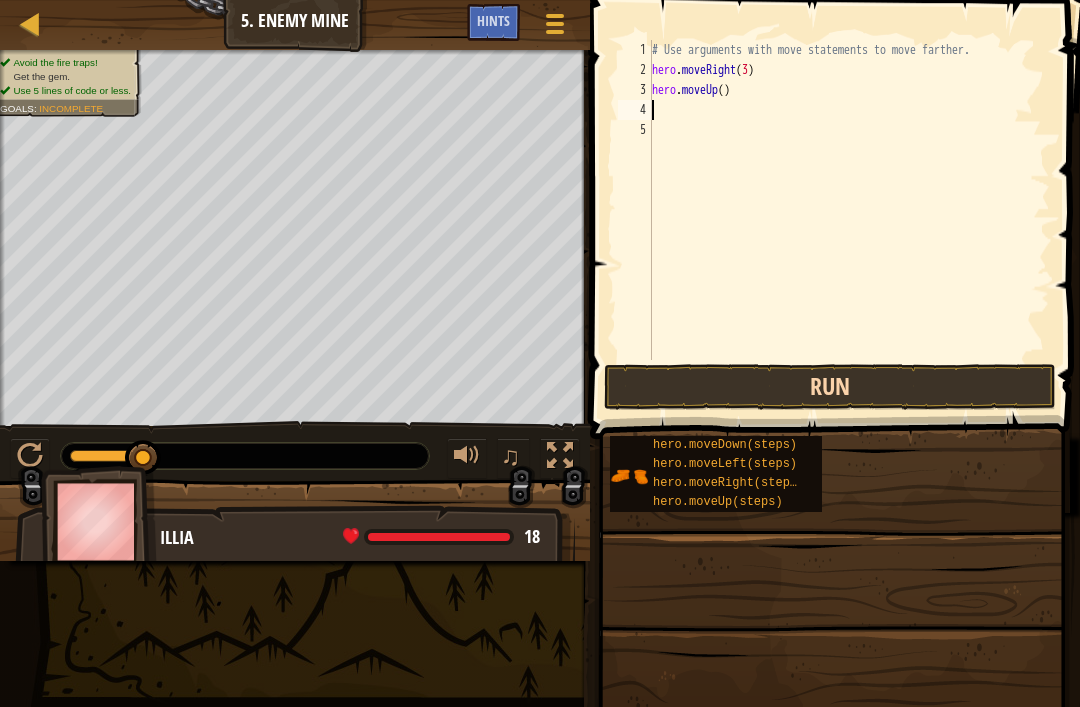 click on "Run" at bounding box center [830, 387] 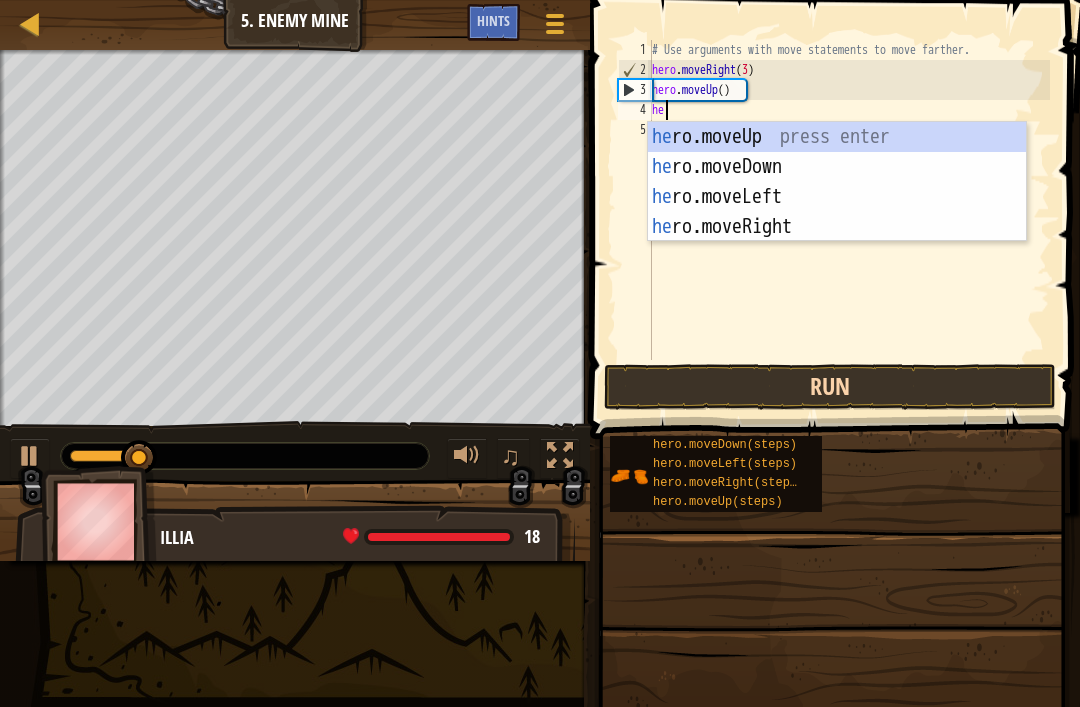 scroll, scrollTop: 10, scrollLeft: 1, axis: both 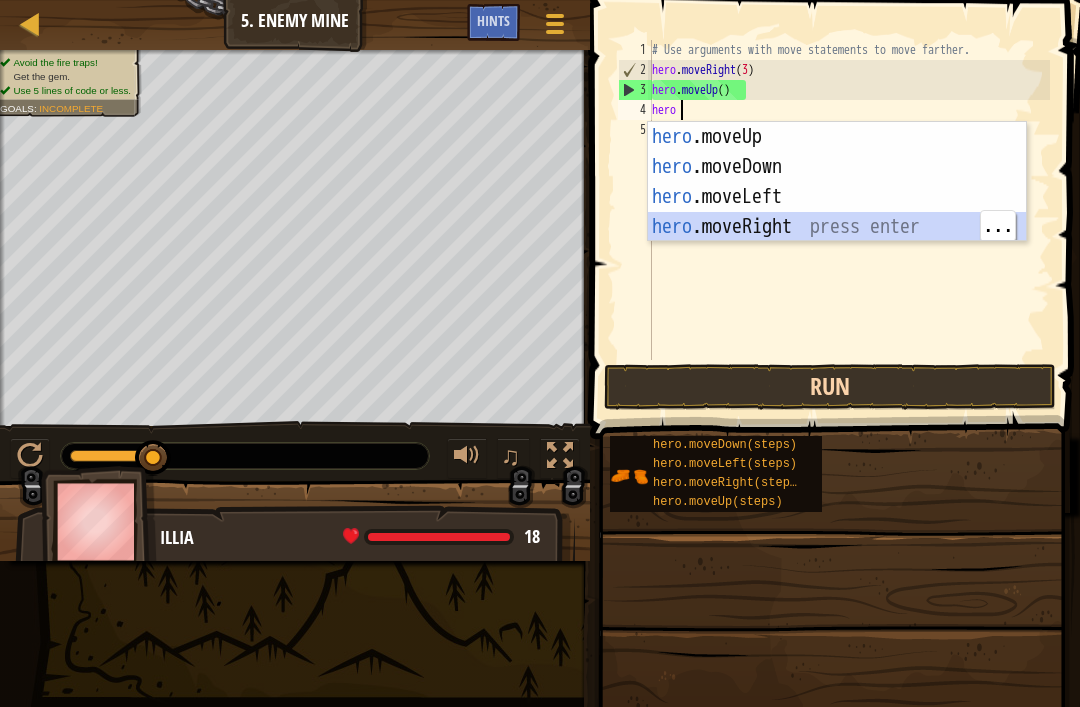 click on "Run" at bounding box center (830, 387) 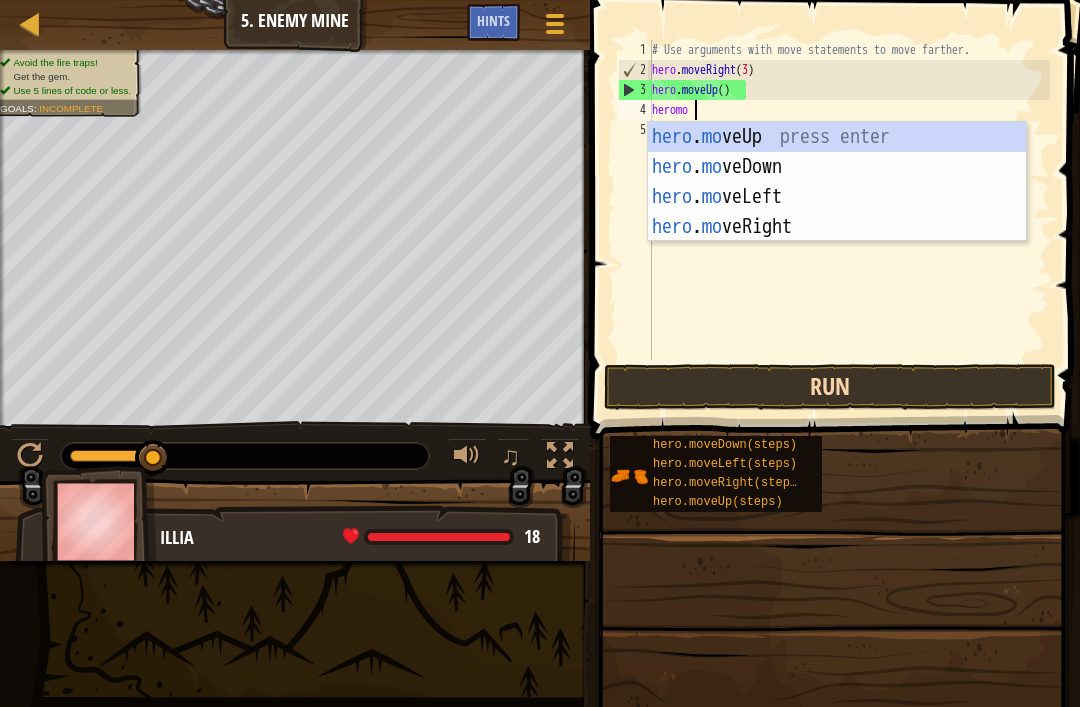 type on "heromove" 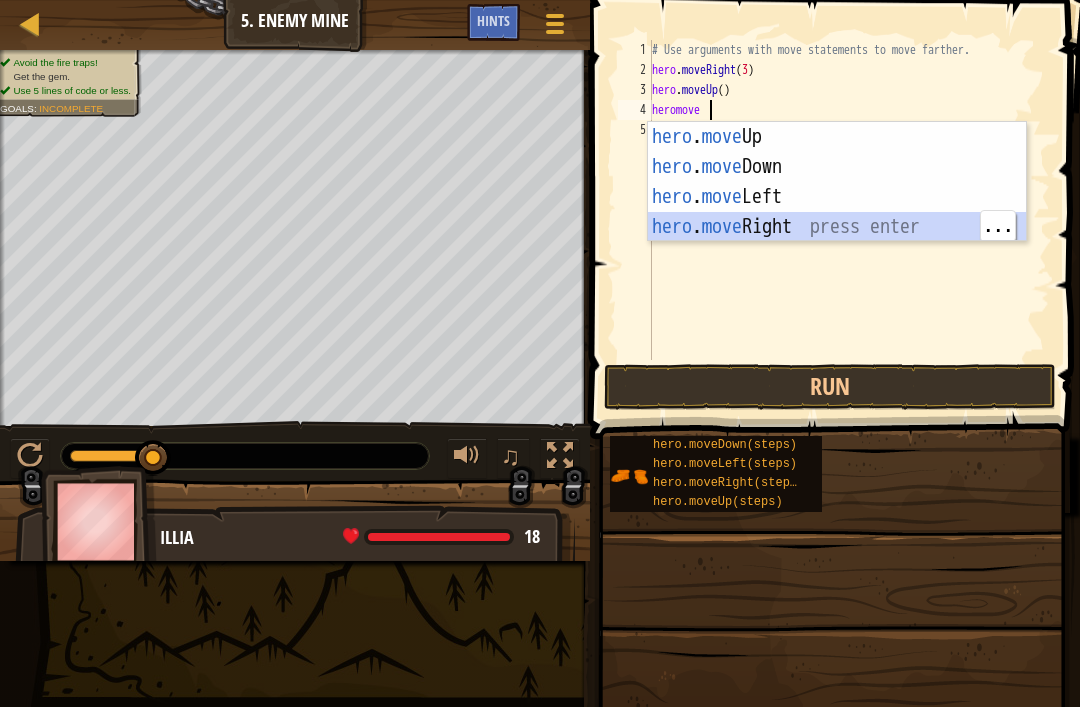 scroll, scrollTop: 10, scrollLeft: 0, axis: vertical 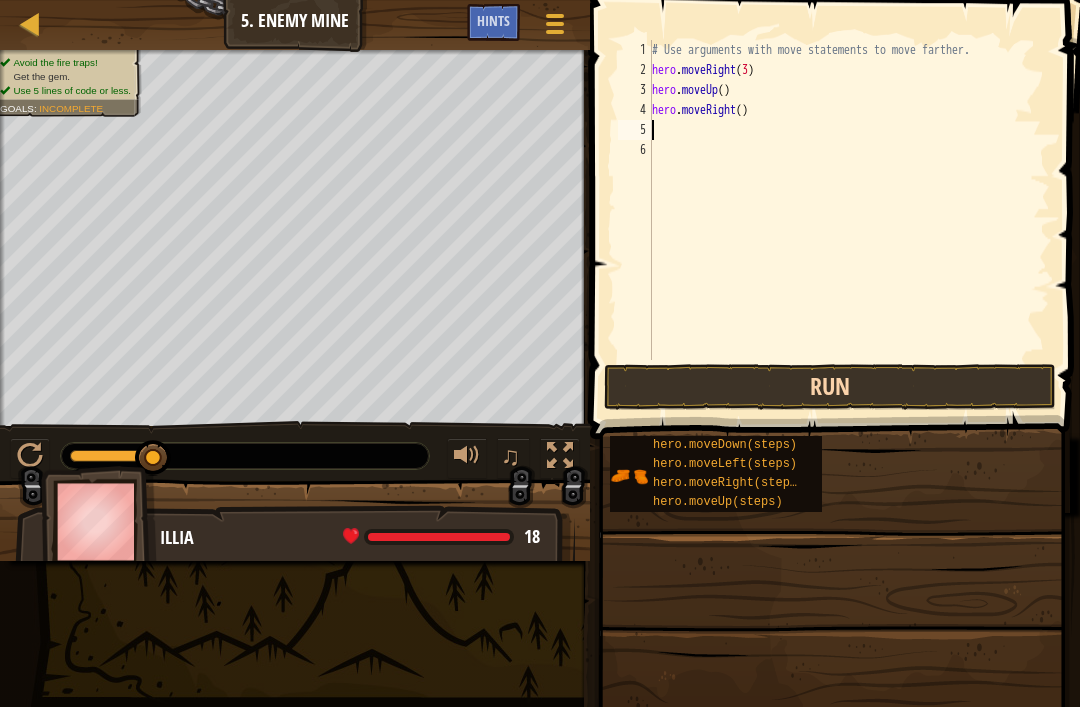 click on "Run" at bounding box center [830, 387] 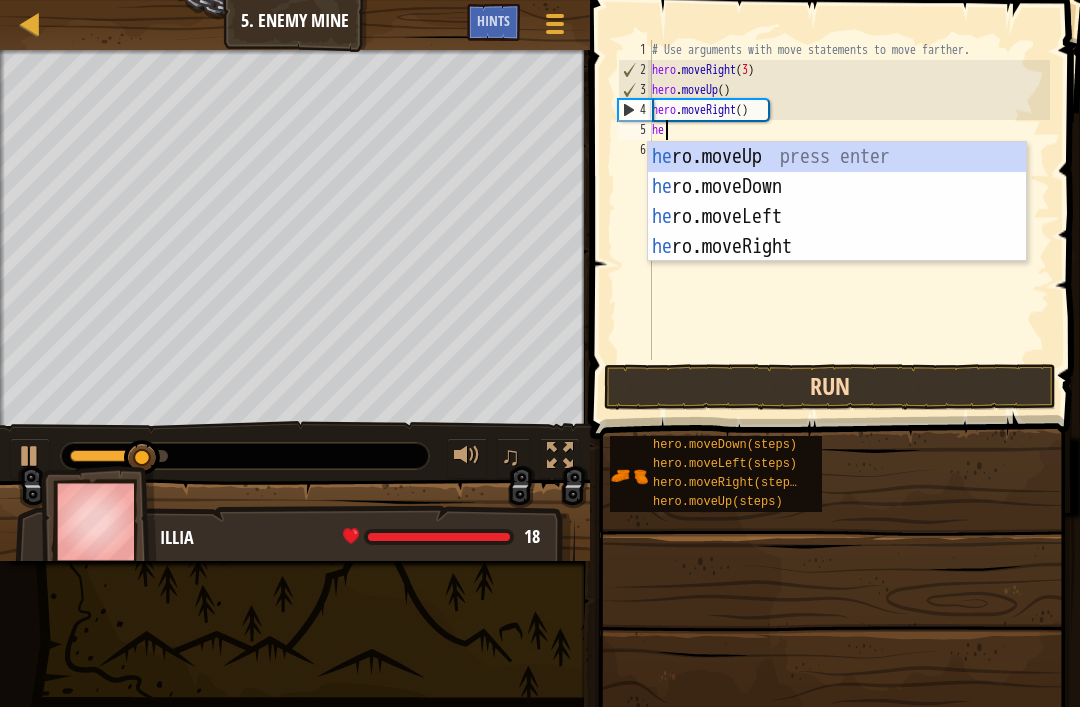 scroll, scrollTop: 10, scrollLeft: 1, axis: both 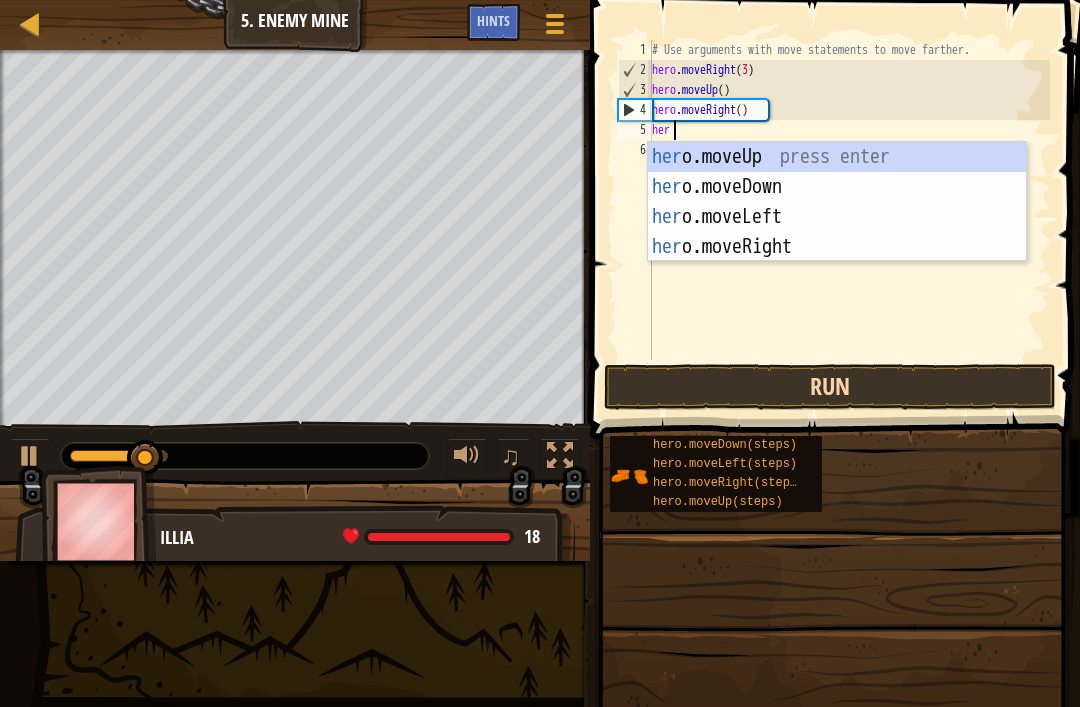 type on "hero" 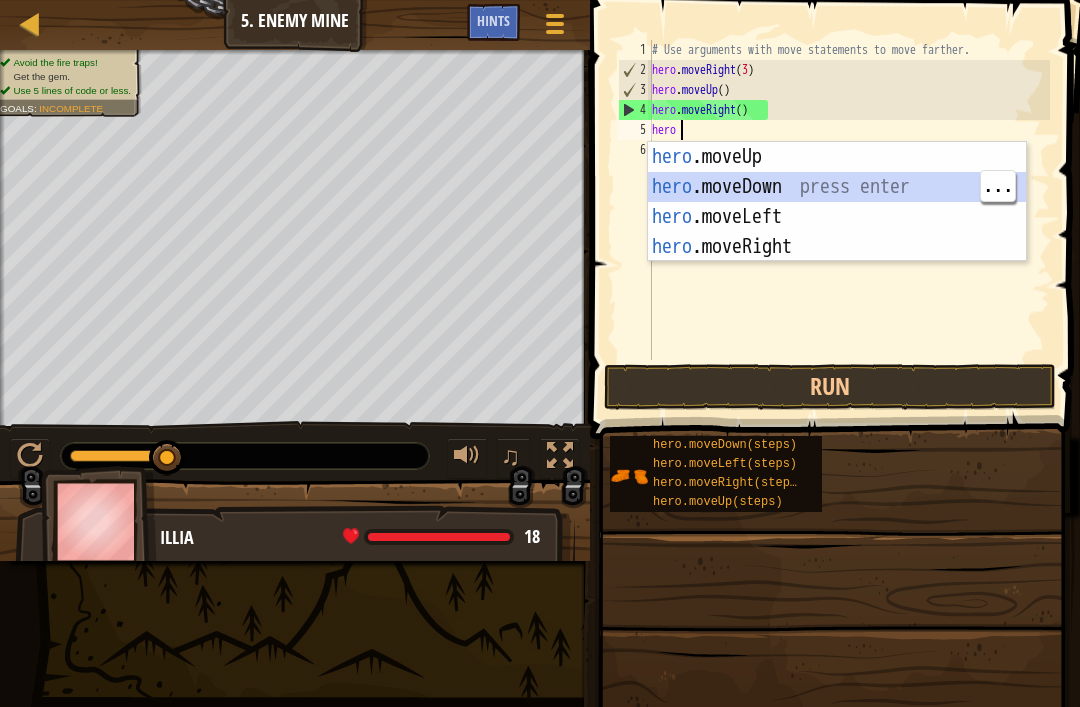 scroll, scrollTop: 10, scrollLeft: 0, axis: vertical 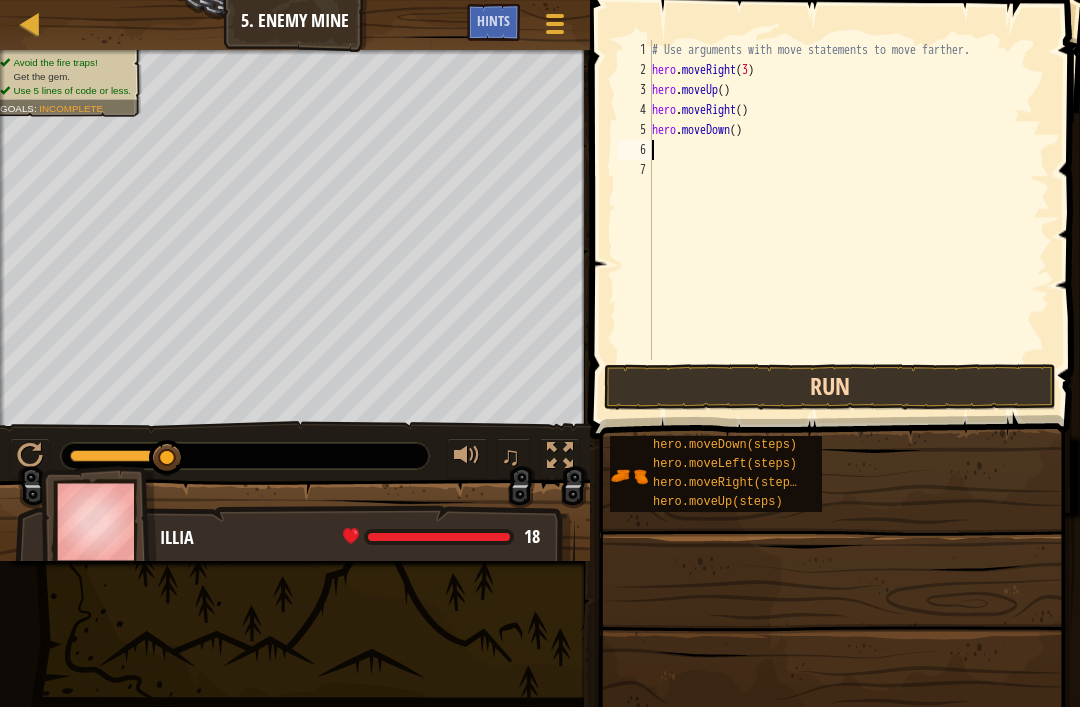 click on "Run" at bounding box center (830, 387) 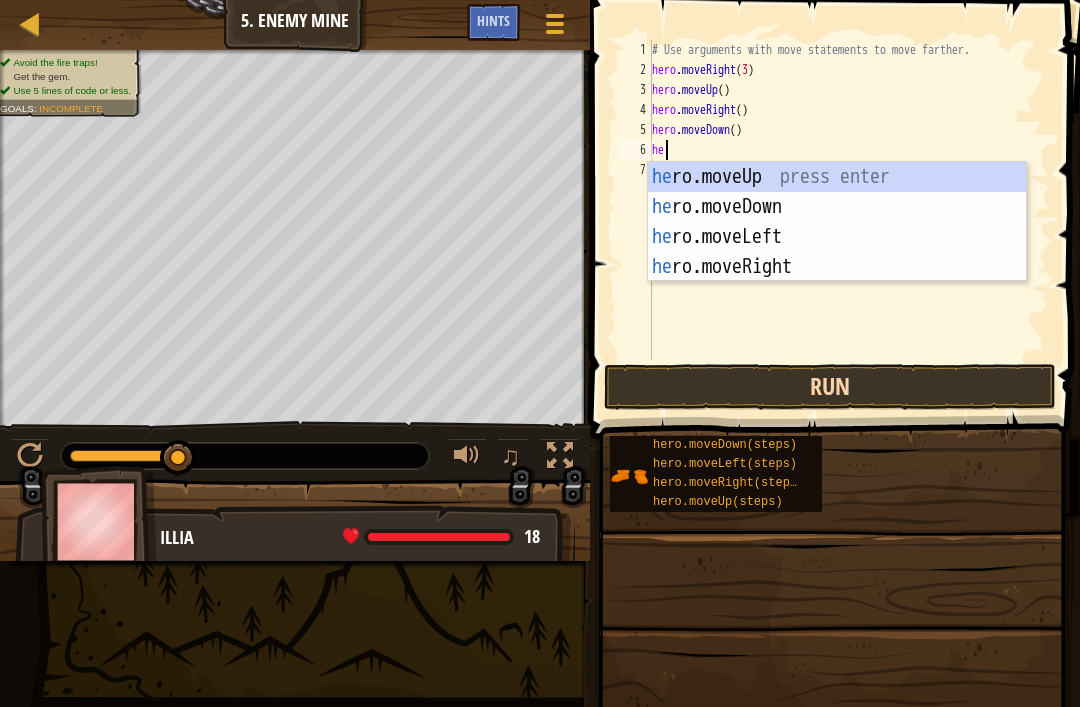 scroll, scrollTop: 10, scrollLeft: 1, axis: both 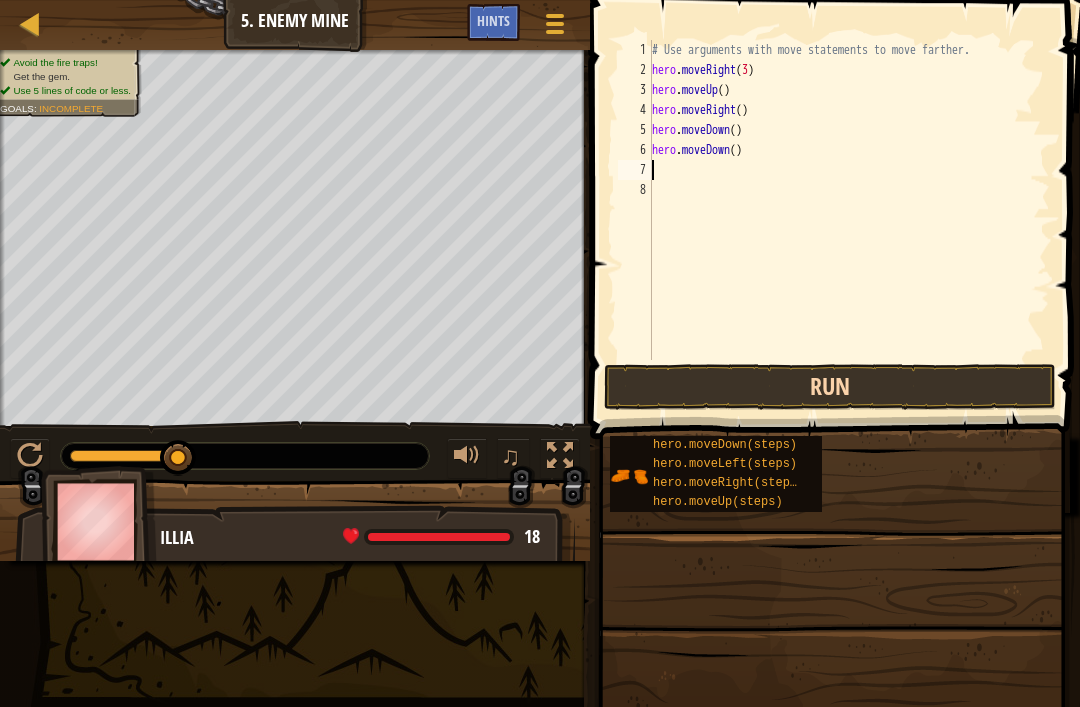 click on "Run" at bounding box center (830, 387) 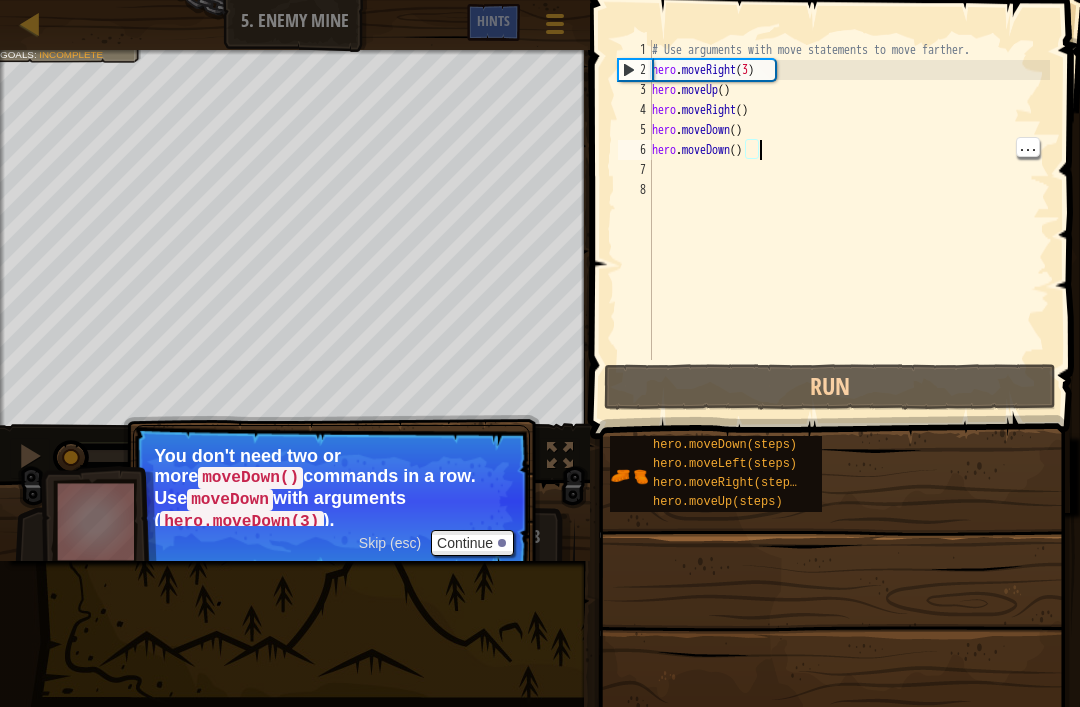 type on "hero.moveDown(" 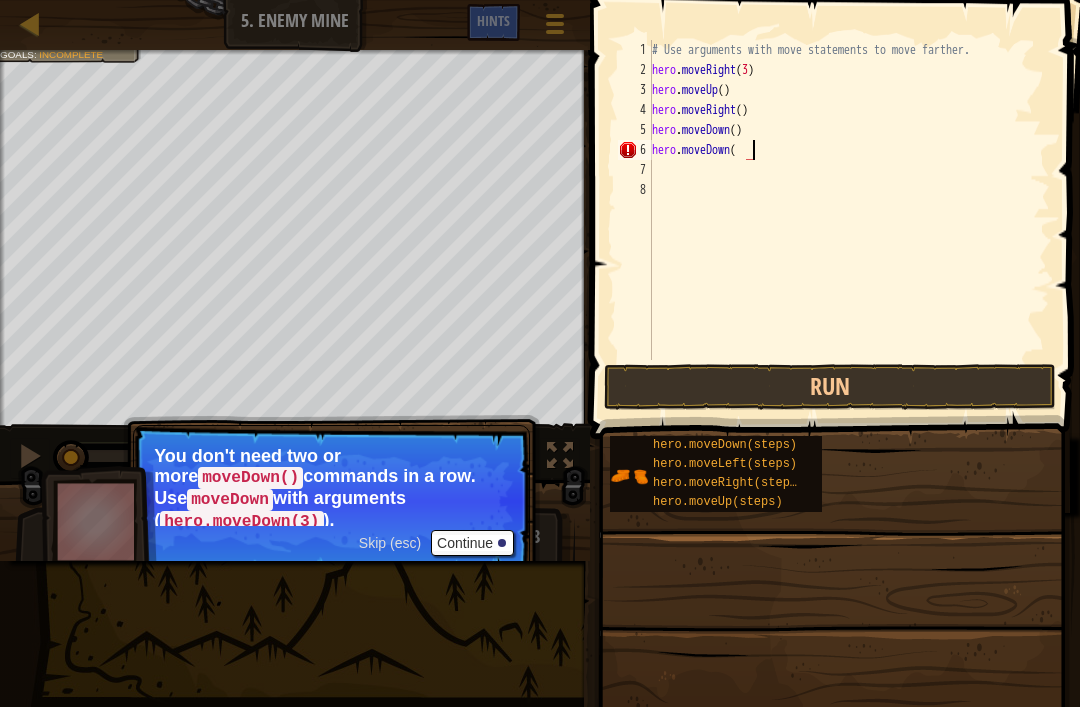 click on "Continue" at bounding box center (472, 543) 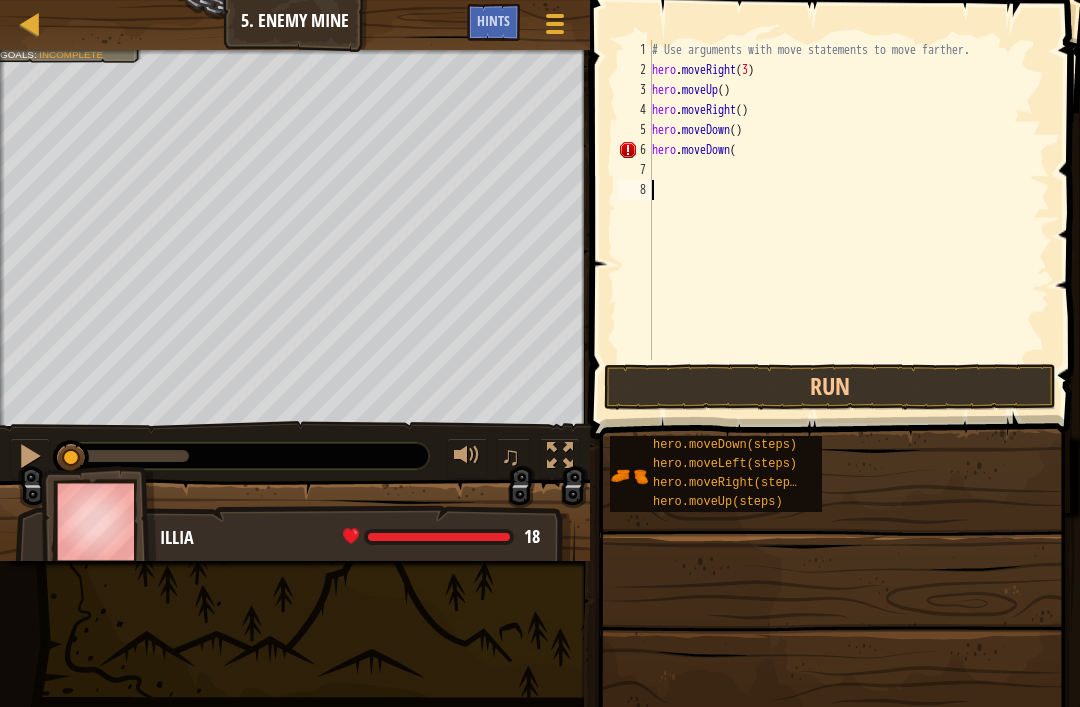 type on "3" 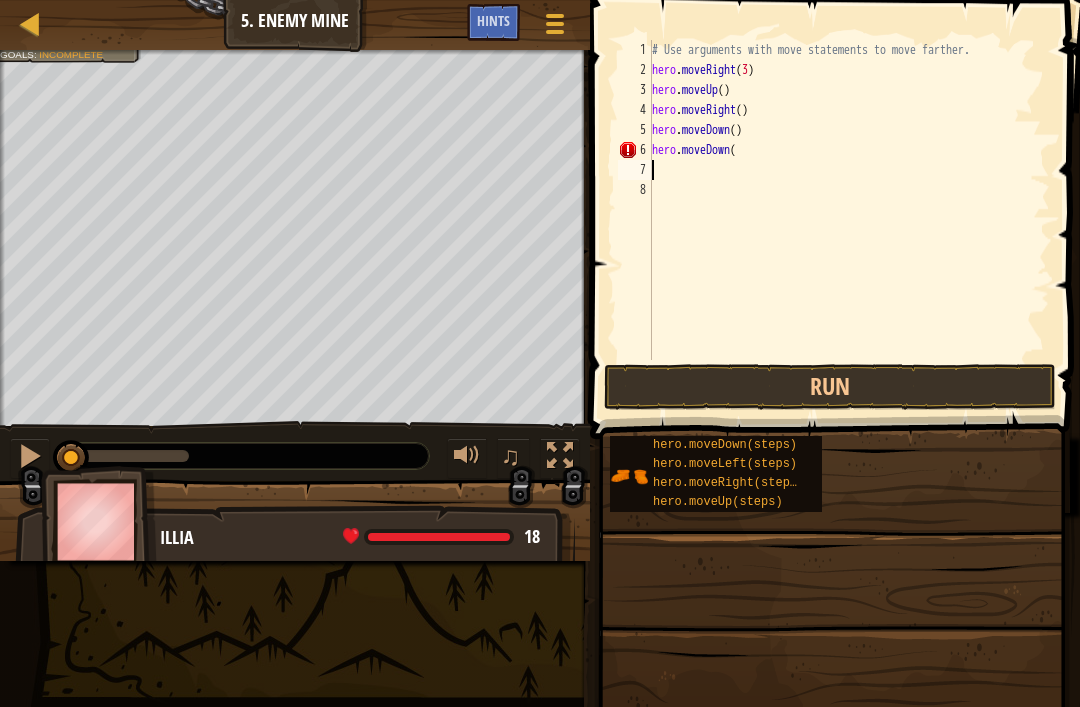 type on "hero.moveDown(" 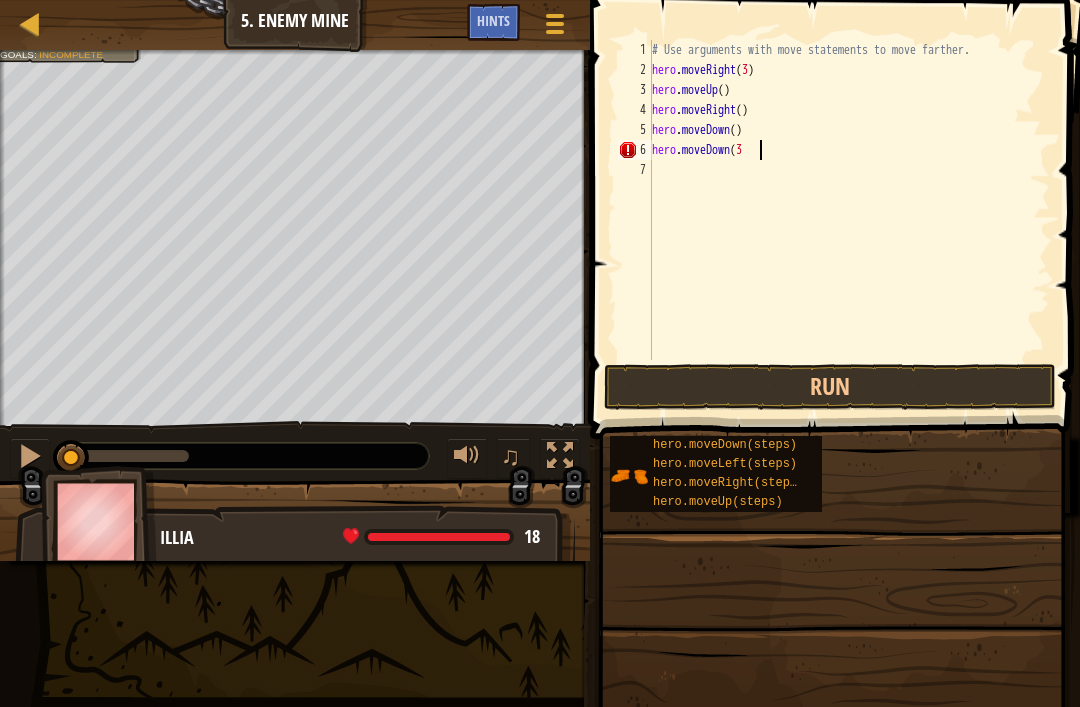 scroll, scrollTop: 10, scrollLeft: 9, axis: both 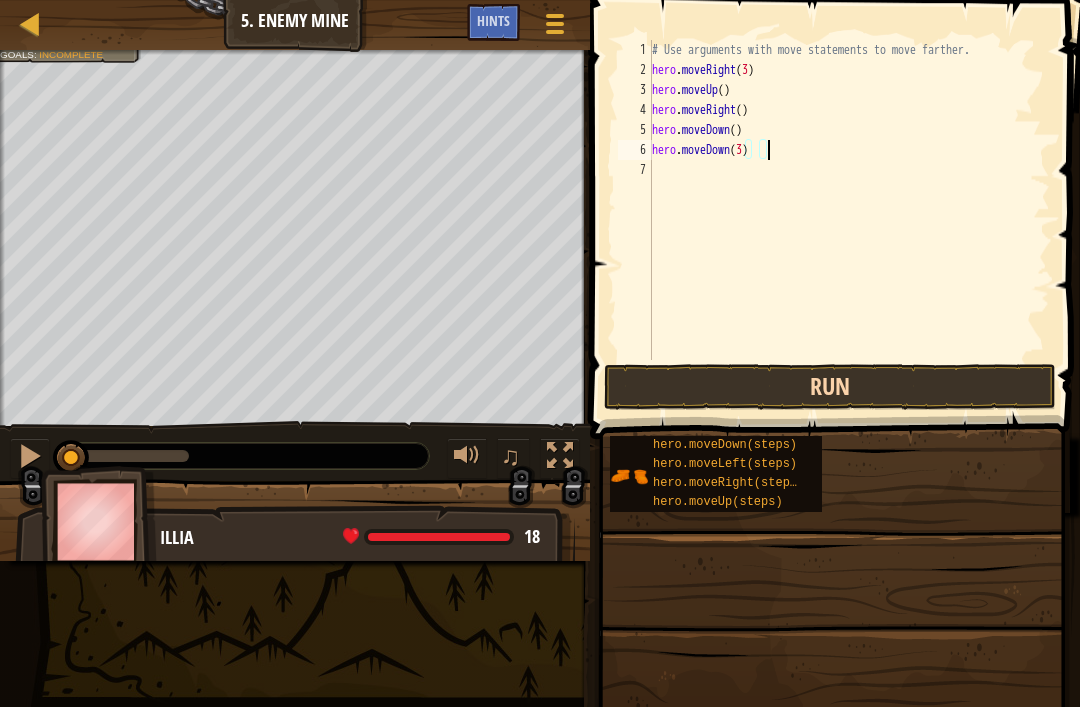 click on "Run" at bounding box center [830, 387] 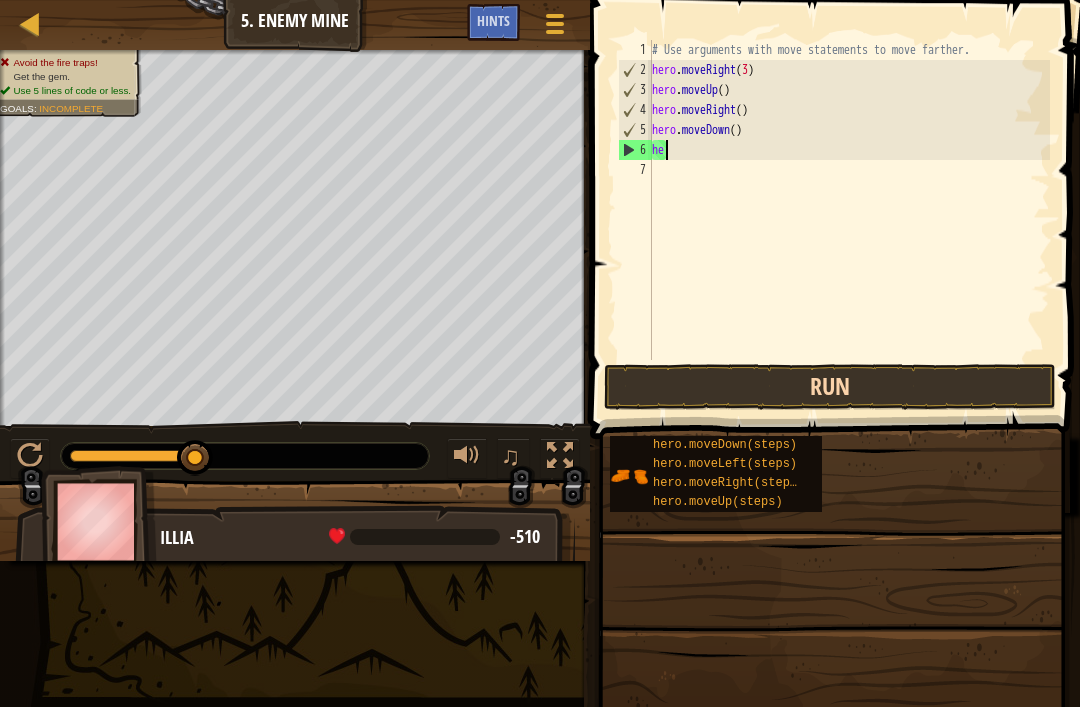 scroll, scrollTop: 10, scrollLeft: 0, axis: vertical 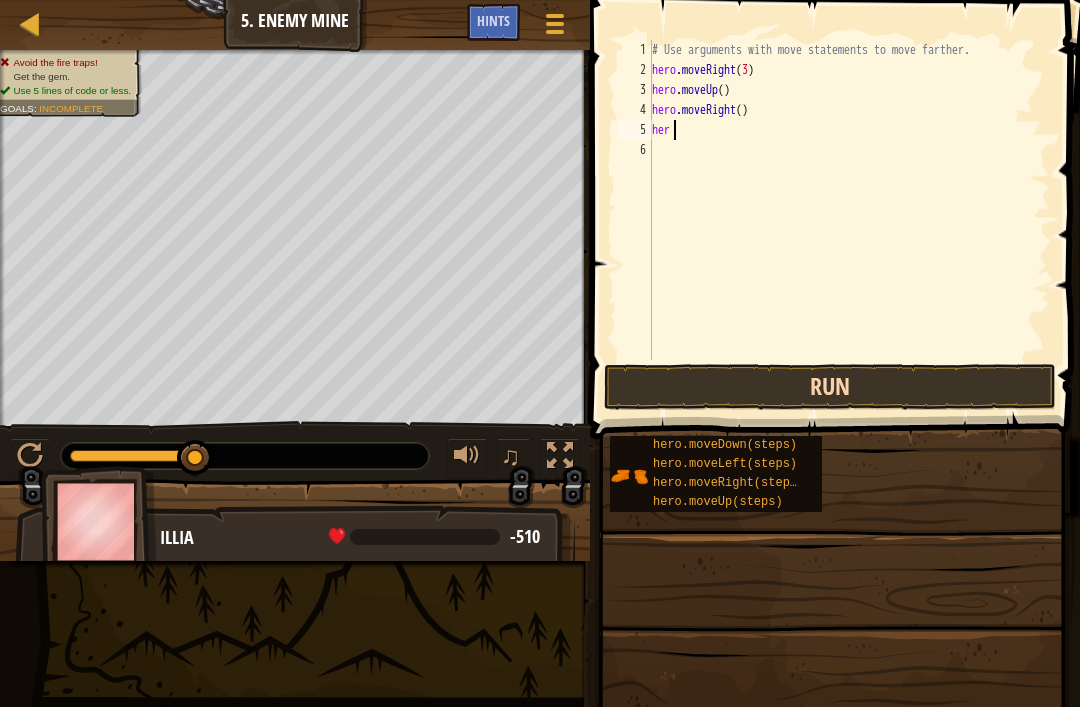 type on "h" 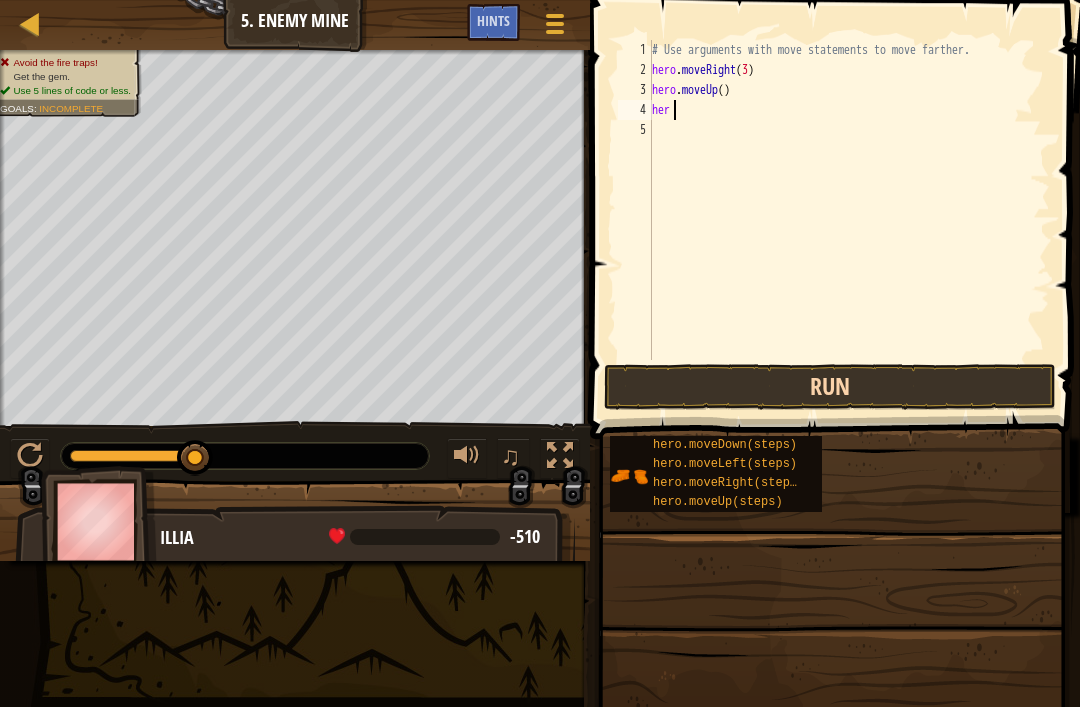 type on "h" 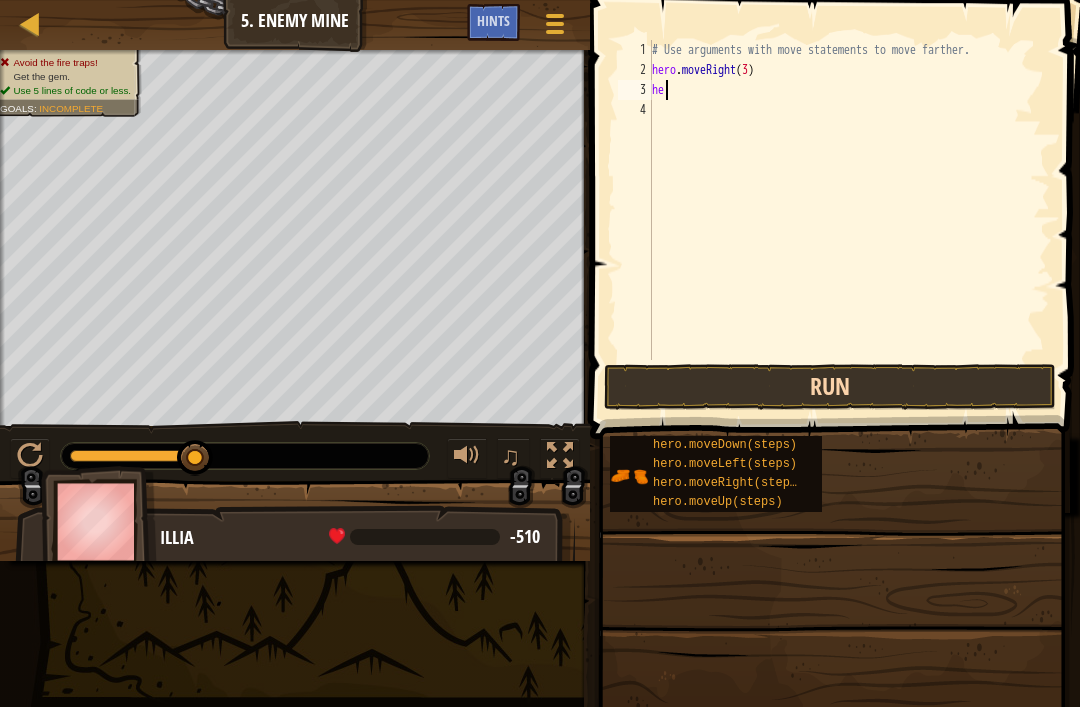 type on "h" 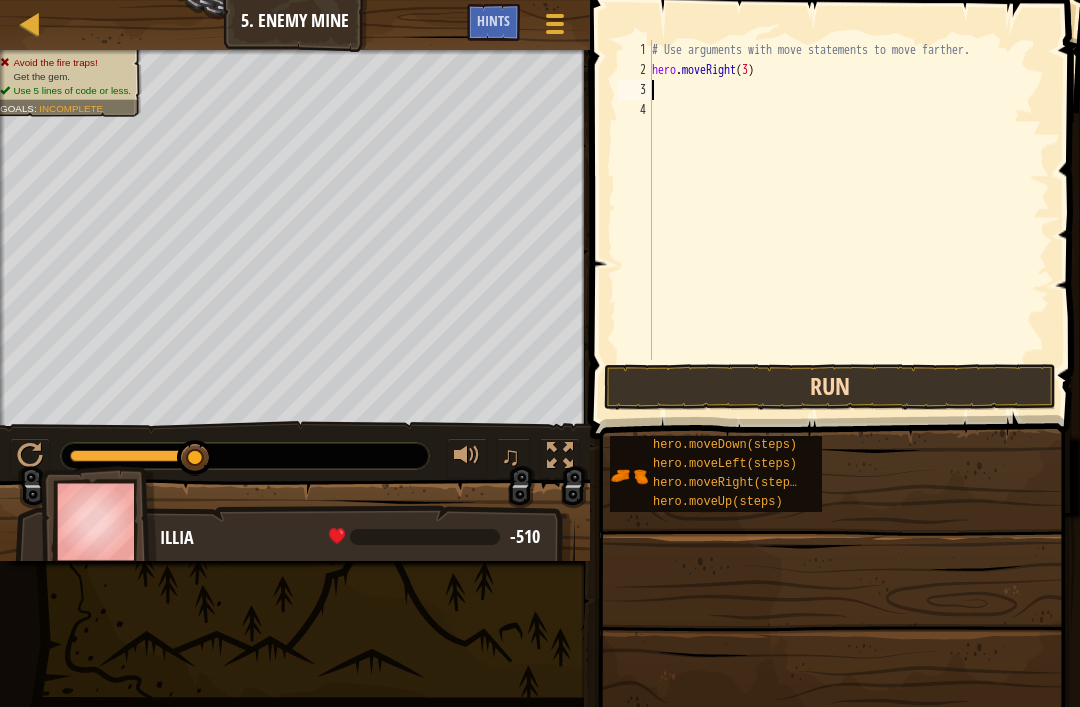 click on "Run" at bounding box center (830, 387) 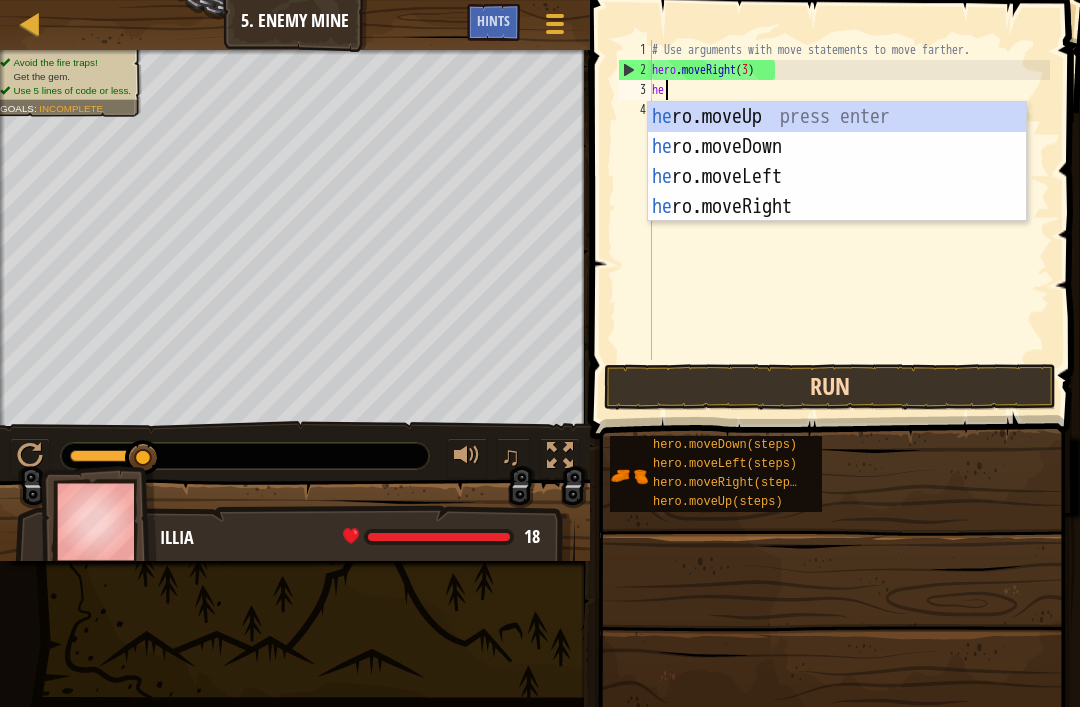 type on "her" 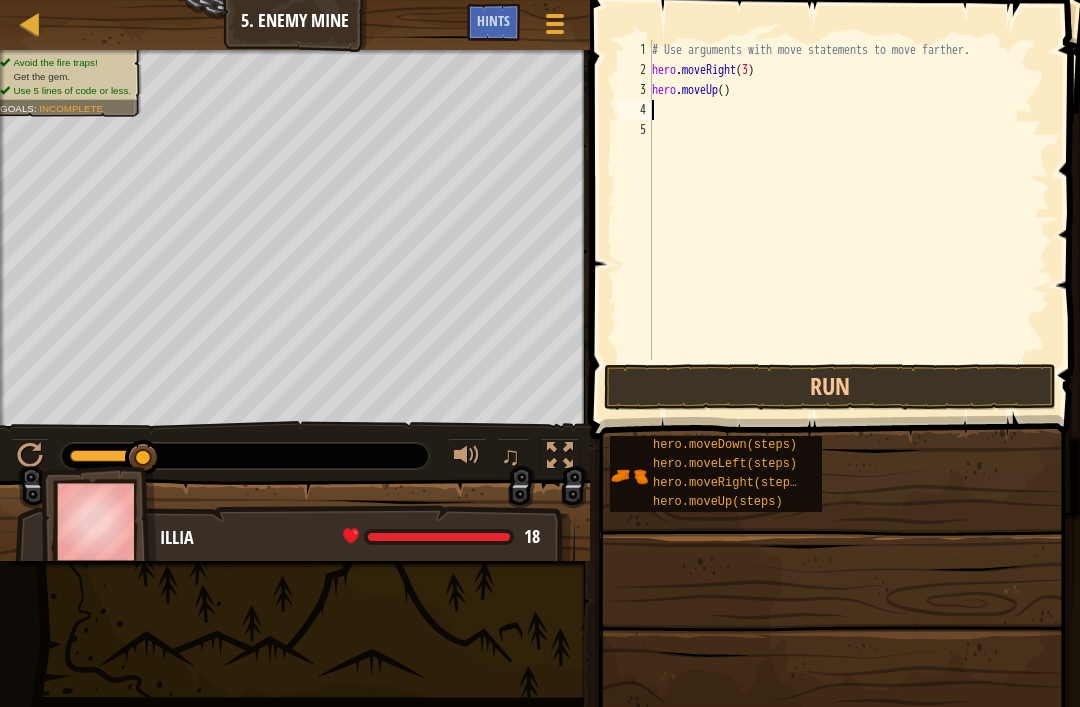 scroll, scrollTop: 10, scrollLeft: 0, axis: vertical 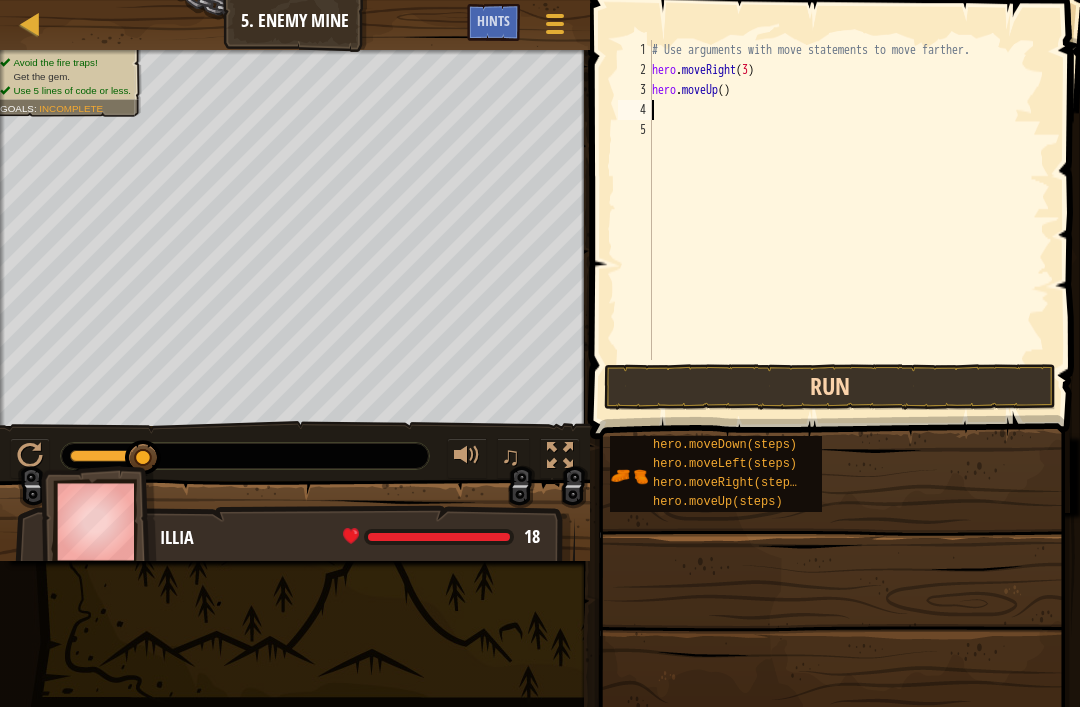 click on "Run" at bounding box center [830, 387] 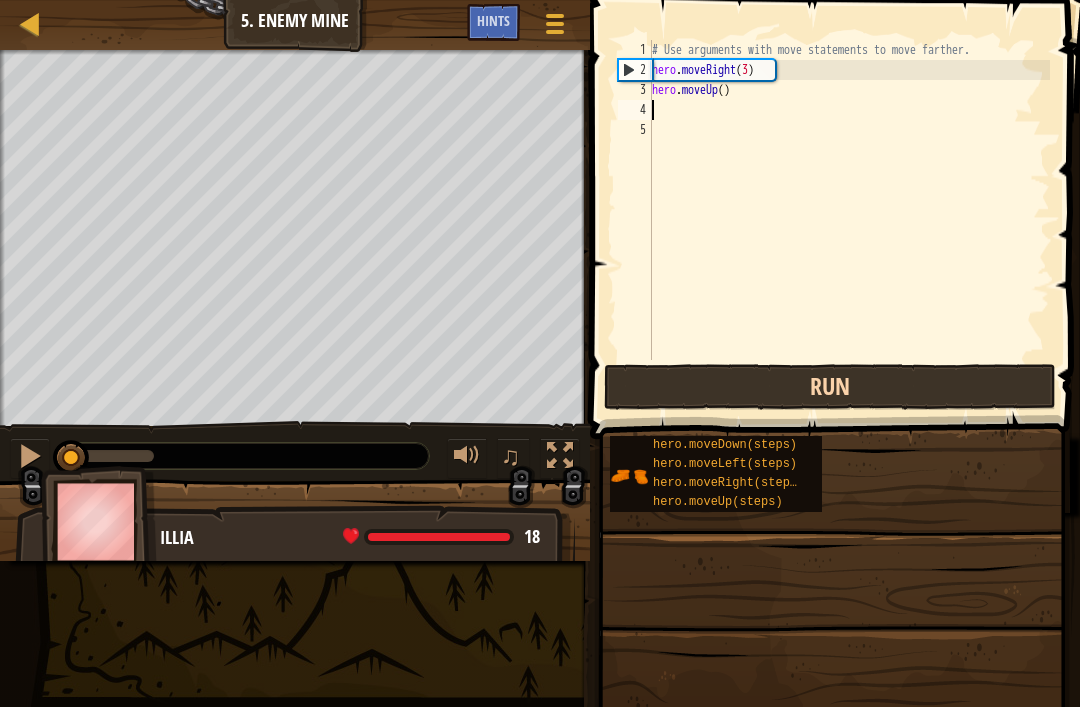 click on "Run" at bounding box center [830, 387] 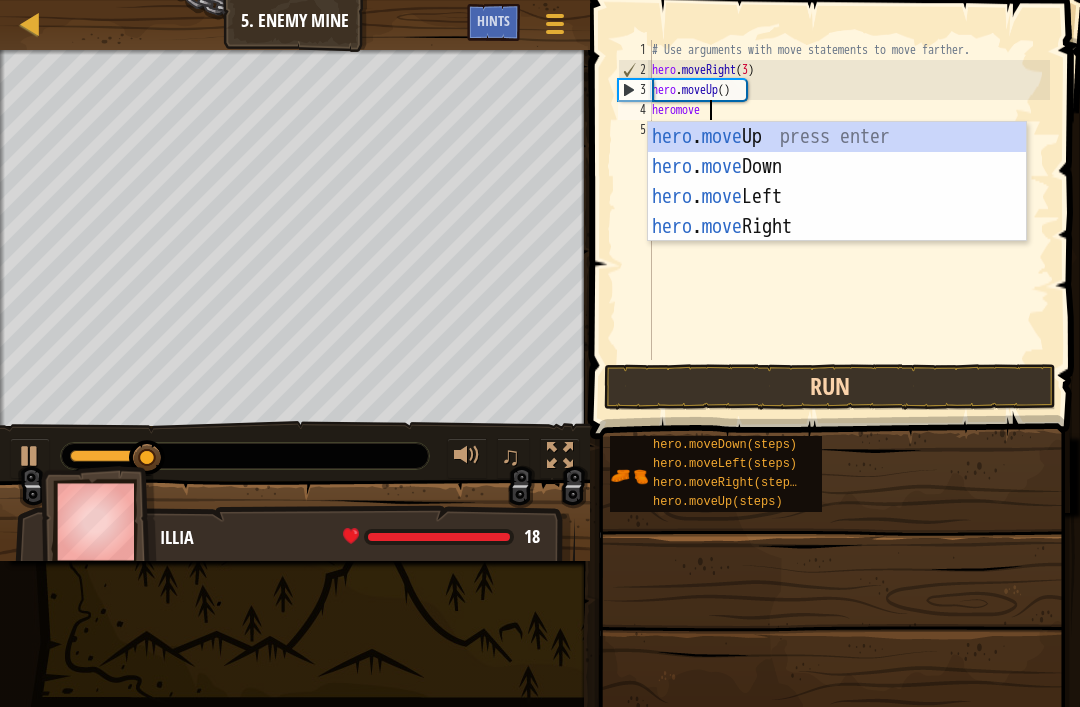 scroll, scrollTop: 10, scrollLeft: 4, axis: both 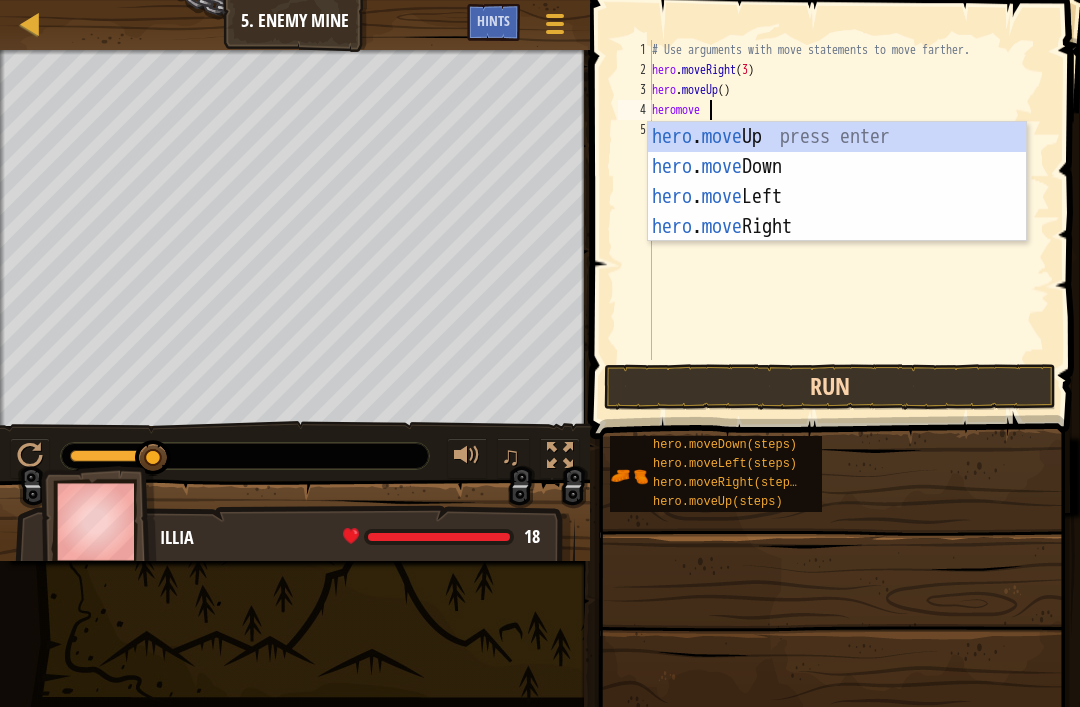 type on "heromover" 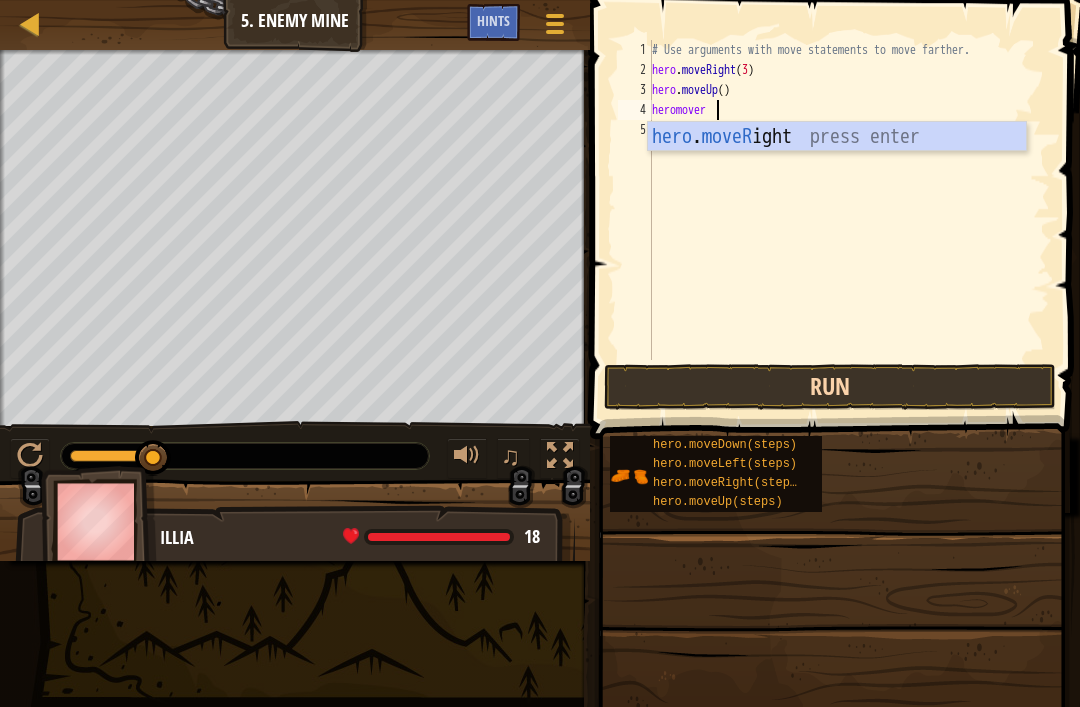 type on "\" 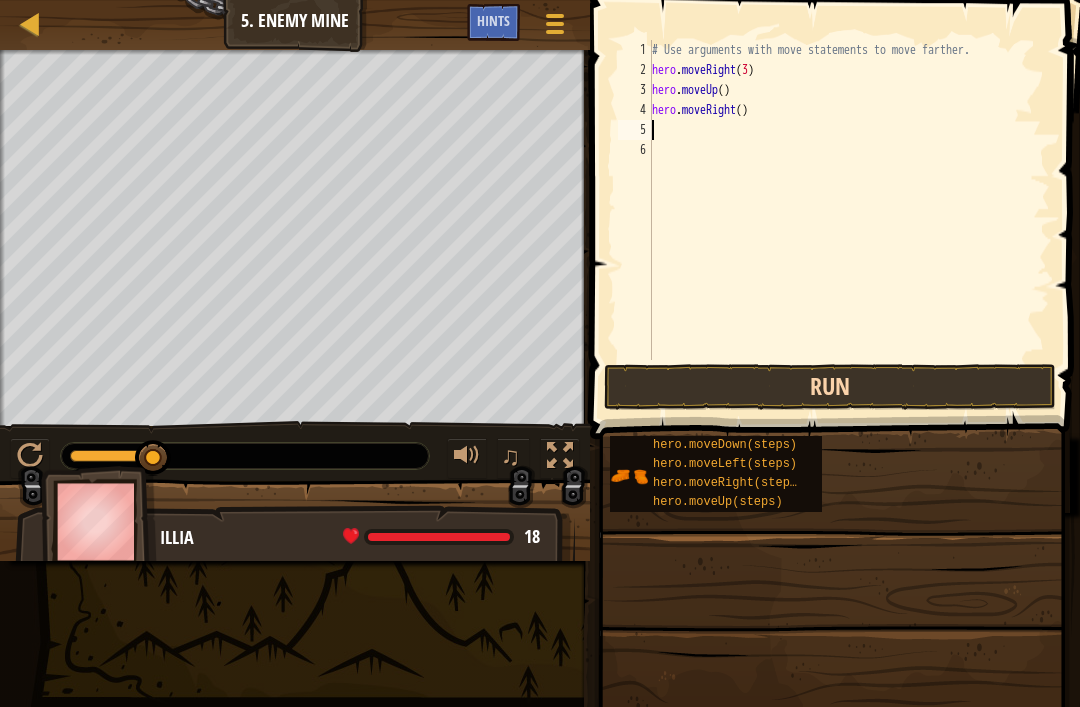 click on "Run" at bounding box center [830, 387] 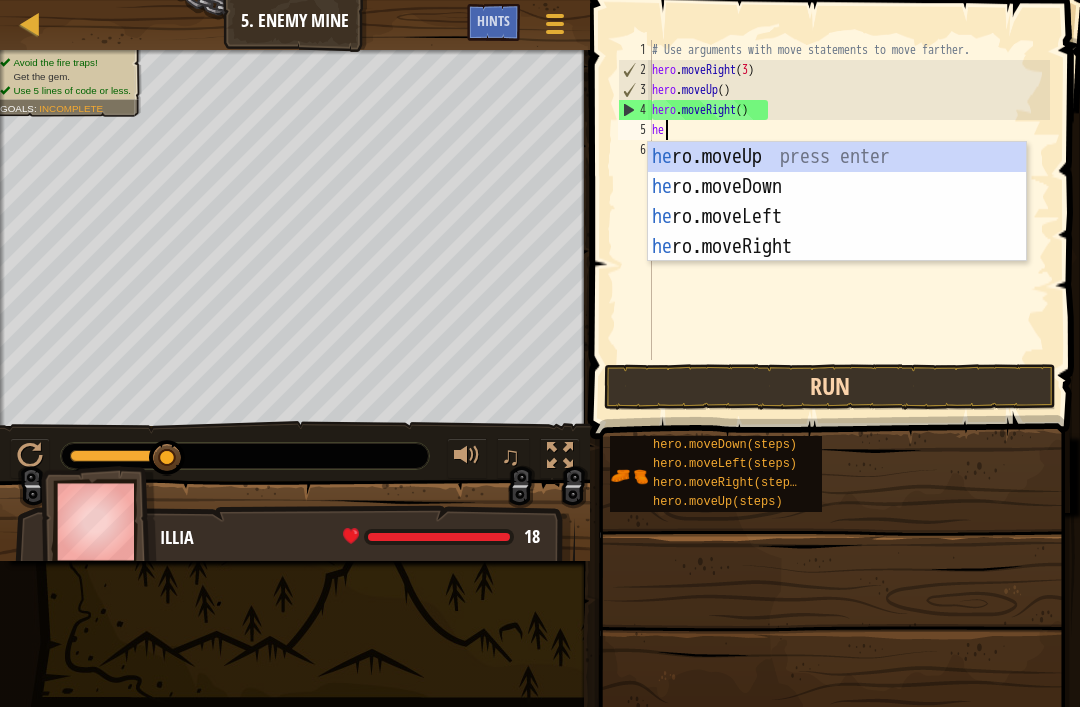 scroll, scrollTop: 10, scrollLeft: 1, axis: both 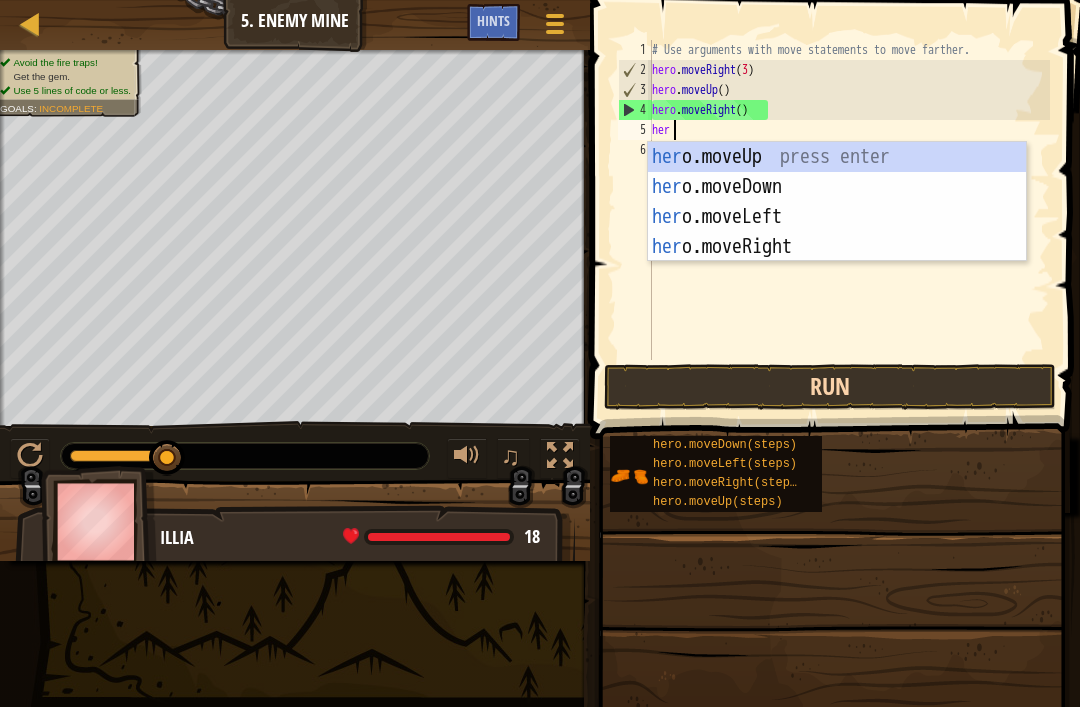 type on "hero" 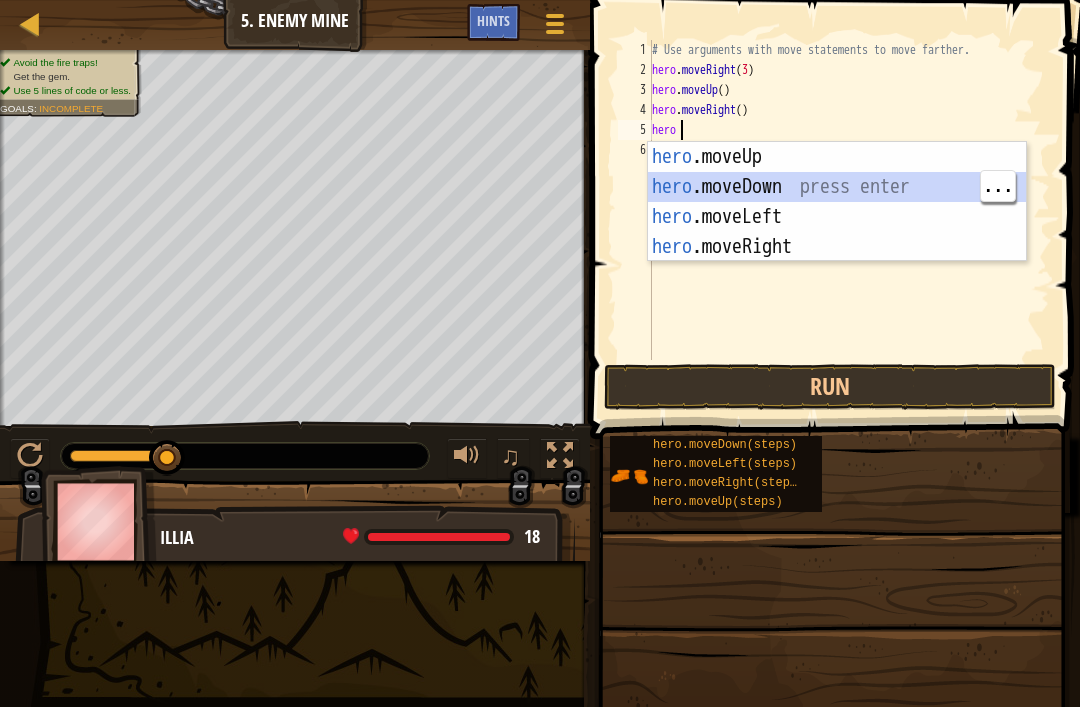 click on "hero .moveUp press enter hero .moveDown press enter hero .moveLeft press enter hero .moveRight press enter" at bounding box center [837, 232] 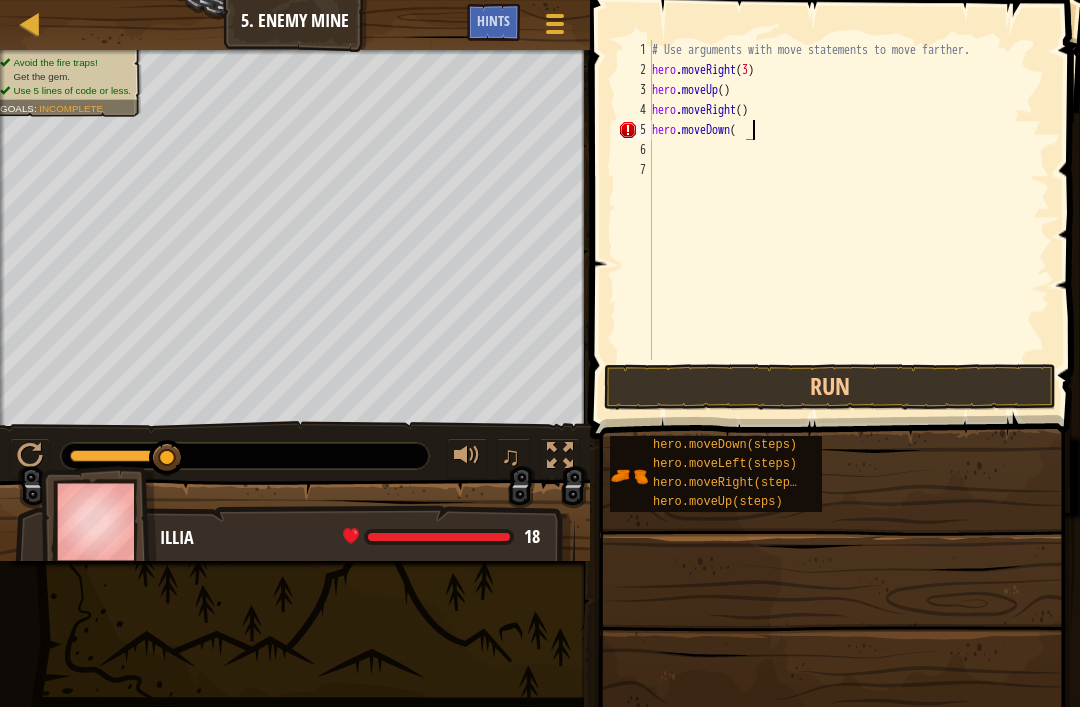 scroll, scrollTop: 10, scrollLeft: 8, axis: both 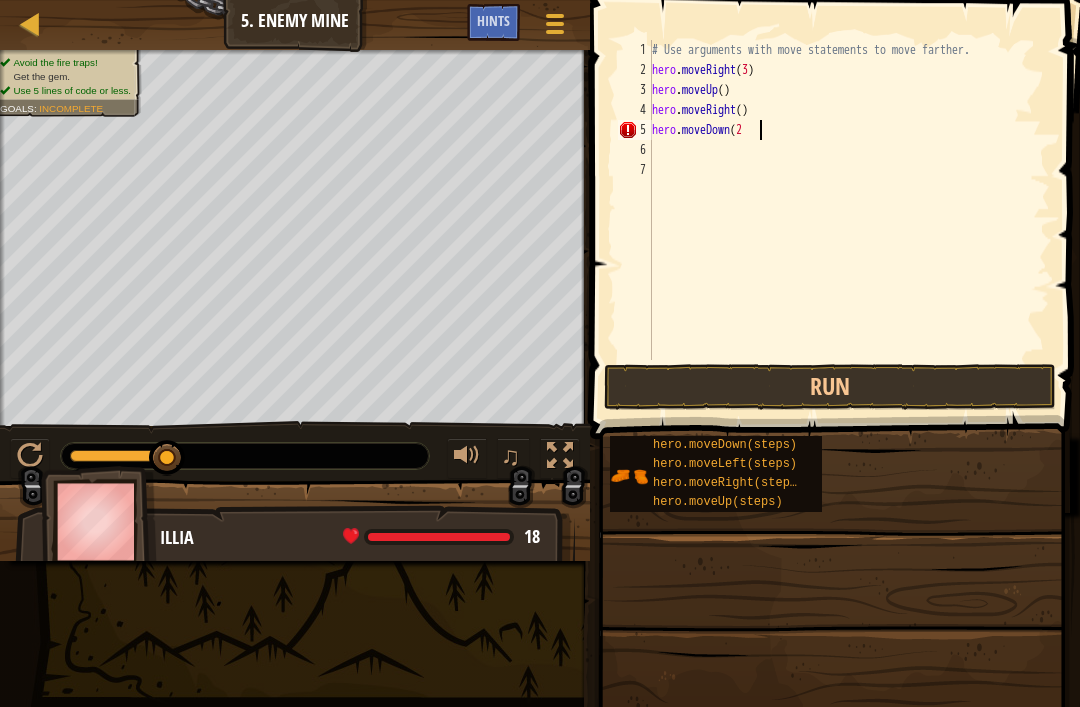 type on "hero.moveDown(2)" 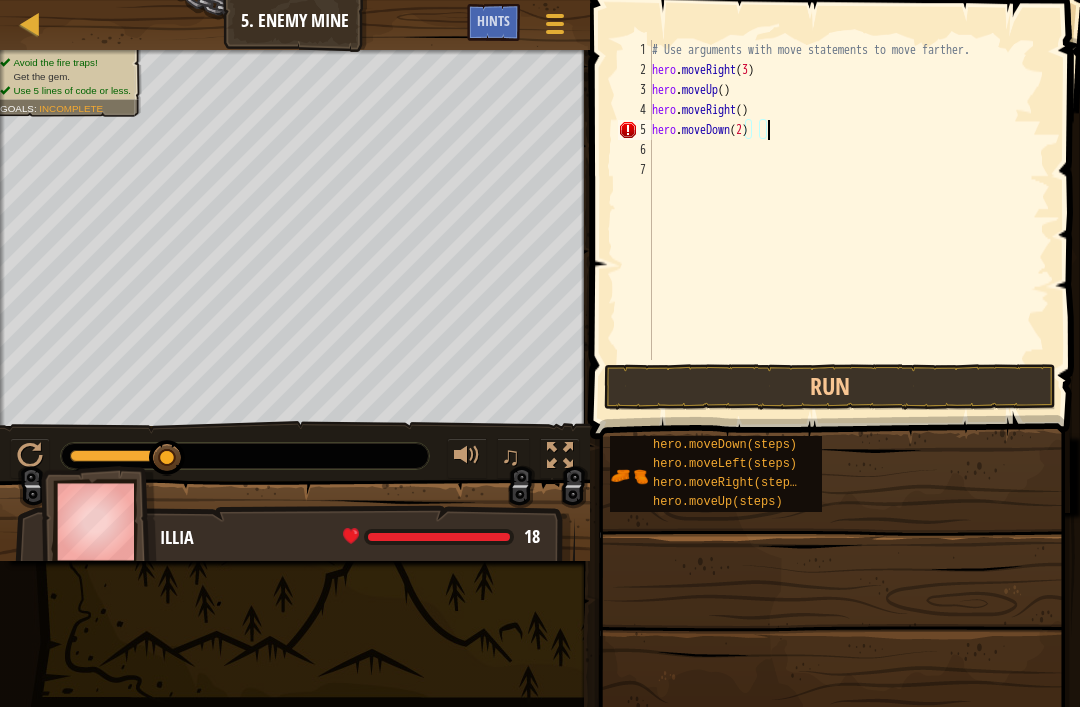 scroll, scrollTop: 10, scrollLeft: 0, axis: vertical 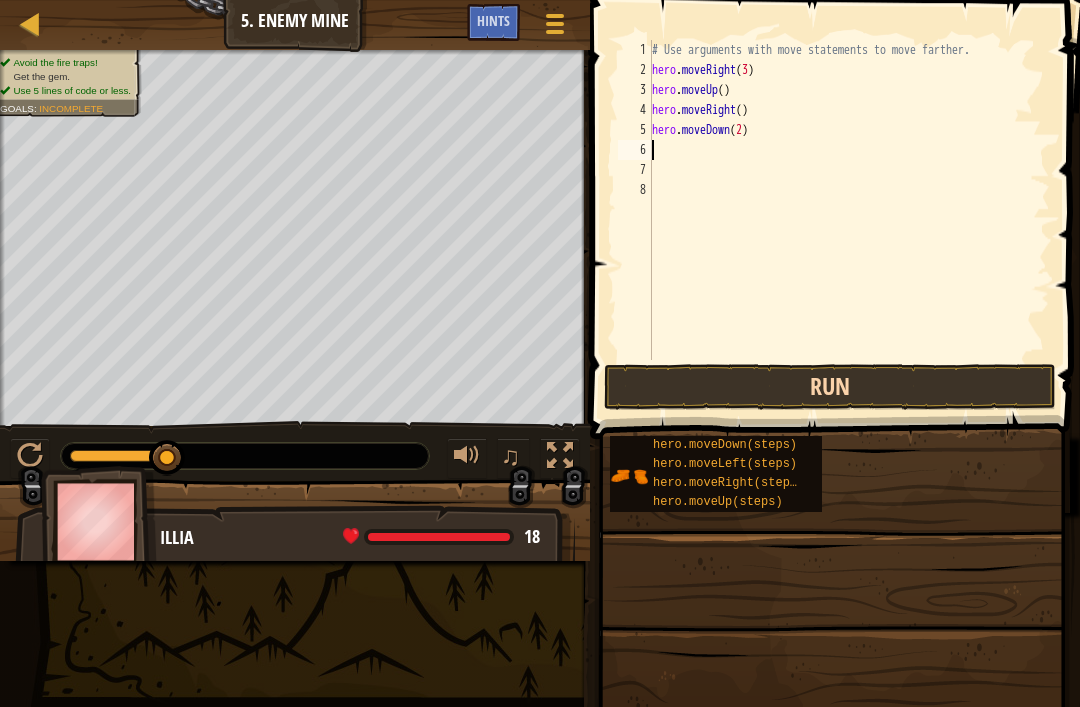 click on "Run" at bounding box center [830, 387] 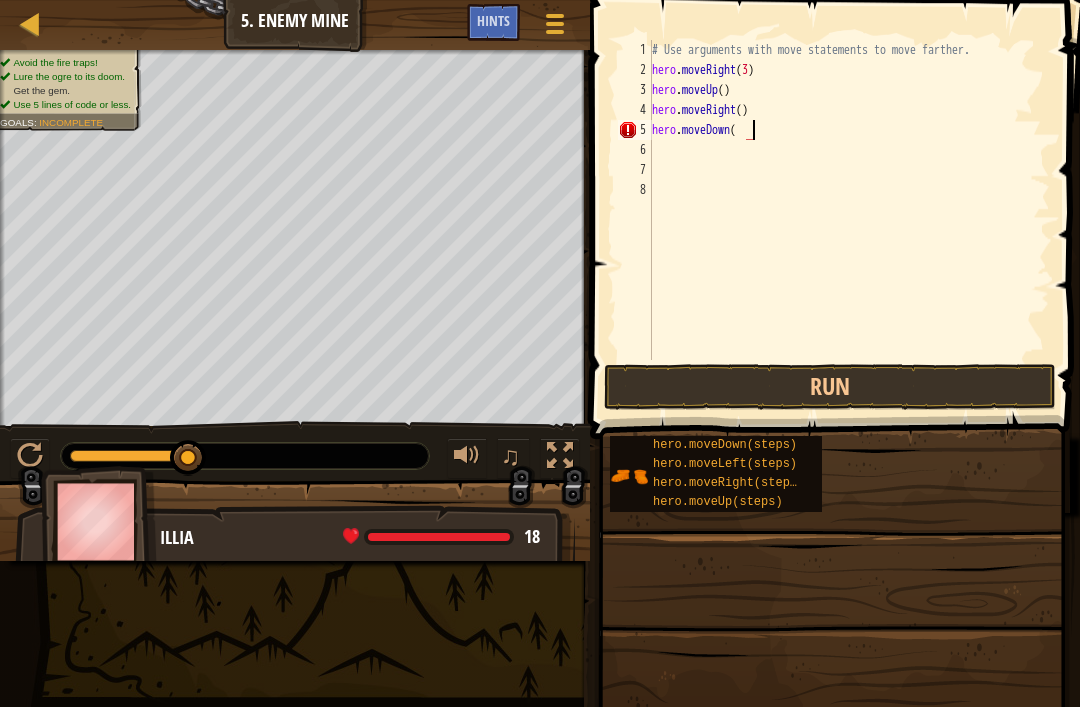 scroll, scrollTop: 10, scrollLeft: 8, axis: both 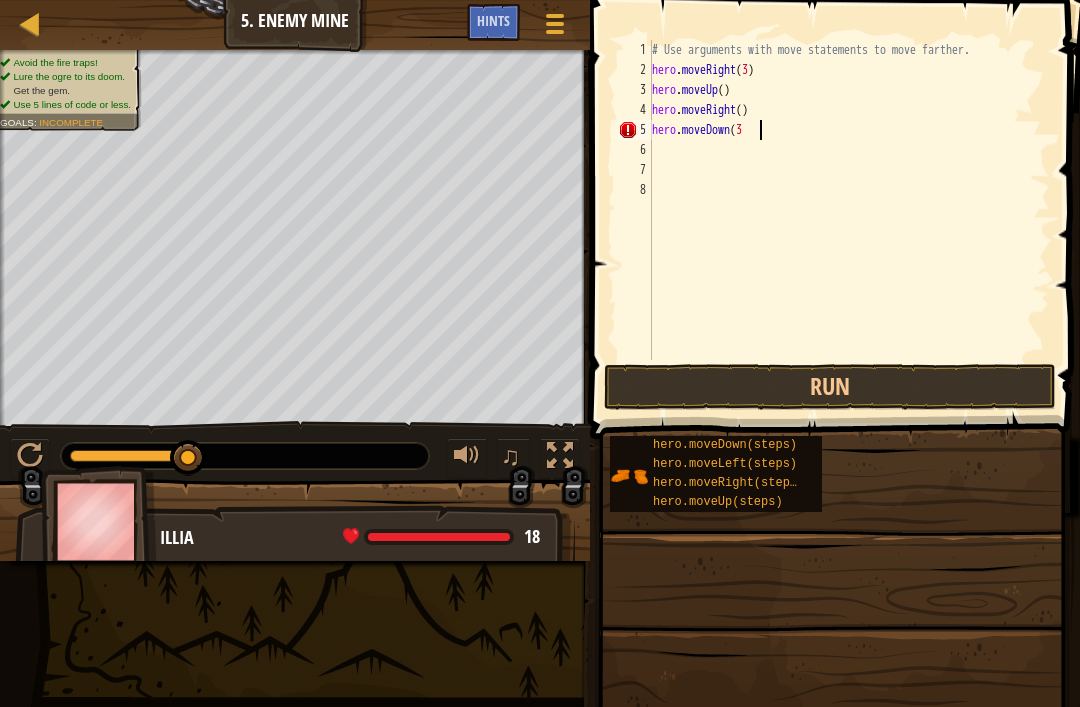 type on "hero.moveDown(3)" 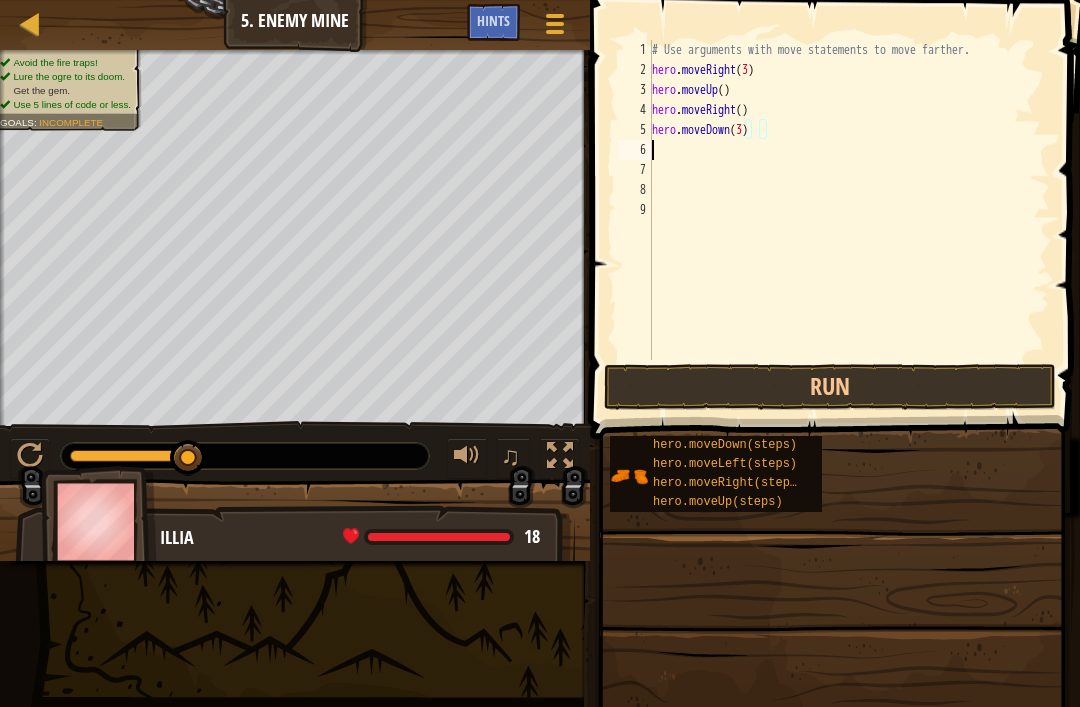 scroll, scrollTop: 10, scrollLeft: 0, axis: vertical 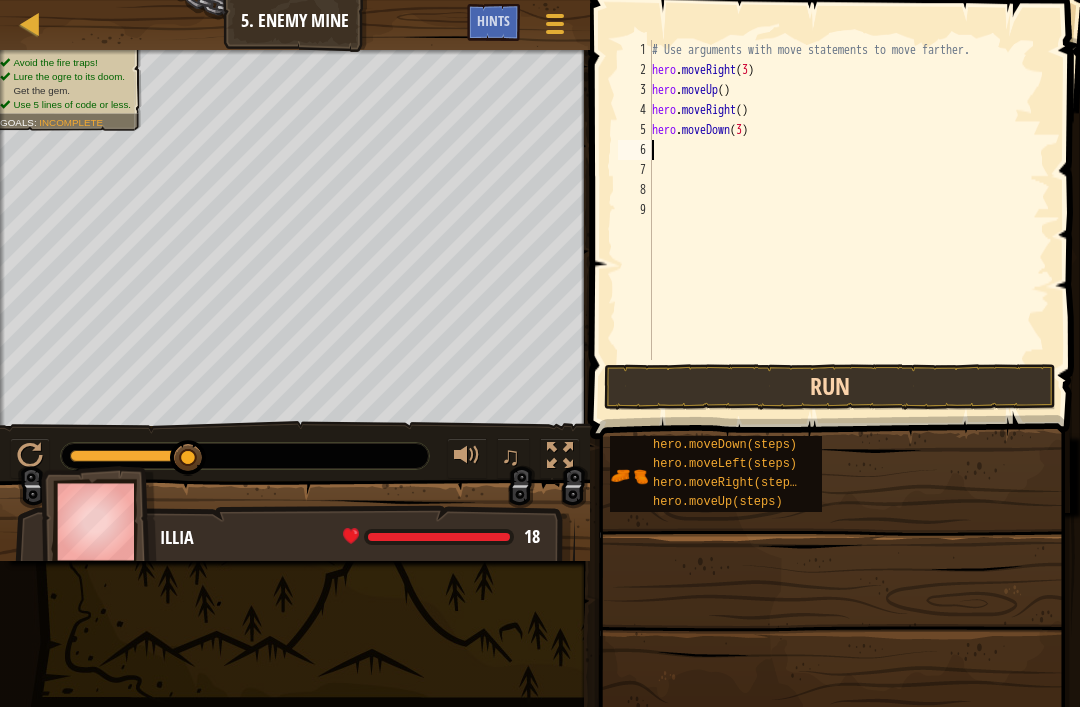 click on "Run" at bounding box center [830, 387] 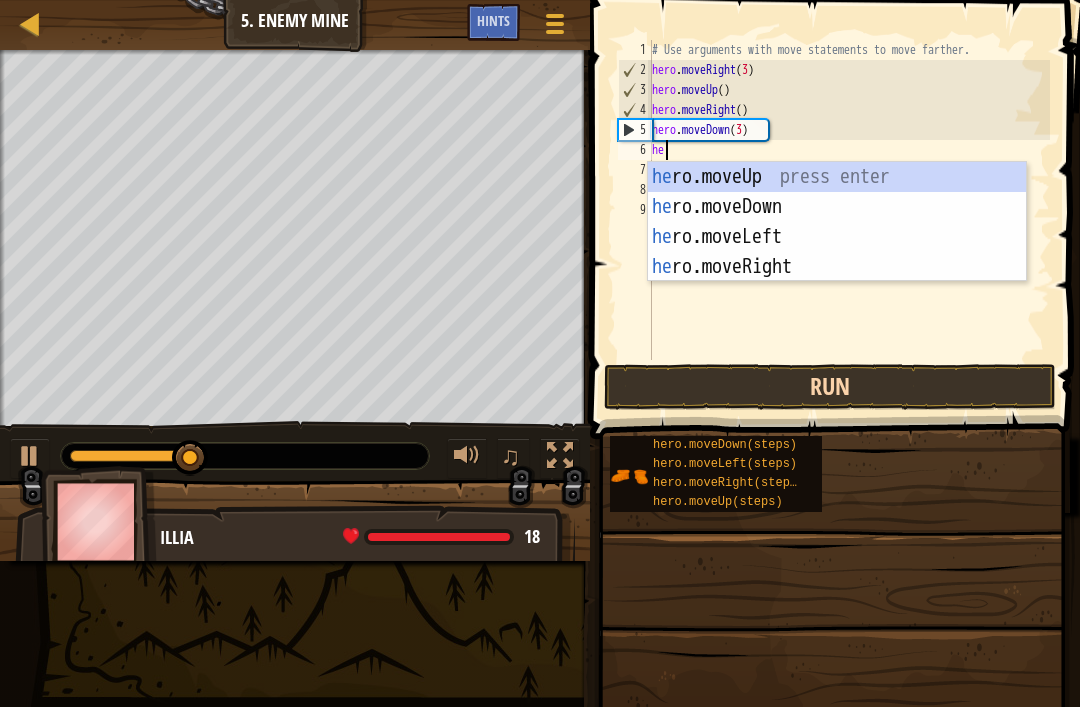 scroll, scrollTop: 10, scrollLeft: 1, axis: both 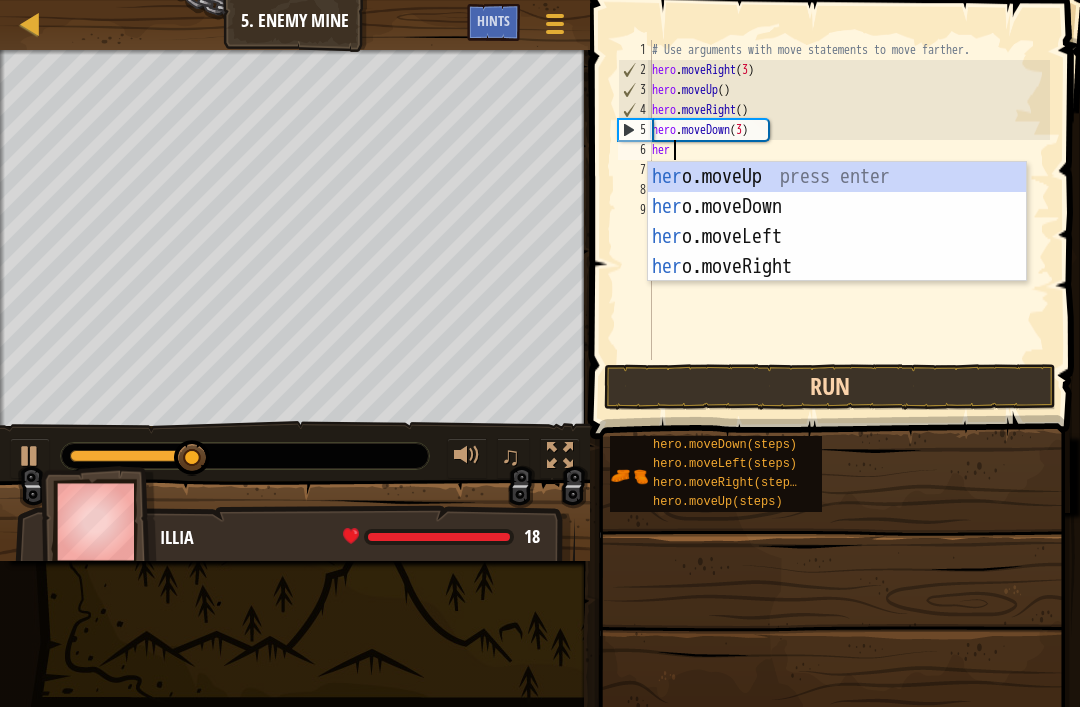 type on "hero" 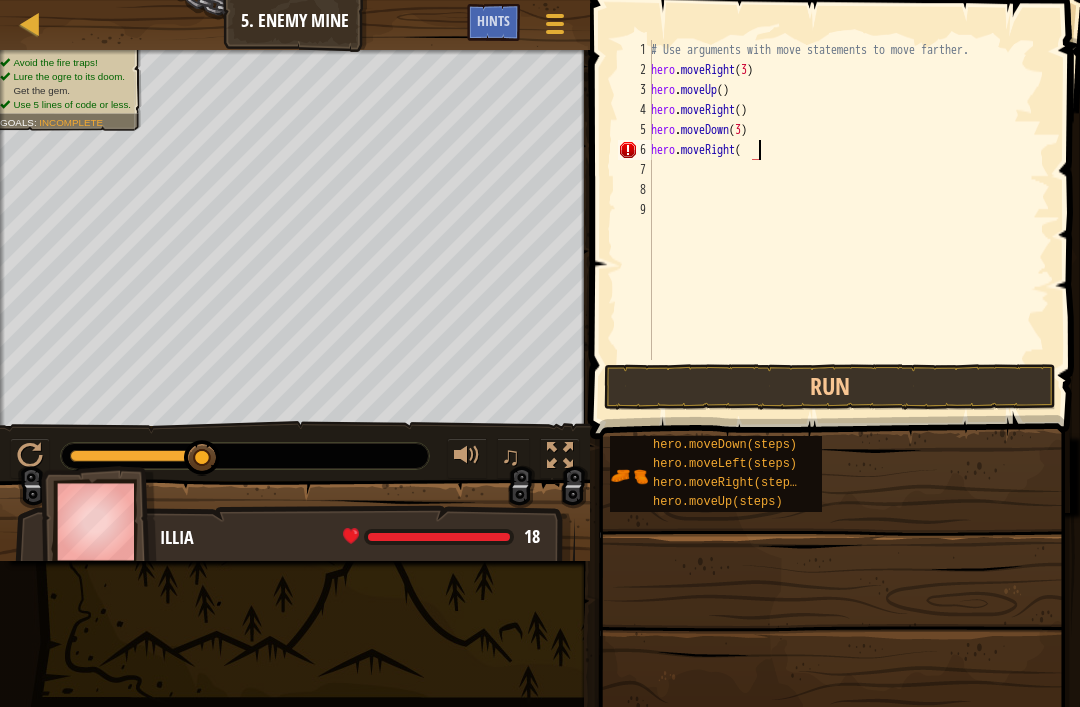 scroll, scrollTop: 10, scrollLeft: 9, axis: both 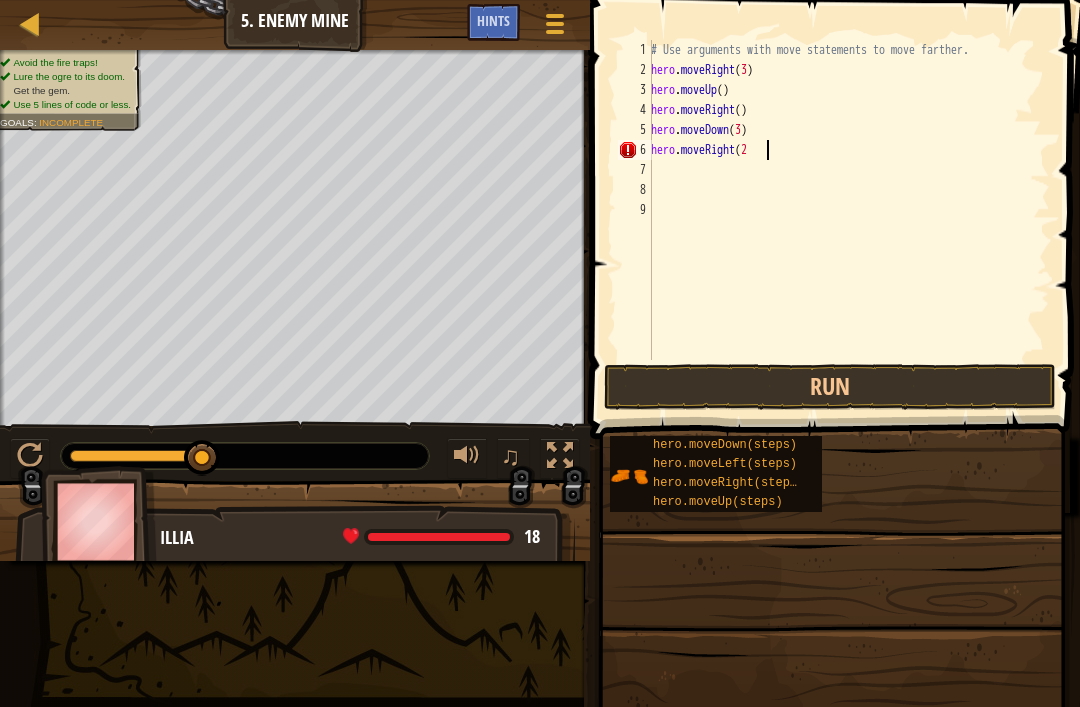 type on "hero.moveRight(20" 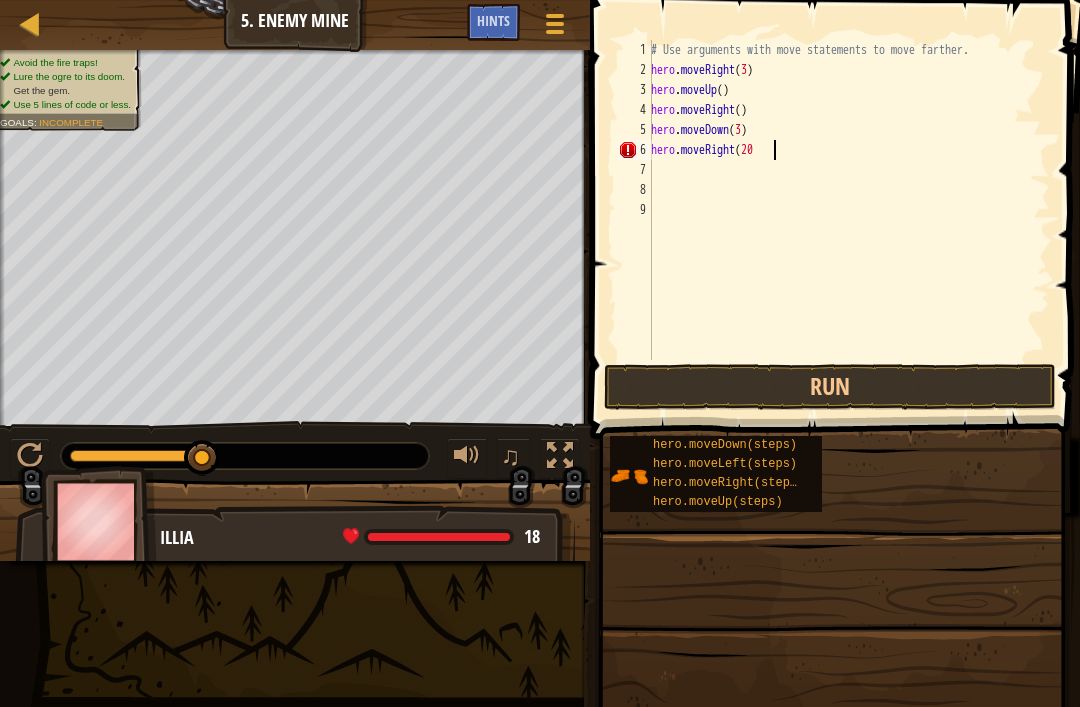 scroll, scrollTop: 10, scrollLeft: 0, axis: vertical 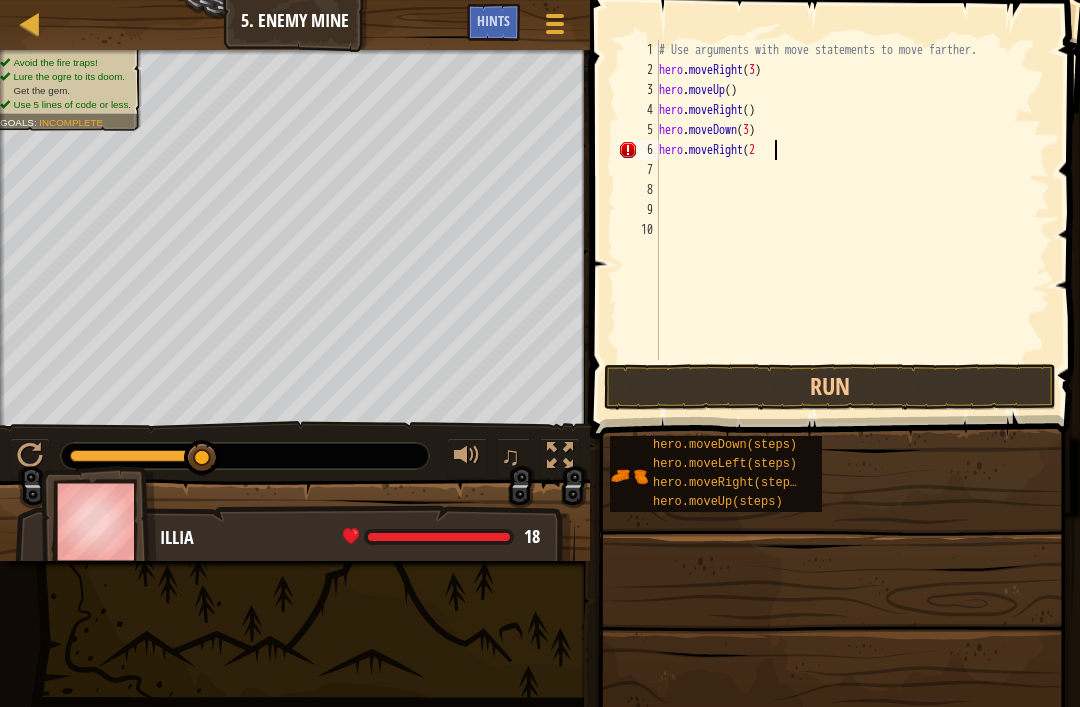 type on "hero.moveRight(2)" 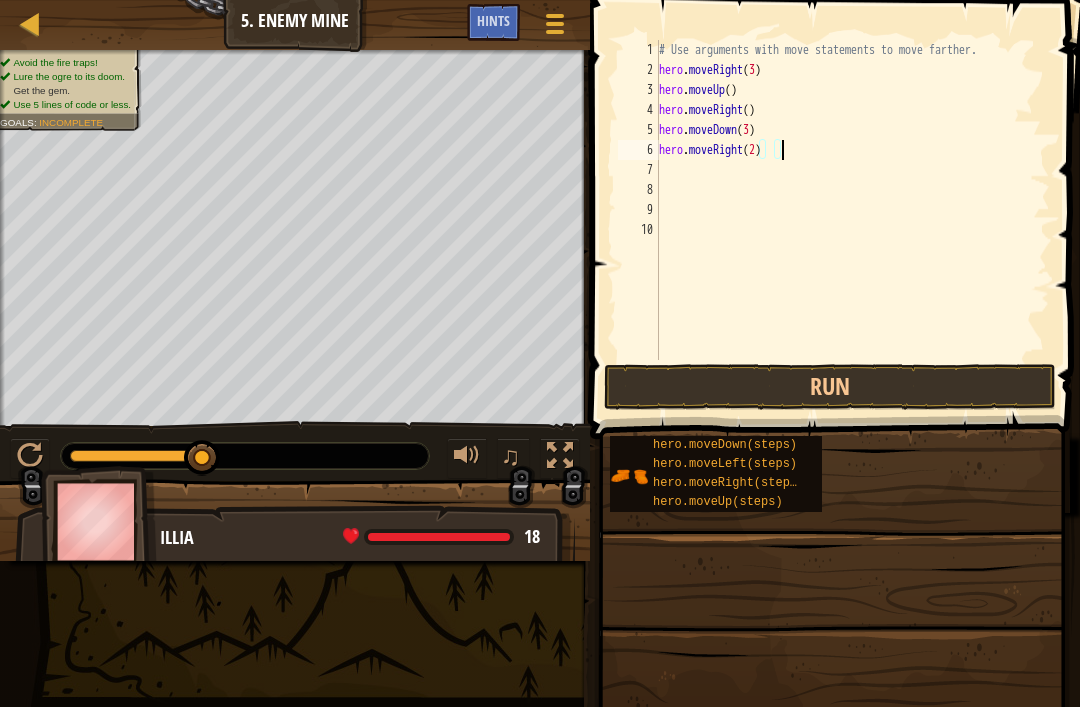 type 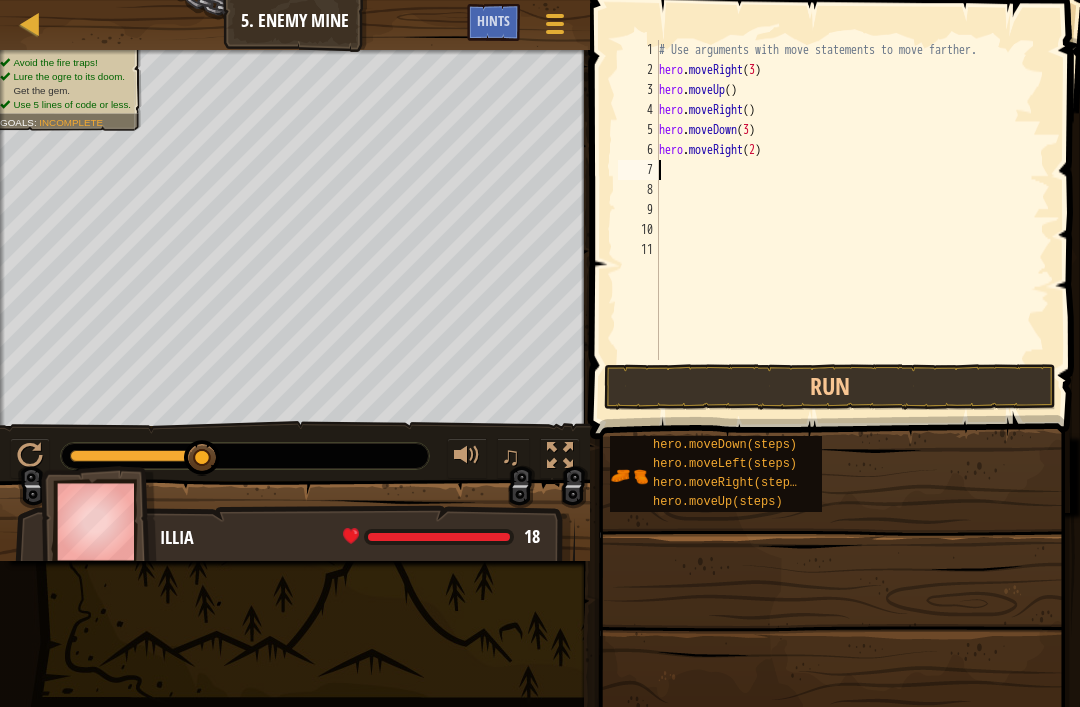 scroll, scrollTop: 10, scrollLeft: 0, axis: vertical 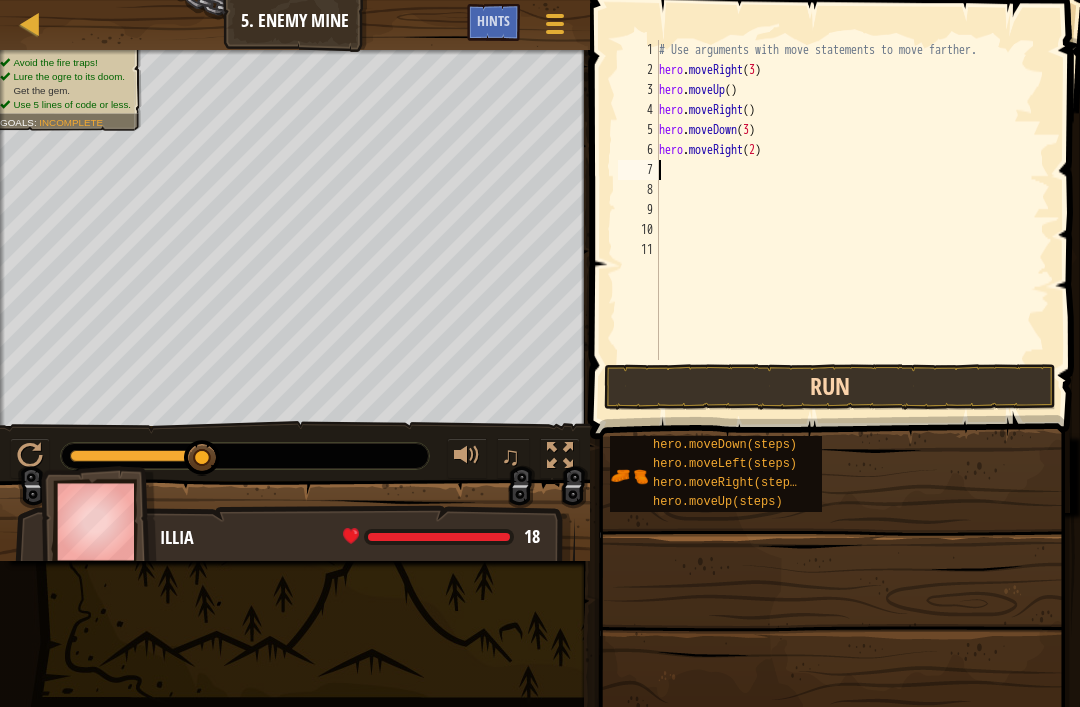 click on "Run" at bounding box center (830, 387) 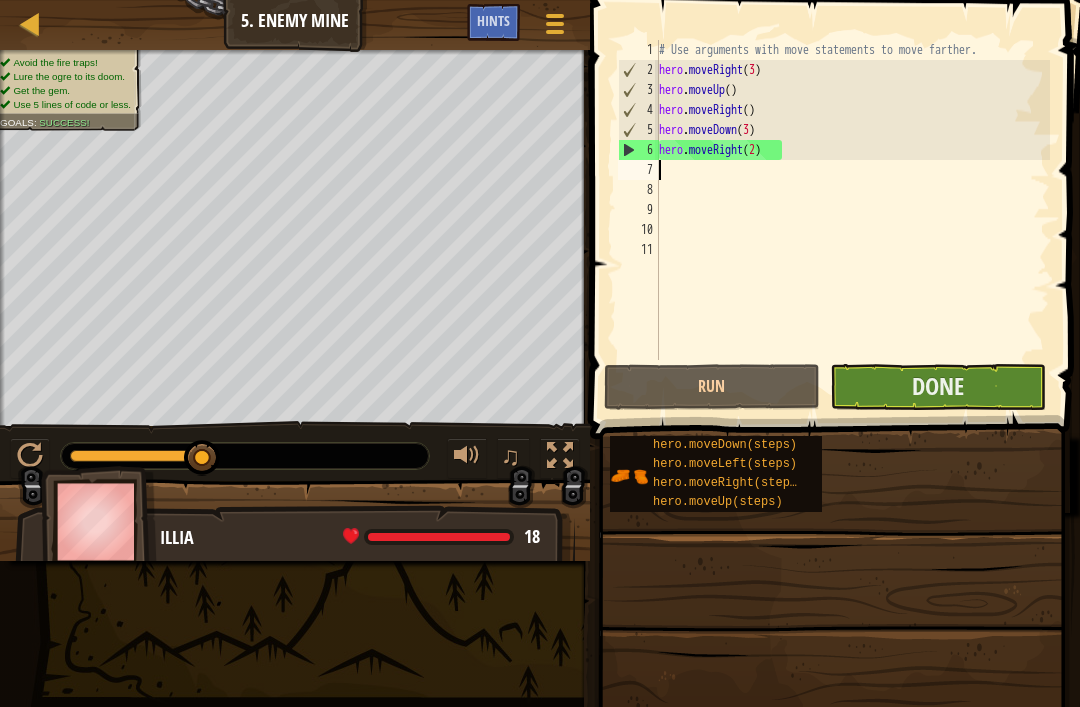 click on "Done" at bounding box center [938, 387] 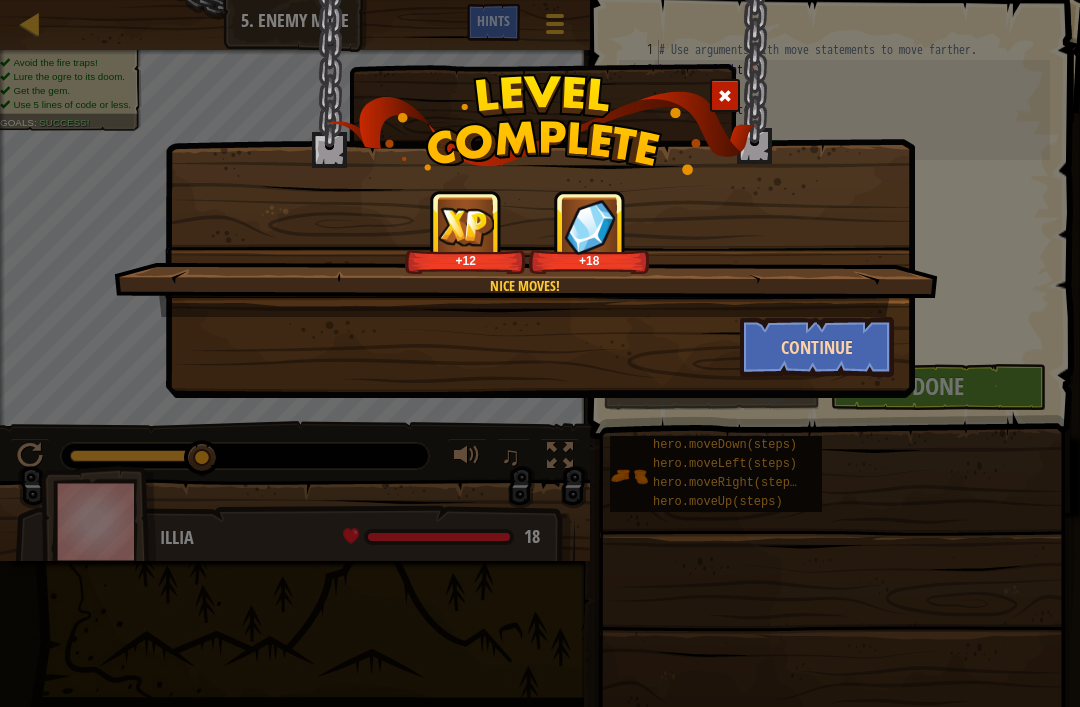 click on "Continue" at bounding box center [817, 347] 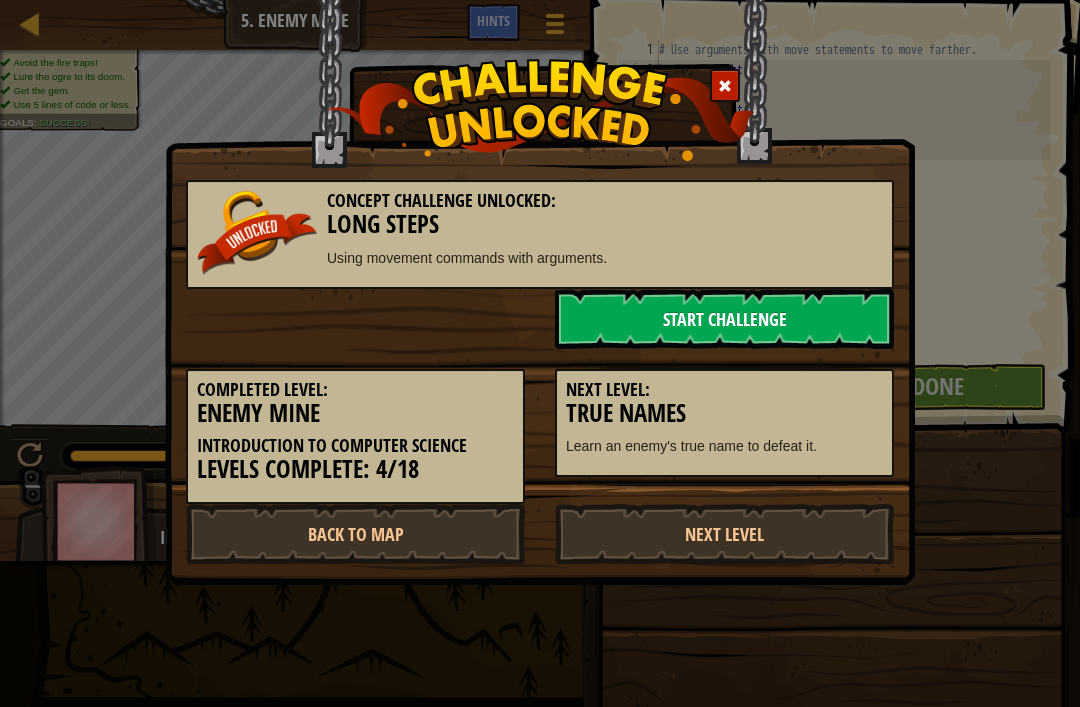 click on "Start Challenge" at bounding box center (724, 319) 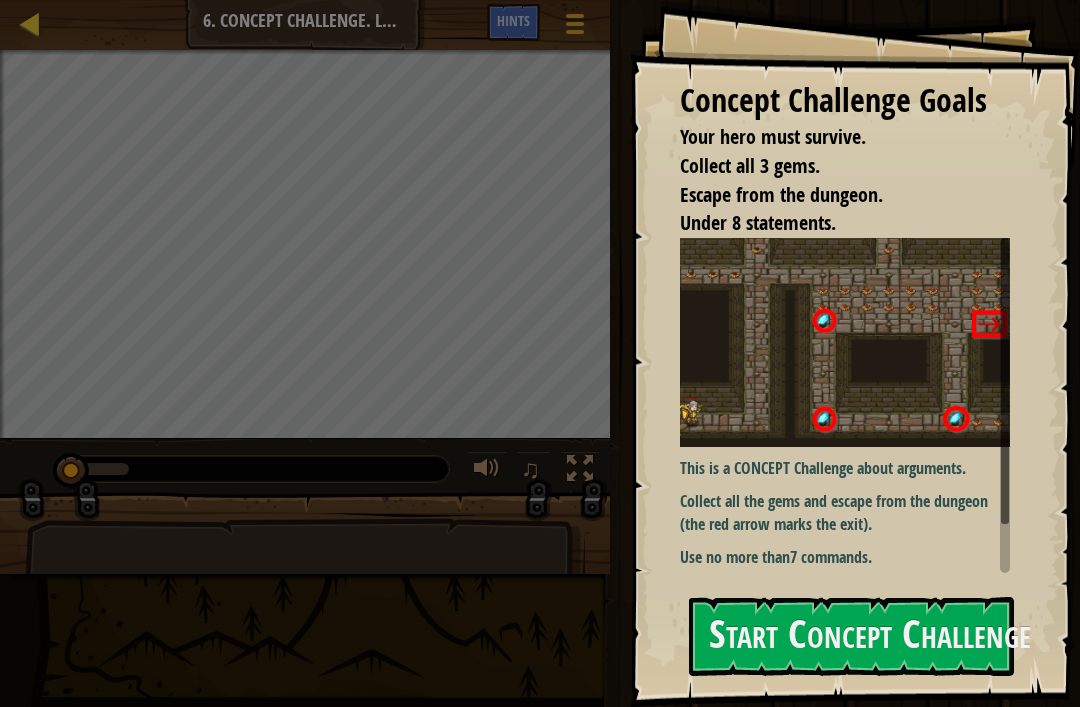 click at bounding box center (30, 23) 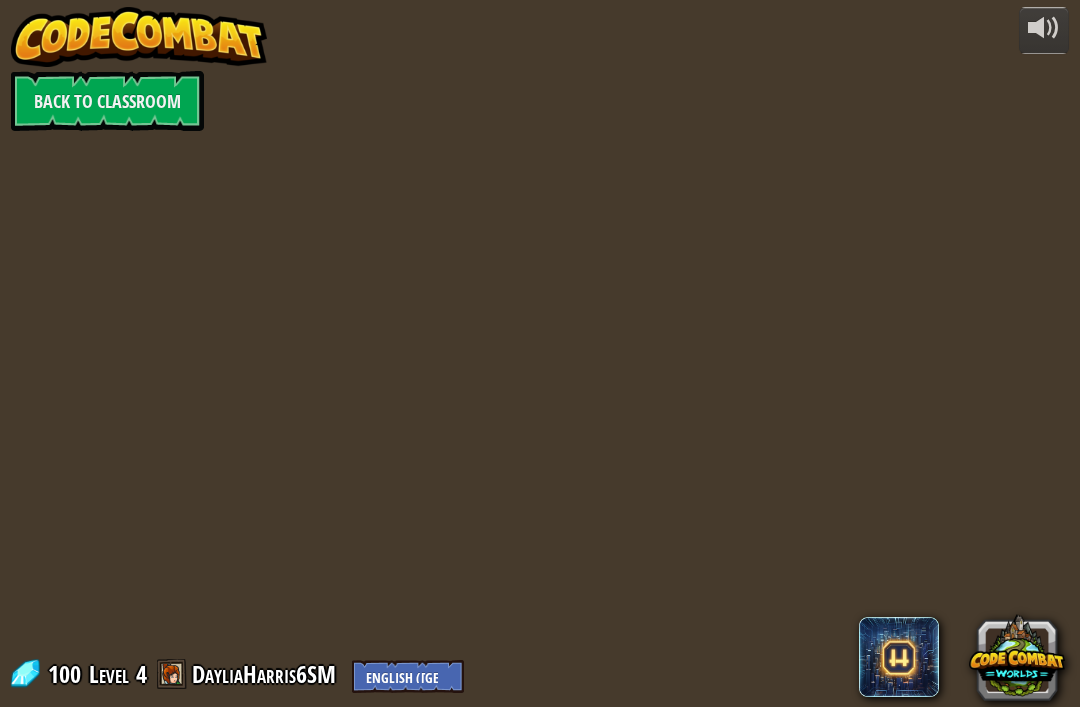 click at bounding box center (139, 37) 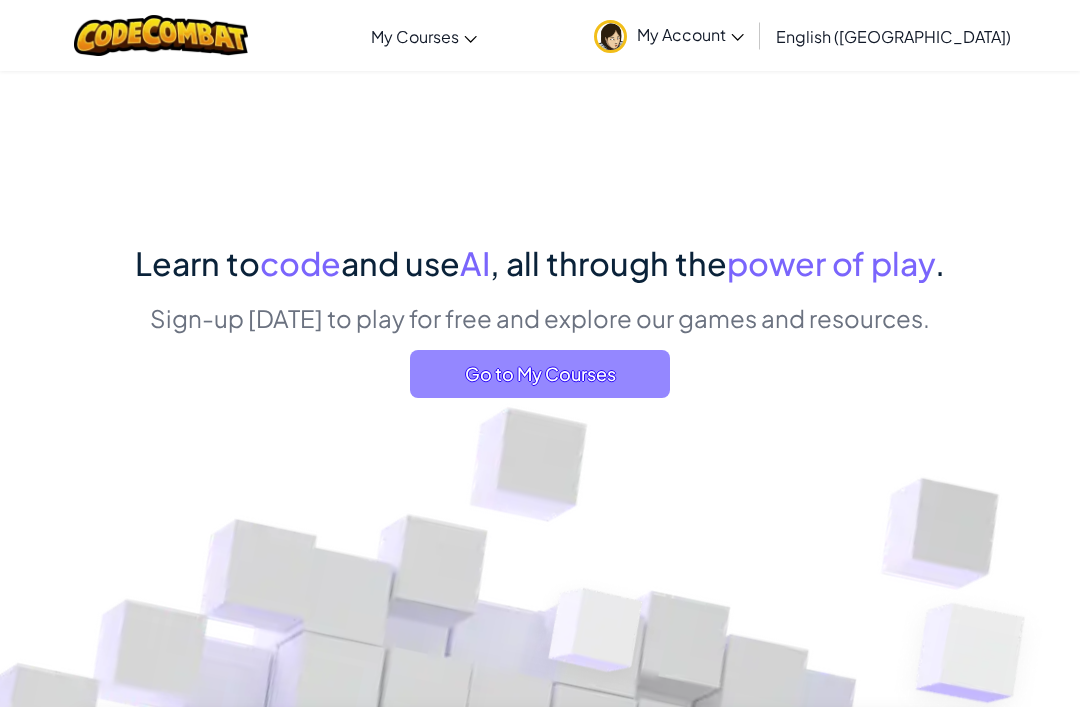 click on "Go to My Courses" at bounding box center [540, 374] 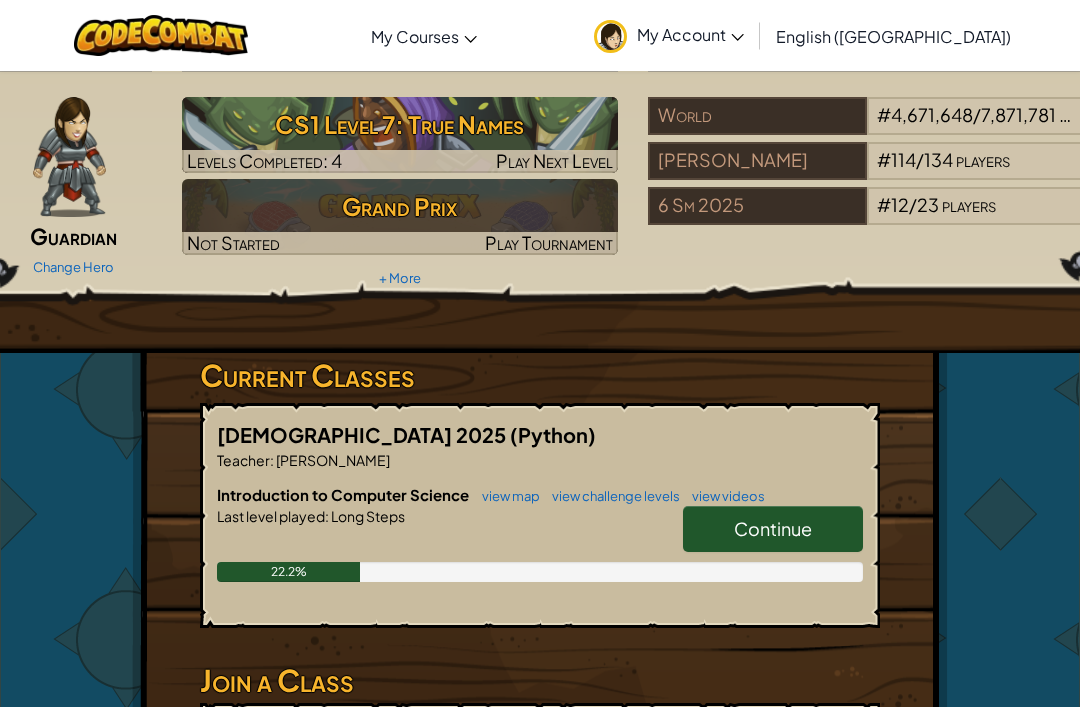 scroll, scrollTop: 59, scrollLeft: 0, axis: vertical 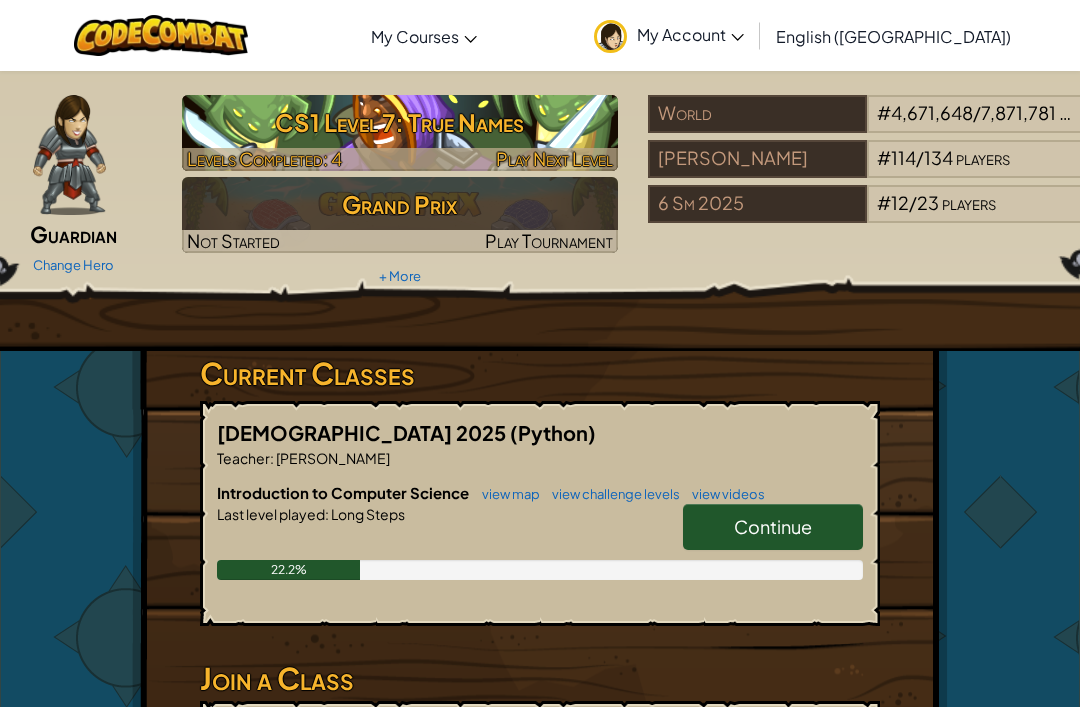 click on "CS1 Level 7: True Names" at bounding box center [400, 122] 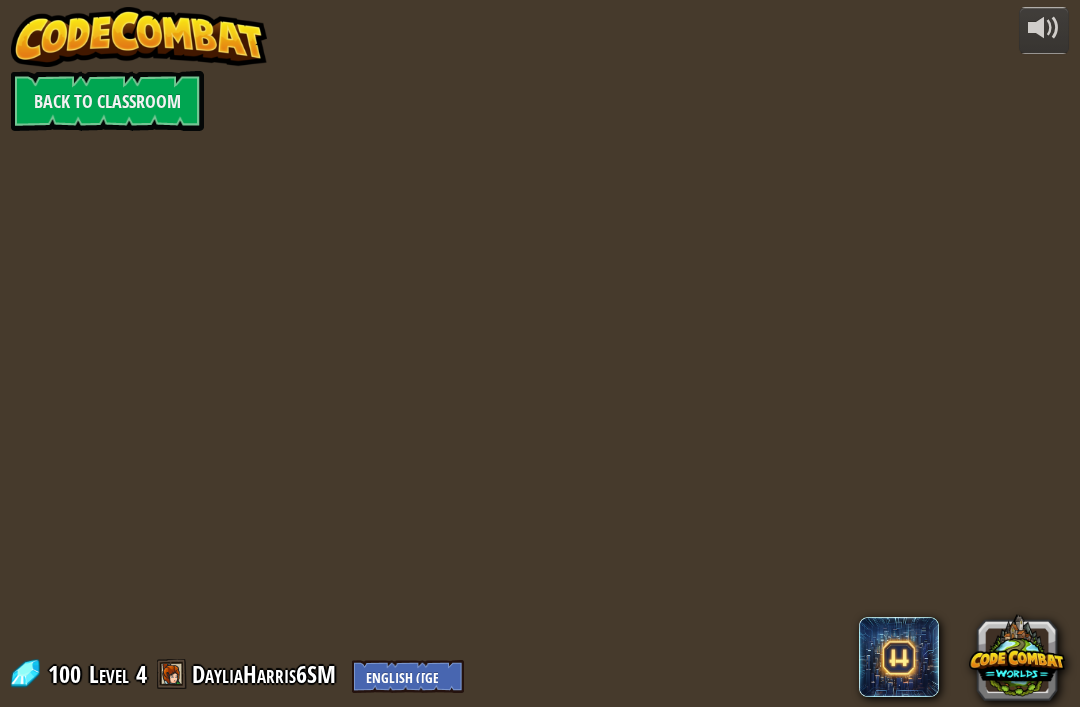 scroll, scrollTop: 0, scrollLeft: 0, axis: both 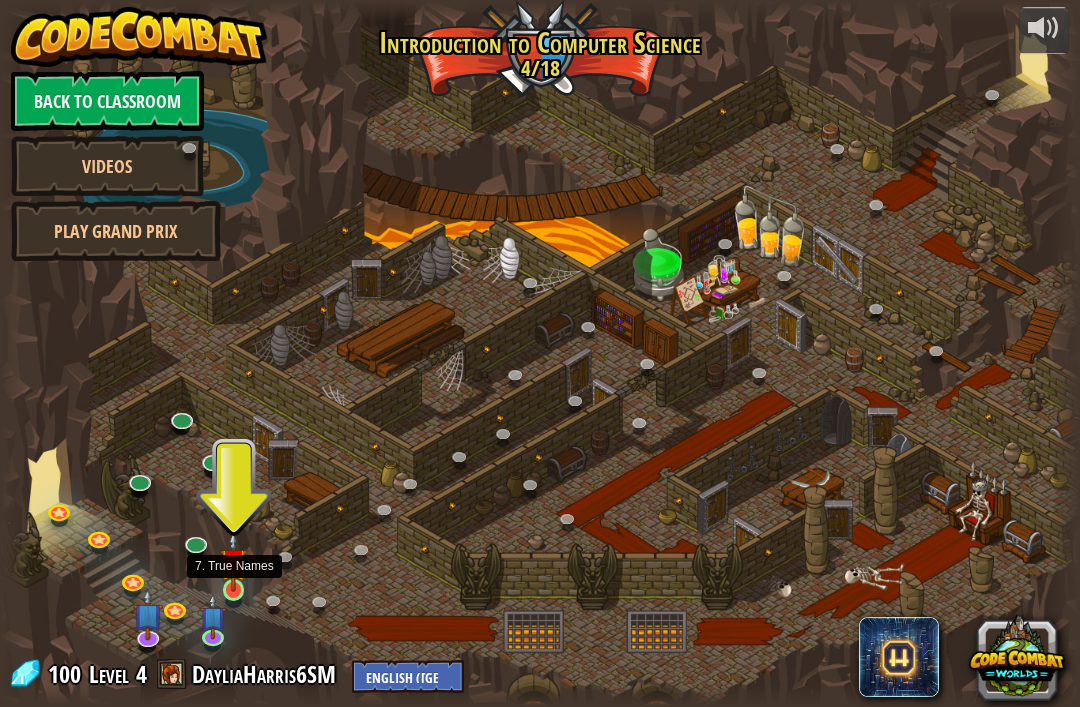 click at bounding box center [233, 561] 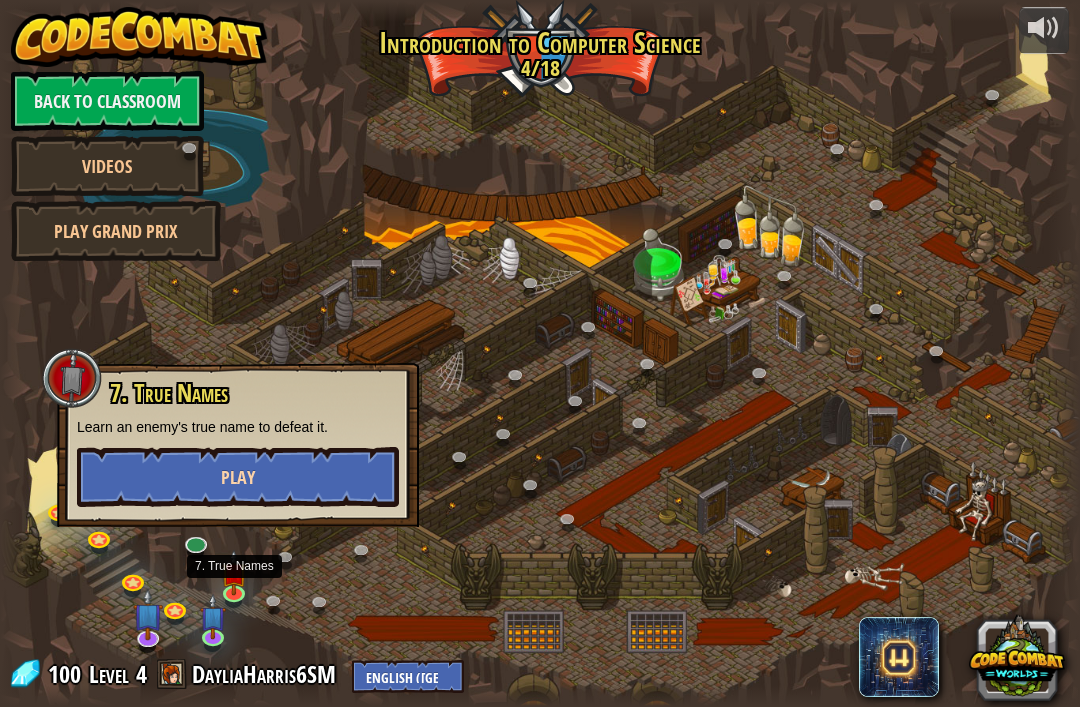click on "Play" at bounding box center [238, 477] 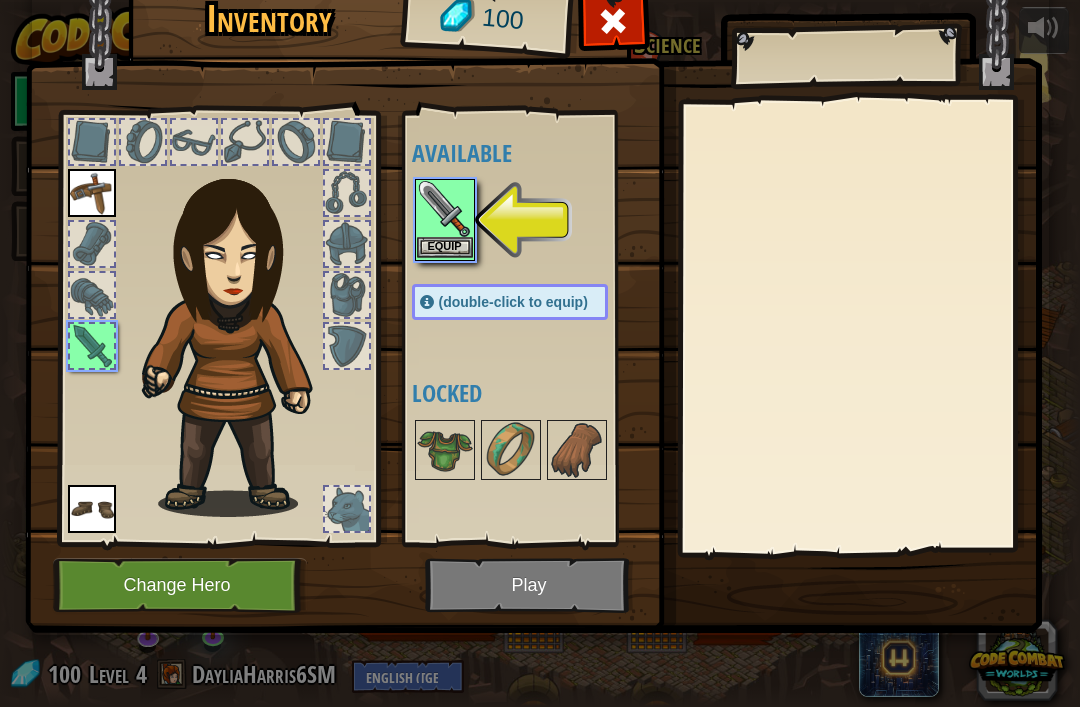 click at bounding box center [445, 209] 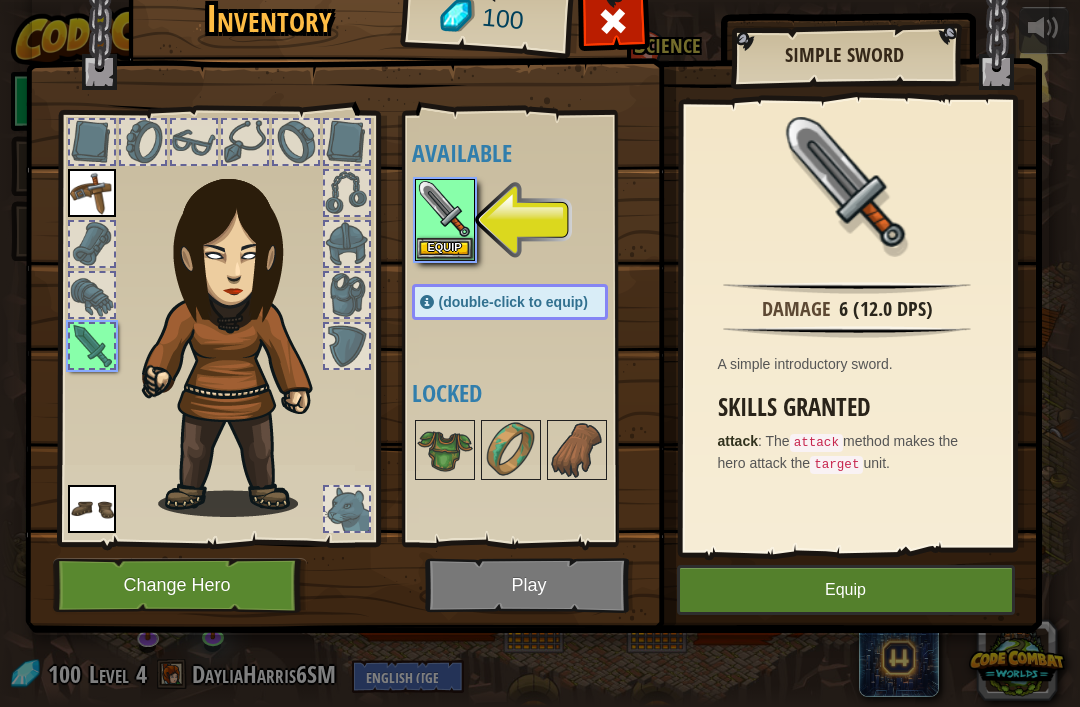 click on "Equip" at bounding box center (846, 590) 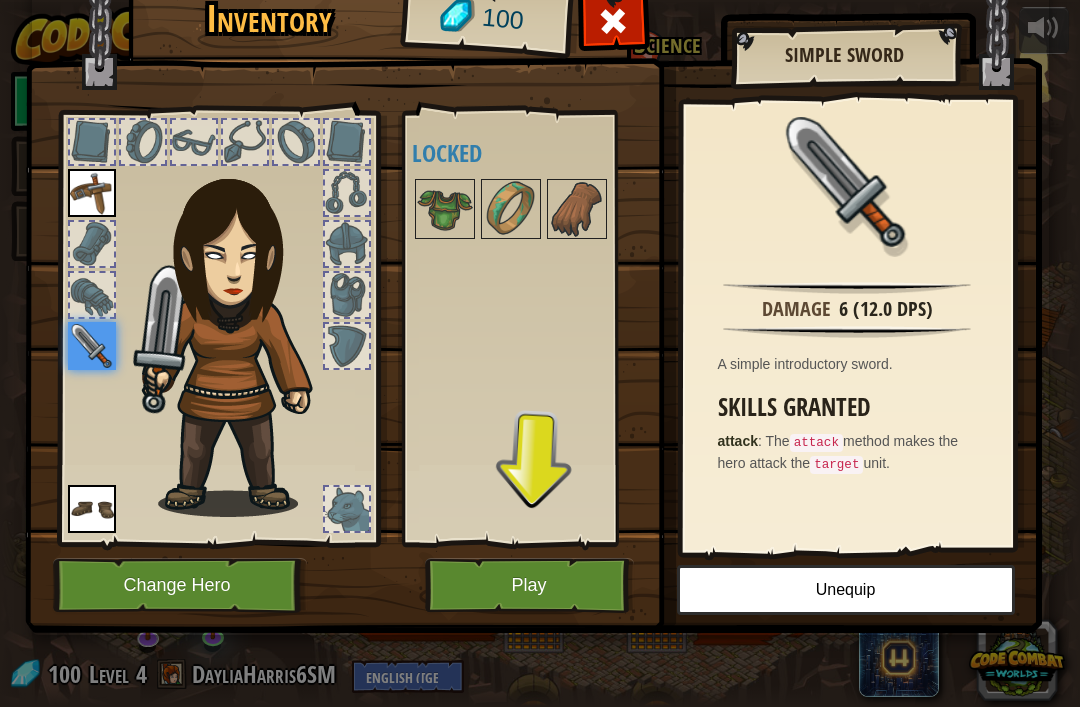 click on "Play" at bounding box center (529, 585) 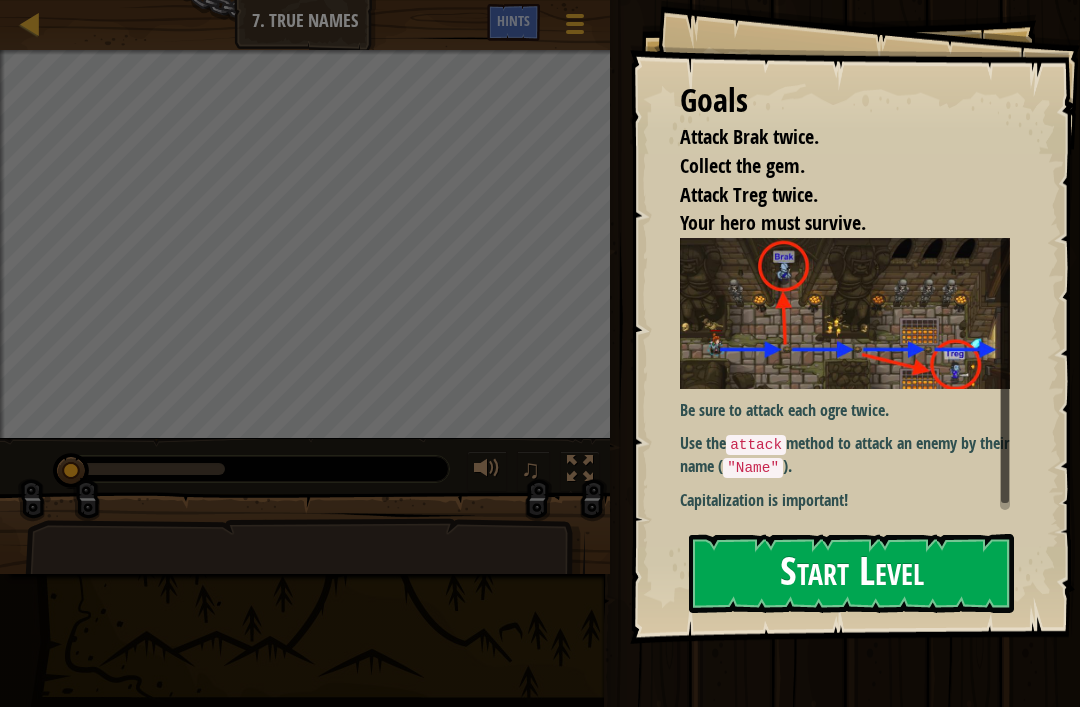 click on "Start Level" at bounding box center (851, 573) 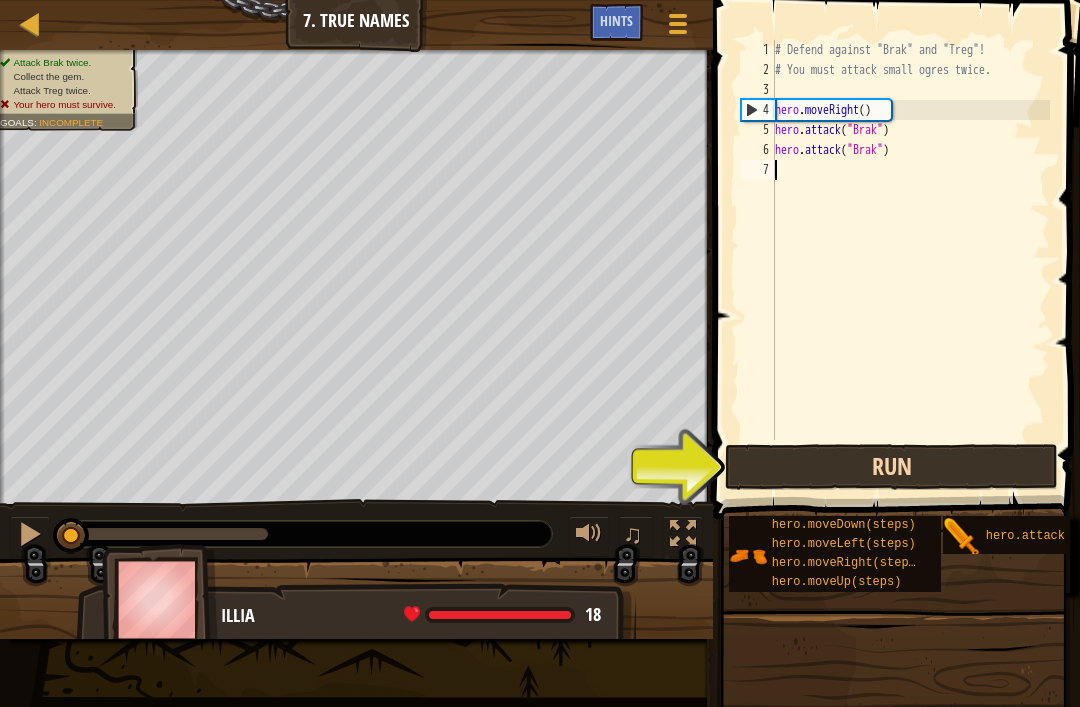 click on "Run" at bounding box center [891, 467] 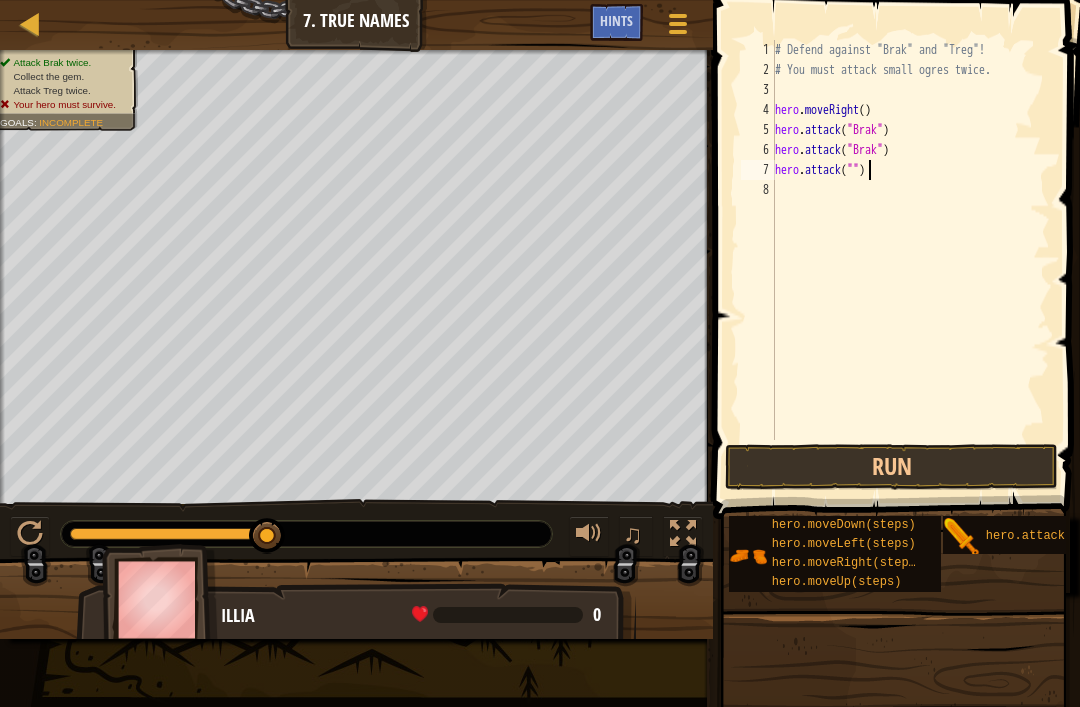 scroll, scrollTop: 10, scrollLeft: 9, axis: both 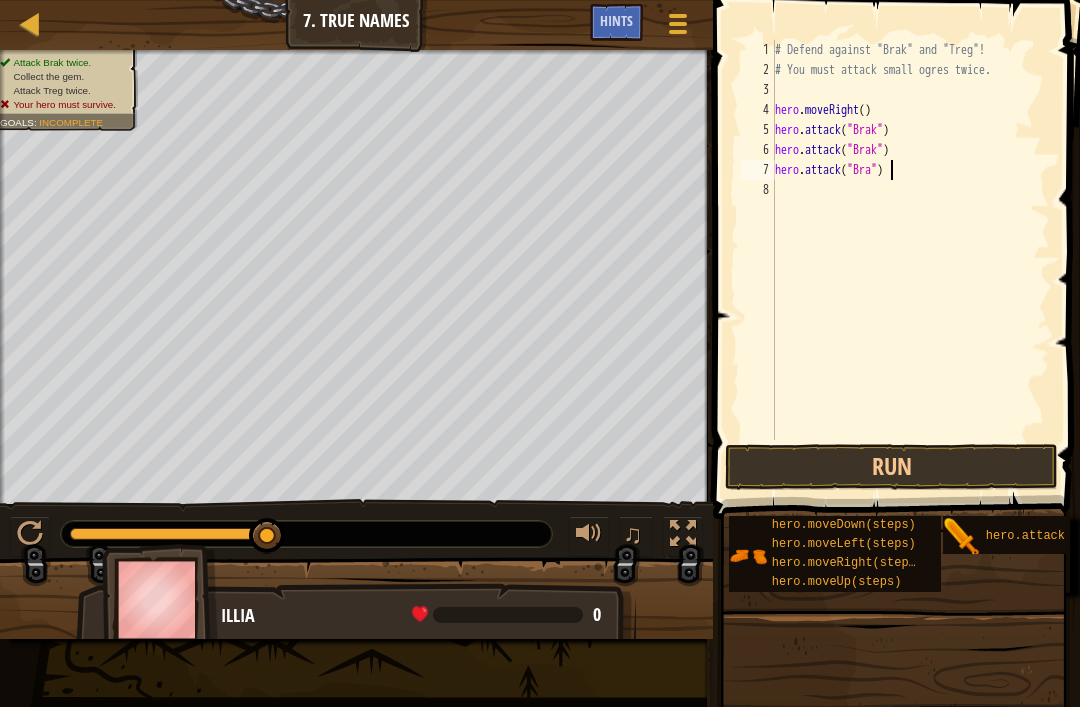 type on "hero.attack("Brak")" 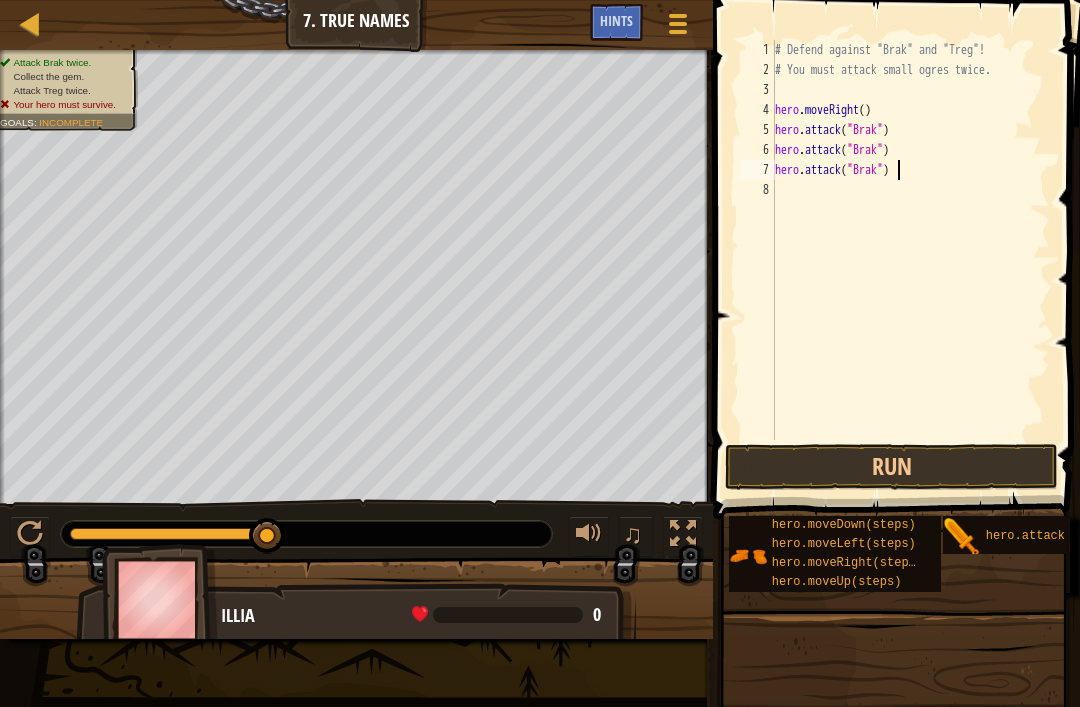 scroll, scrollTop: 10, scrollLeft: 0, axis: vertical 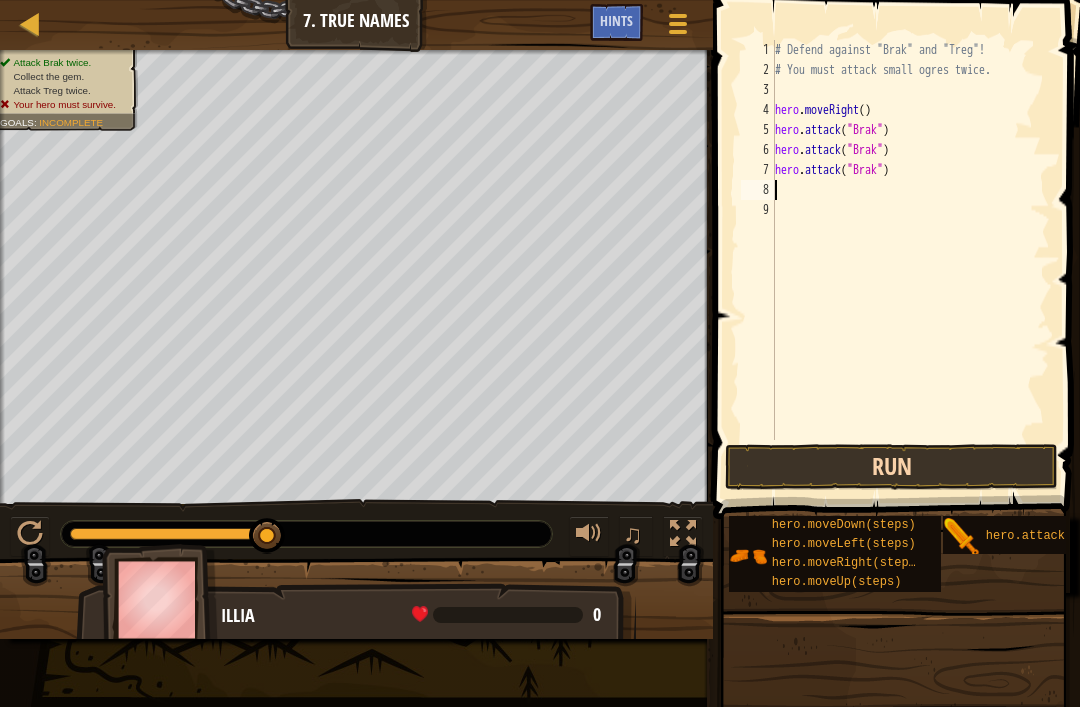 click on "Run" at bounding box center (891, 467) 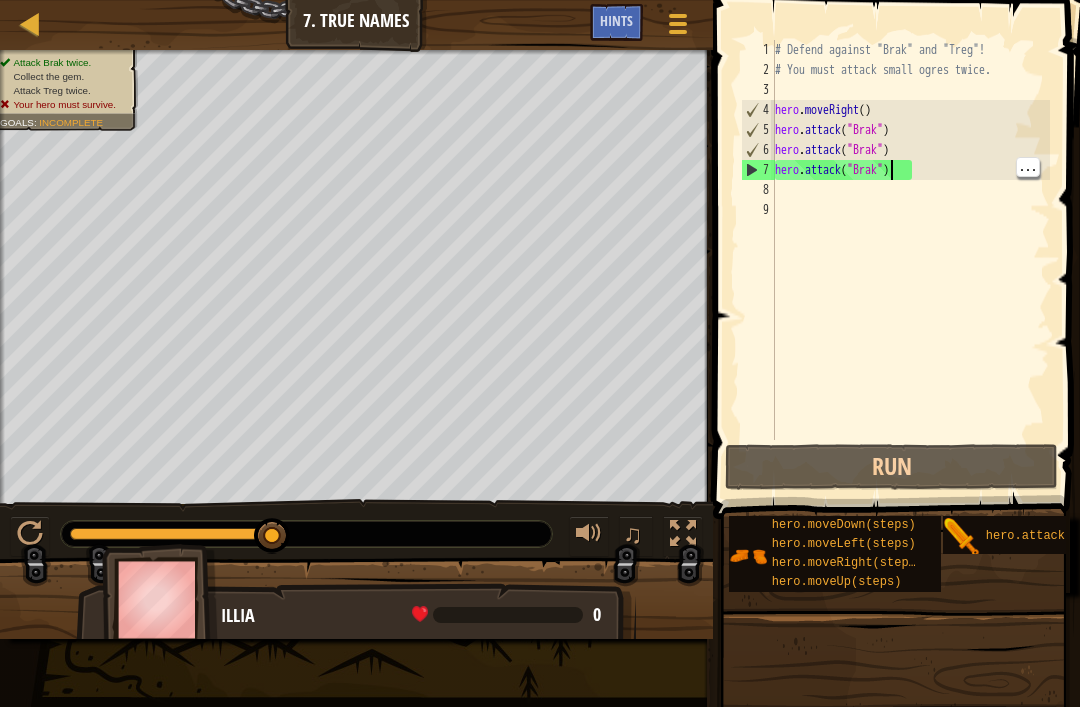 click on "# Defend against "Brak" and "Treg"! # You must attack small ogres twice. hero . moveRight ( ) hero . attack ( "Brak" ) hero . attack ( "Brak" ) hero . attack ( "Brak" )" at bounding box center (910, 260) 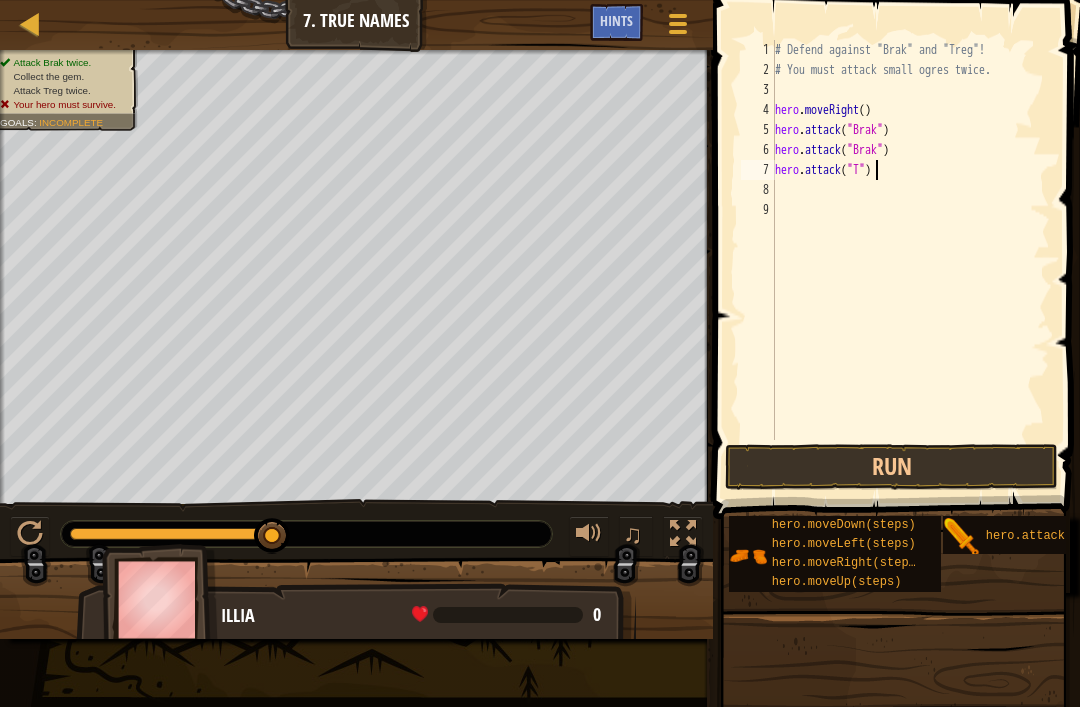scroll, scrollTop: 10, scrollLeft: 9, axis: both 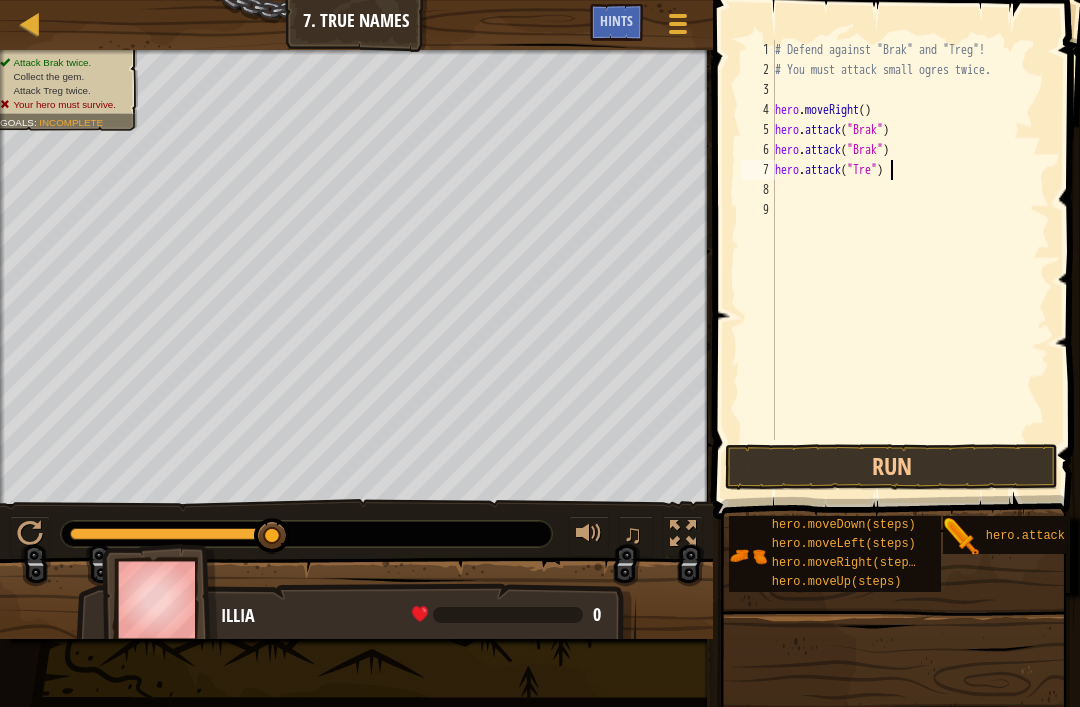 type on "hero.attack("Treg")" 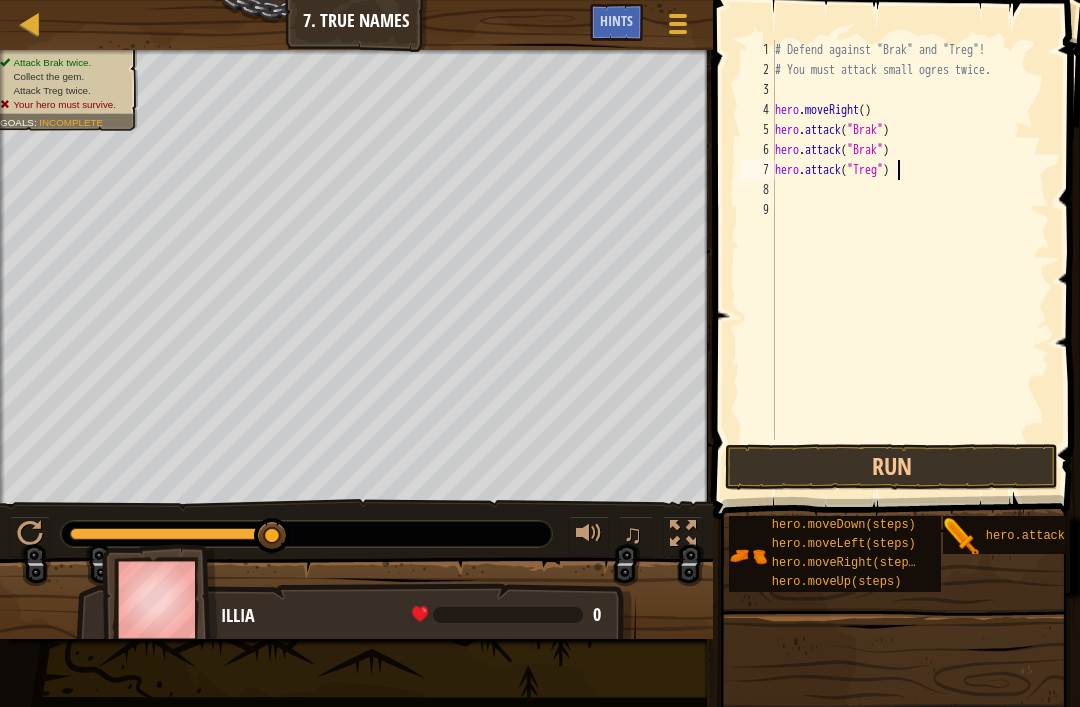 scroll, scrollTop: 10, scrollLeft: 0, axis: vertical 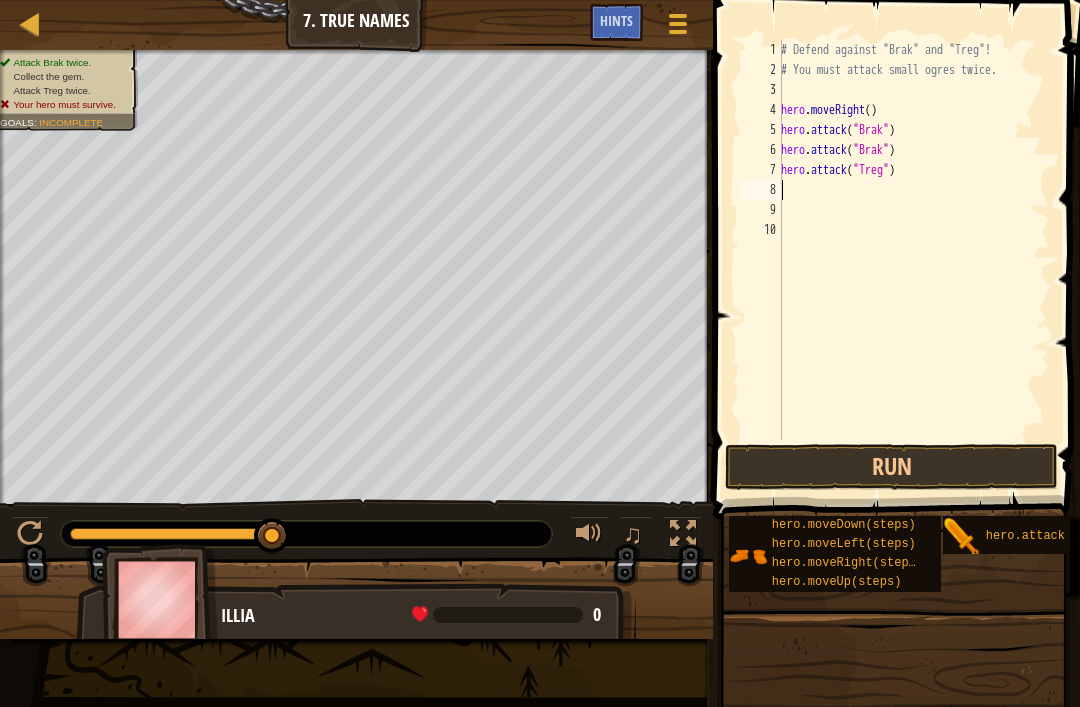 type on "hero.attack("Treg")" 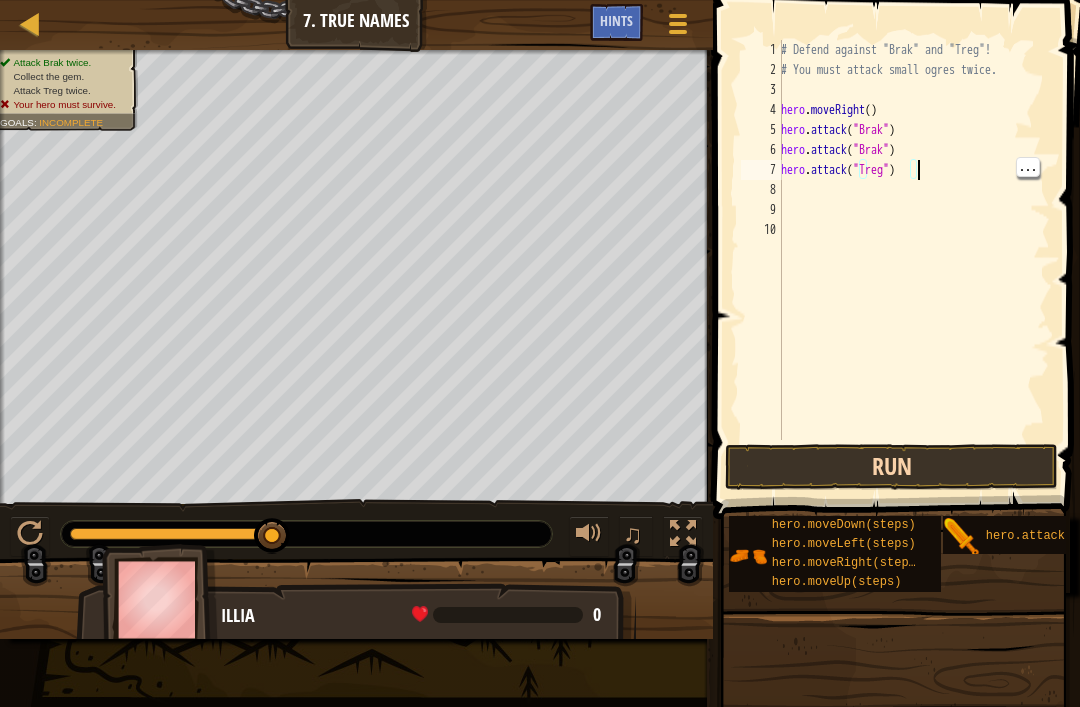 click on "Run" at bounding box center [891, 467] 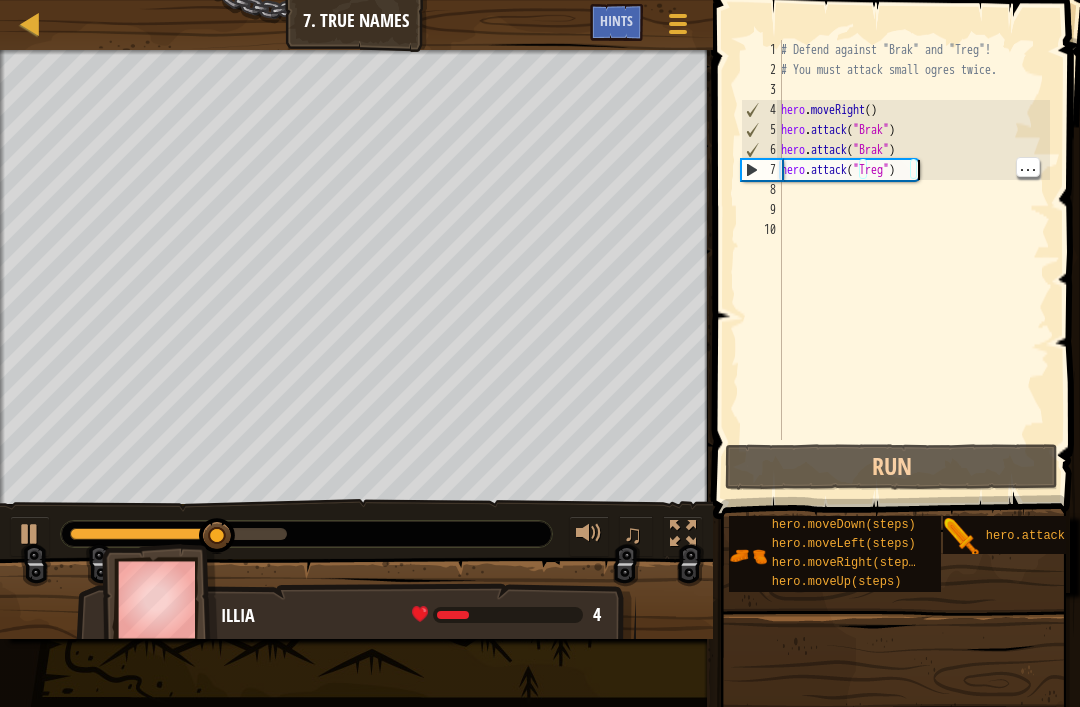 click on "# Defend against "Brak" and "Treg"! # You must attack small ogres twice. hero . moveRight ( ) hero . attack ( "Brak" ) hero . attack ( "Brak" ) hero . attack ( "Treg" )" at bounding box center [913, 260] 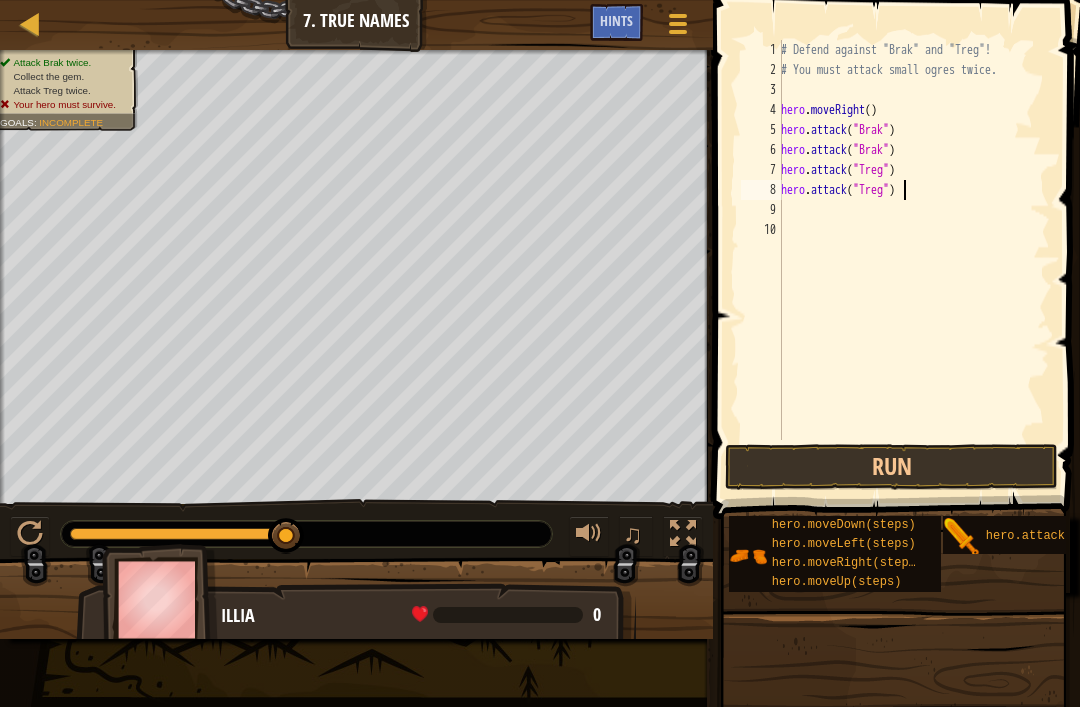 scroll, scrollTop: 10, scrollLeft: 10, axis: both 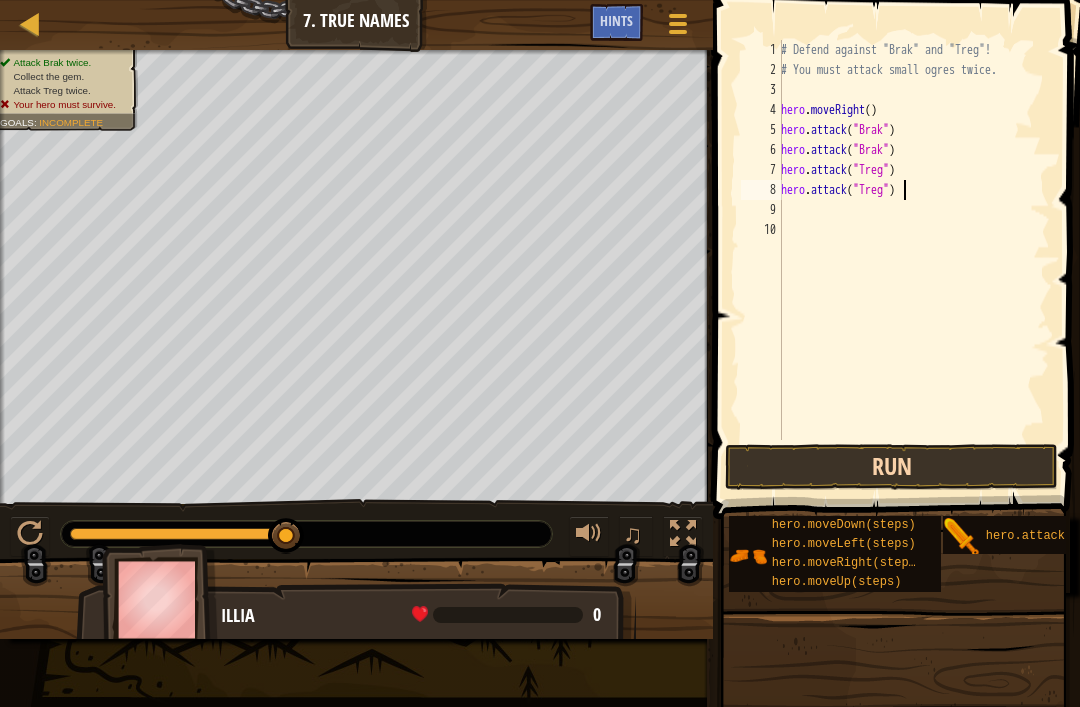 type on "hero.attack("Treg")" 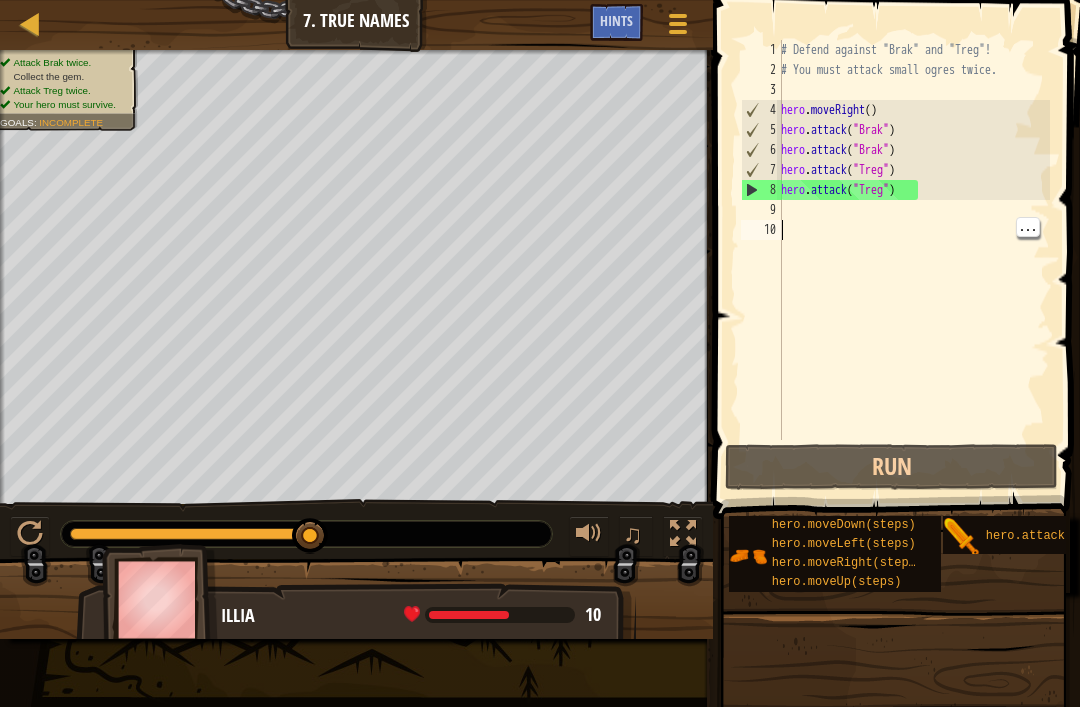 scroll, scrollTop: 10, scrollLeft: 0, axis: vertical 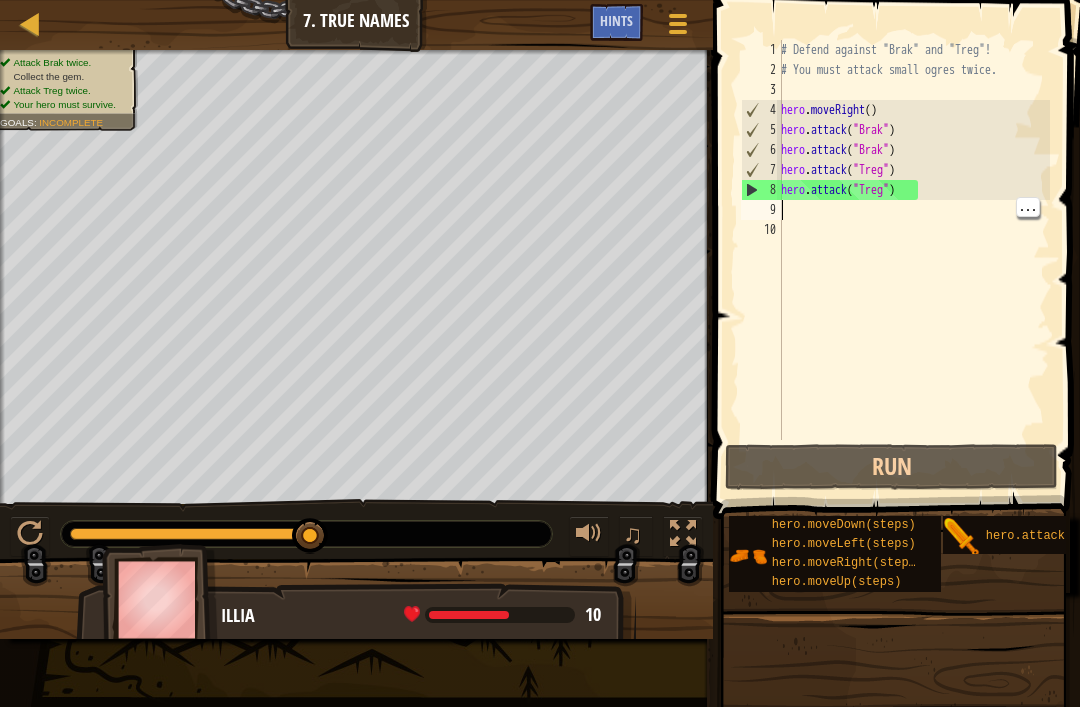 click on "# Defend against "Brak" and "Treg"! # You must attack small ogres twice. hero . moveRight ( ) hero . attack ( "Brak" ) hero . attack ( "Brak" ) hero . attack ( "Treg" ) hero . attack ( "Treg" )" at bounding box center (913, 260) 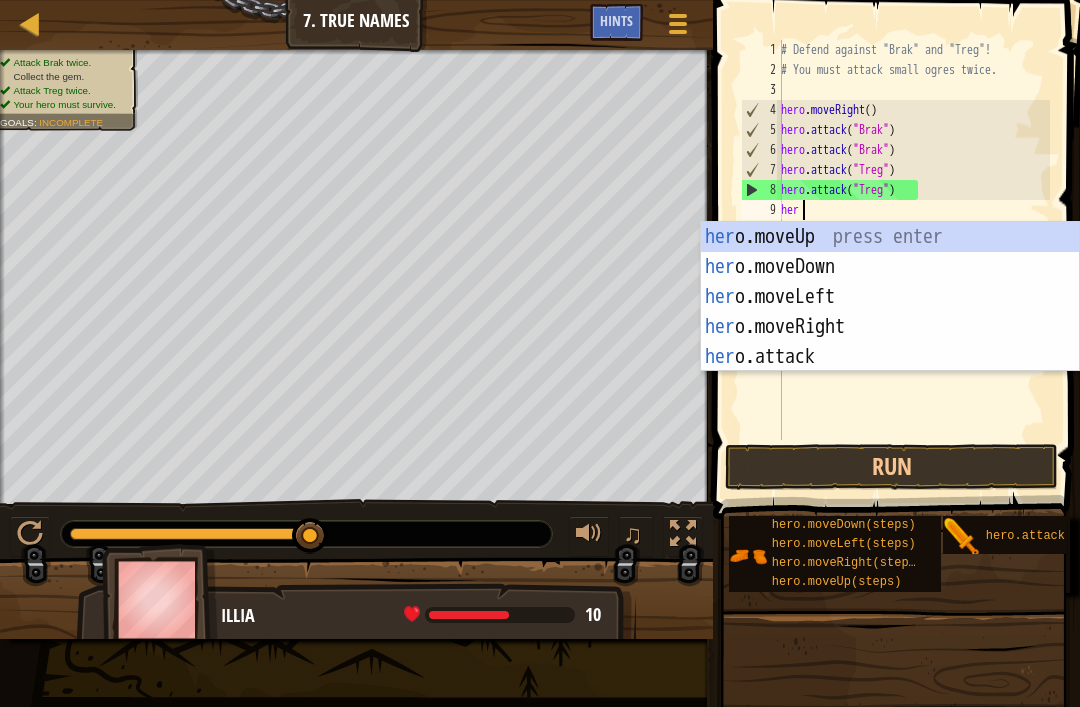 type on "hero" 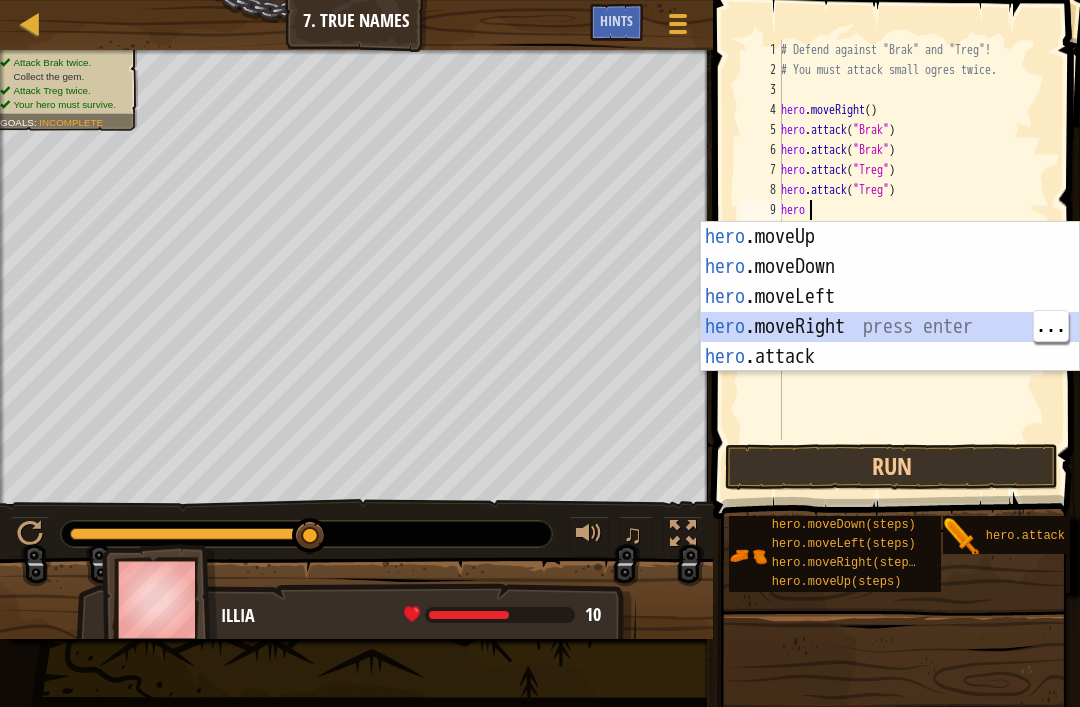 type 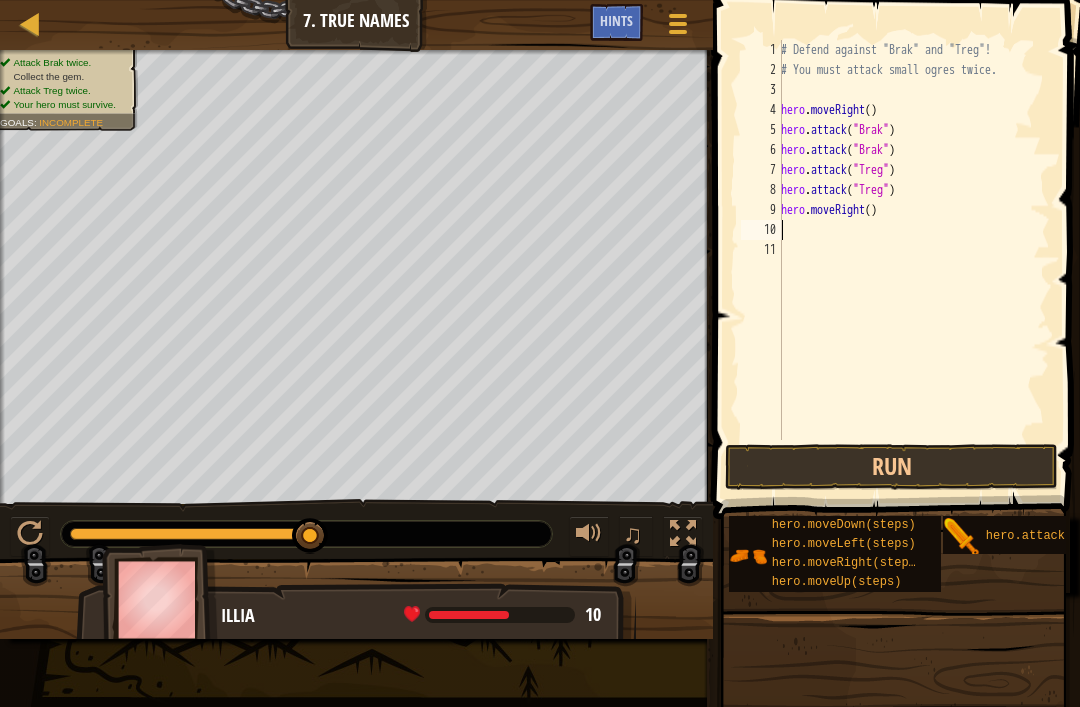 scroll, scrollTop: 10, scrollLeft: 0, axis: vertical 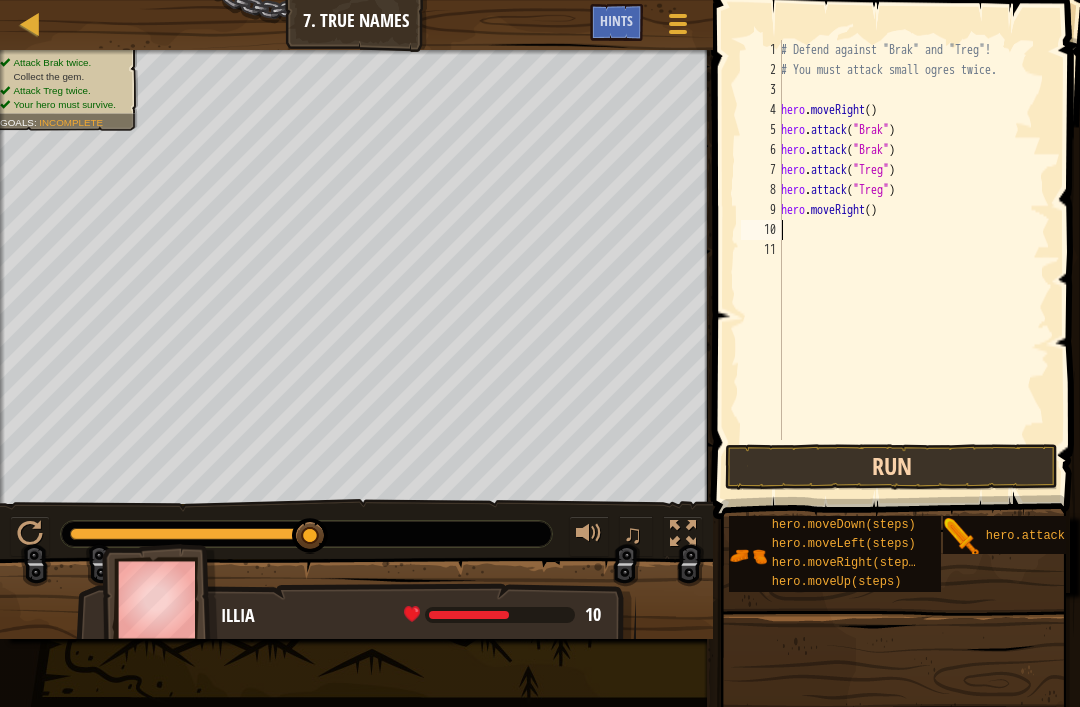 click on "Run" at bounding box center [891, 467] 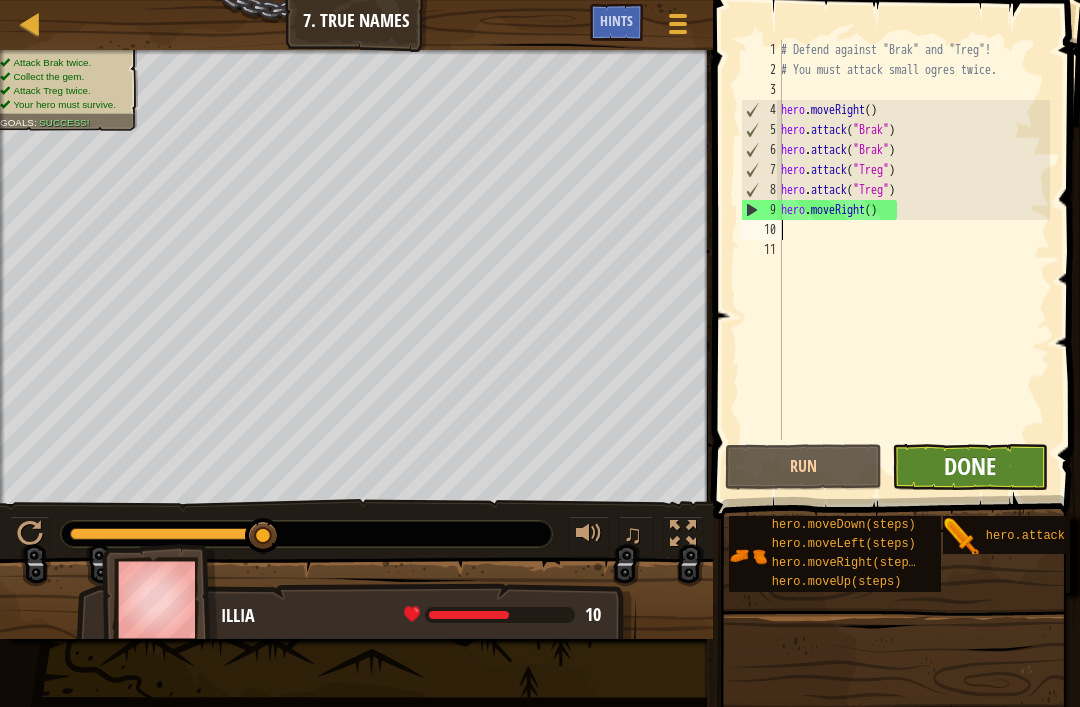 click on "Done" at bounding box center [970, 466] 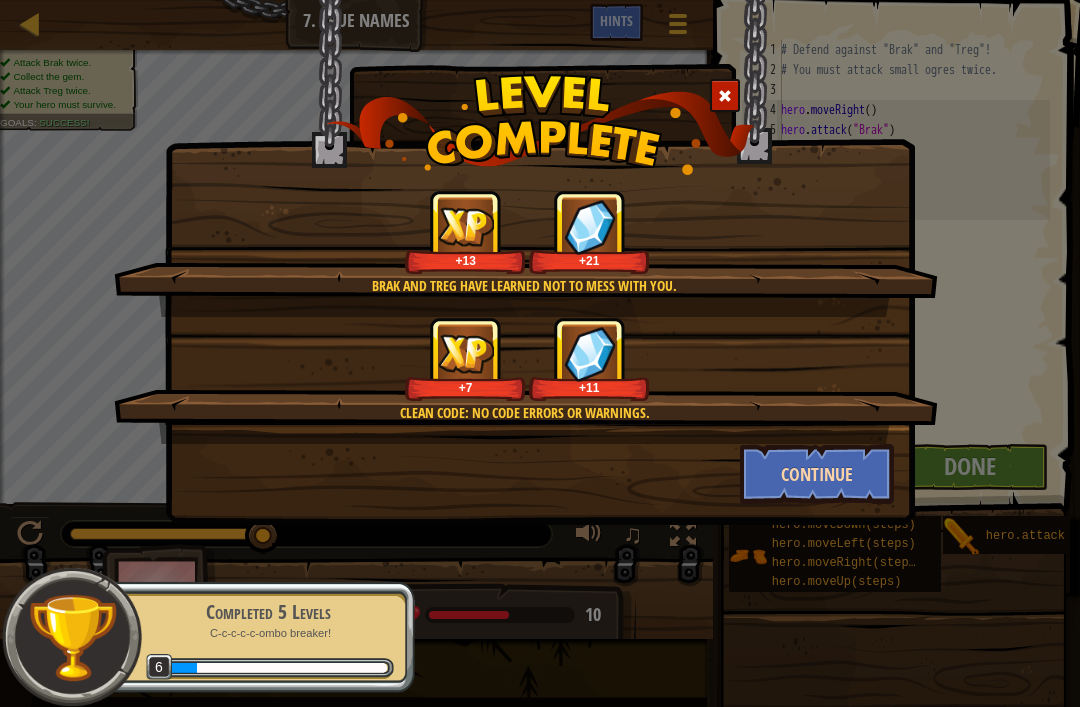 click on "Continue" at bounding box center [817, 474] 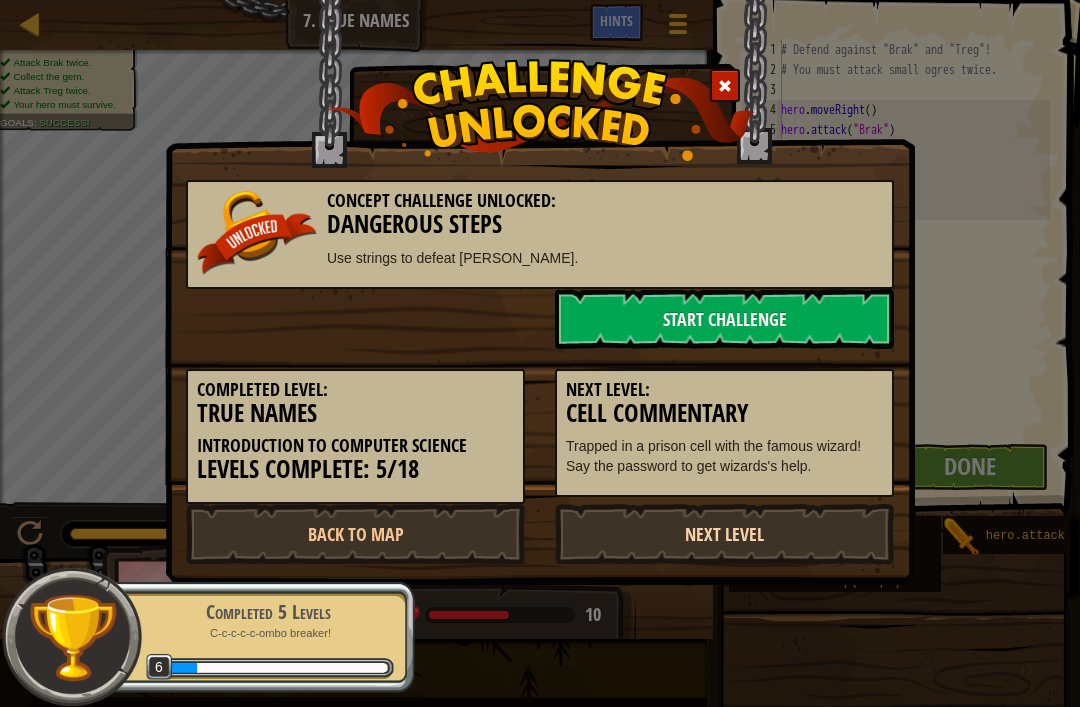 click on "Next Level" at bounding box center [724, 534] 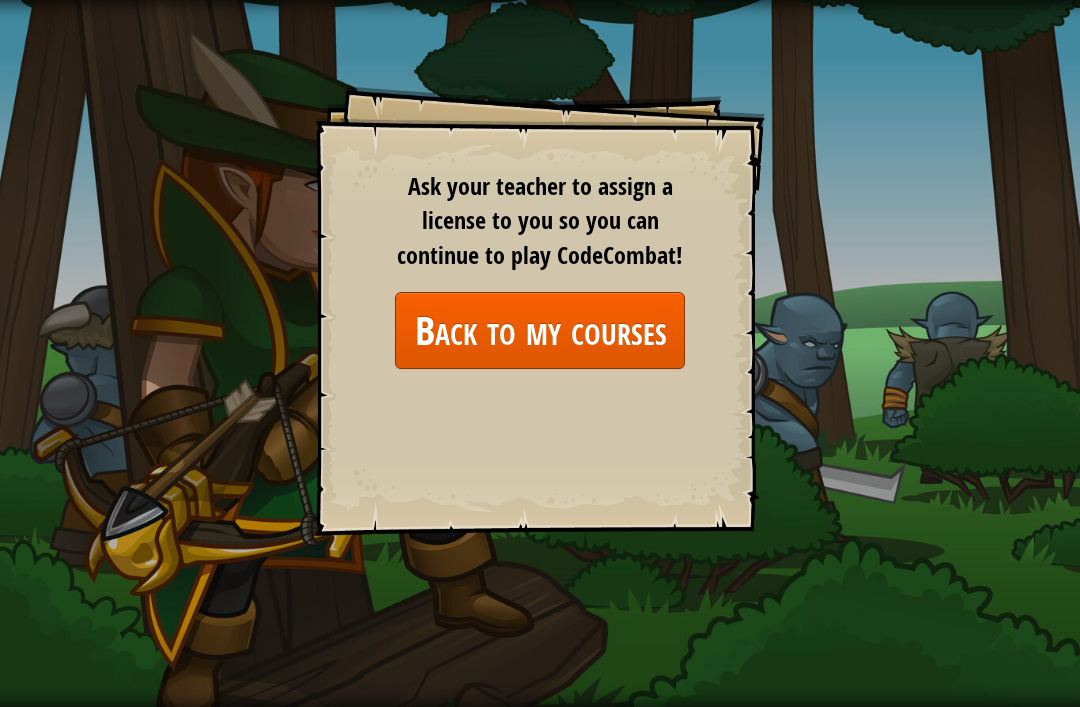 click on "Back to my courses" at bounding box center (540, 330) 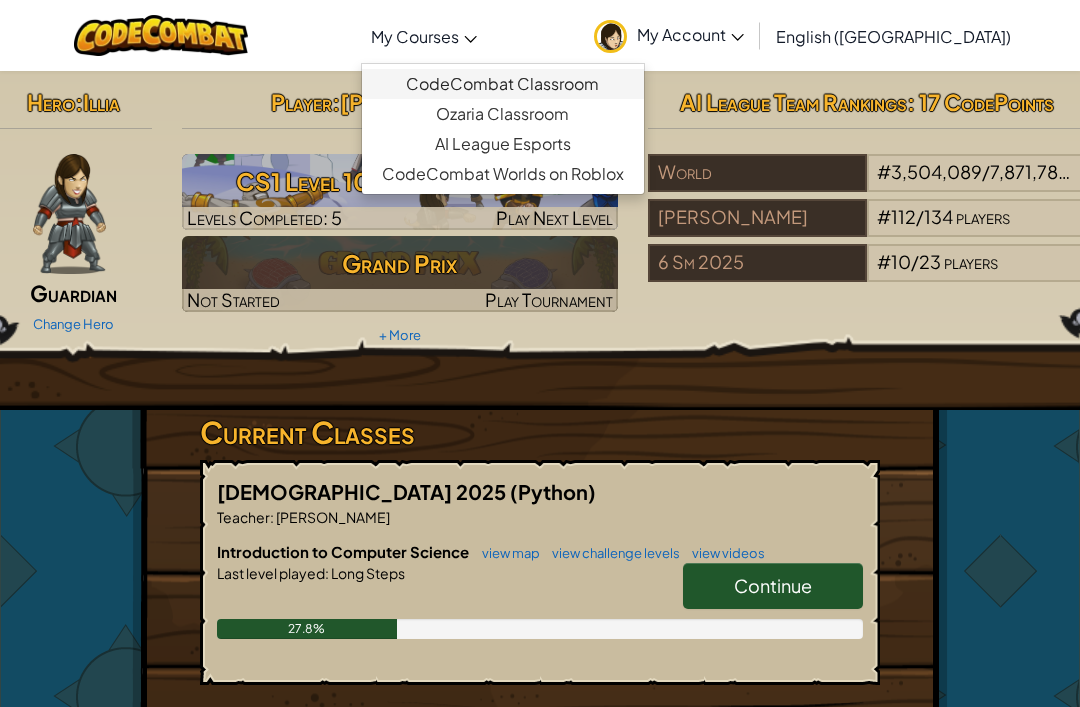 click on "CodeCombat Classroom" at bounding box center (503, 84) 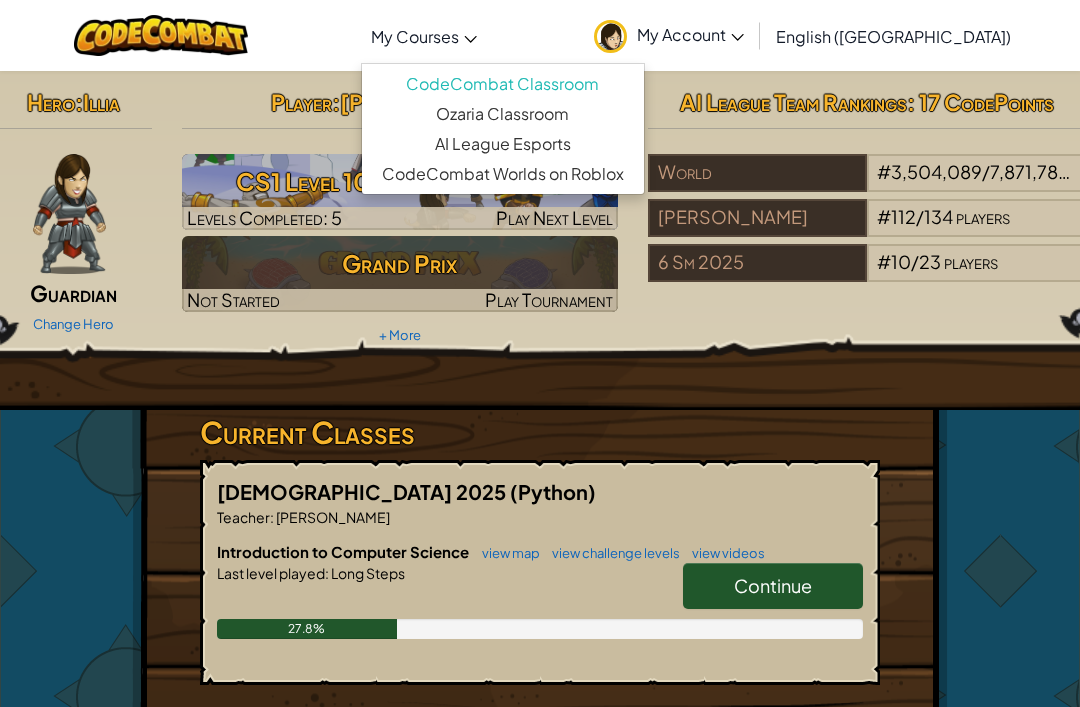 click on "My Courses" at bounding box center (424, 36) 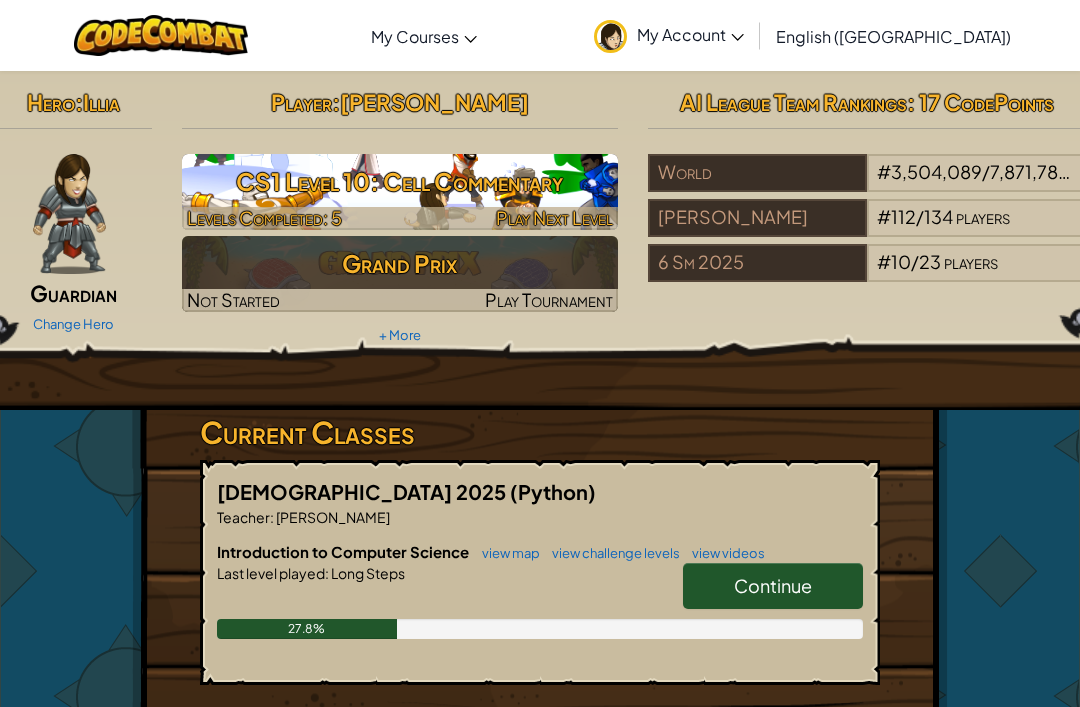 click on "CS1 Level 10: Cell Commentary" at bounding box center (400, 181) 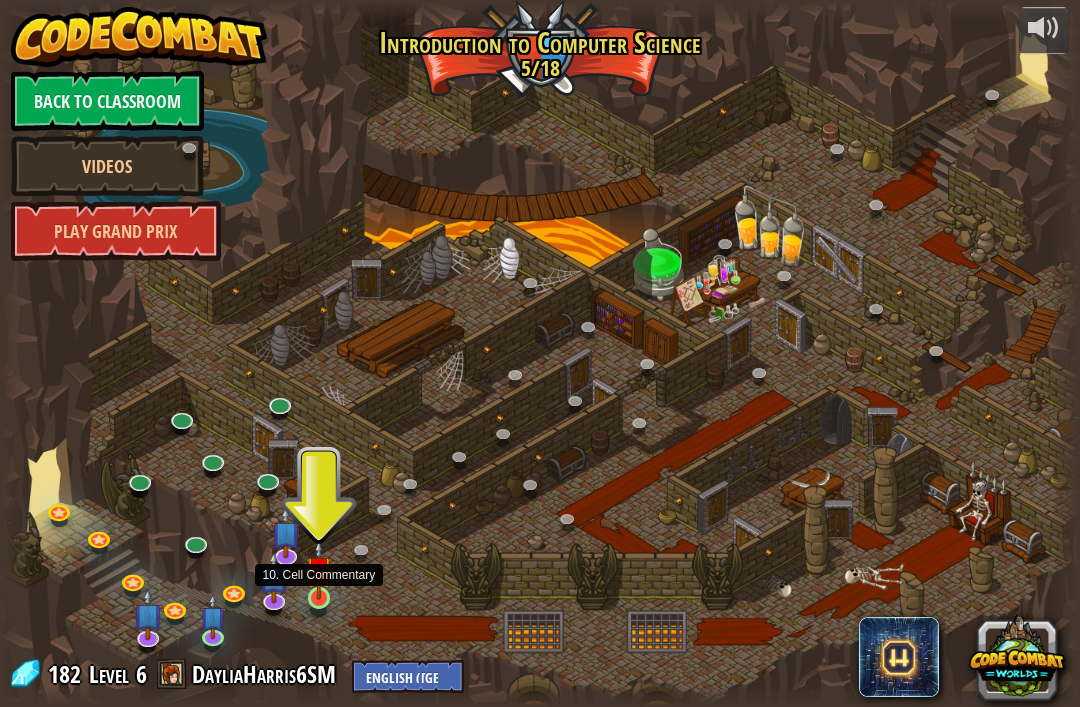 click at bounding box center [319, 569] 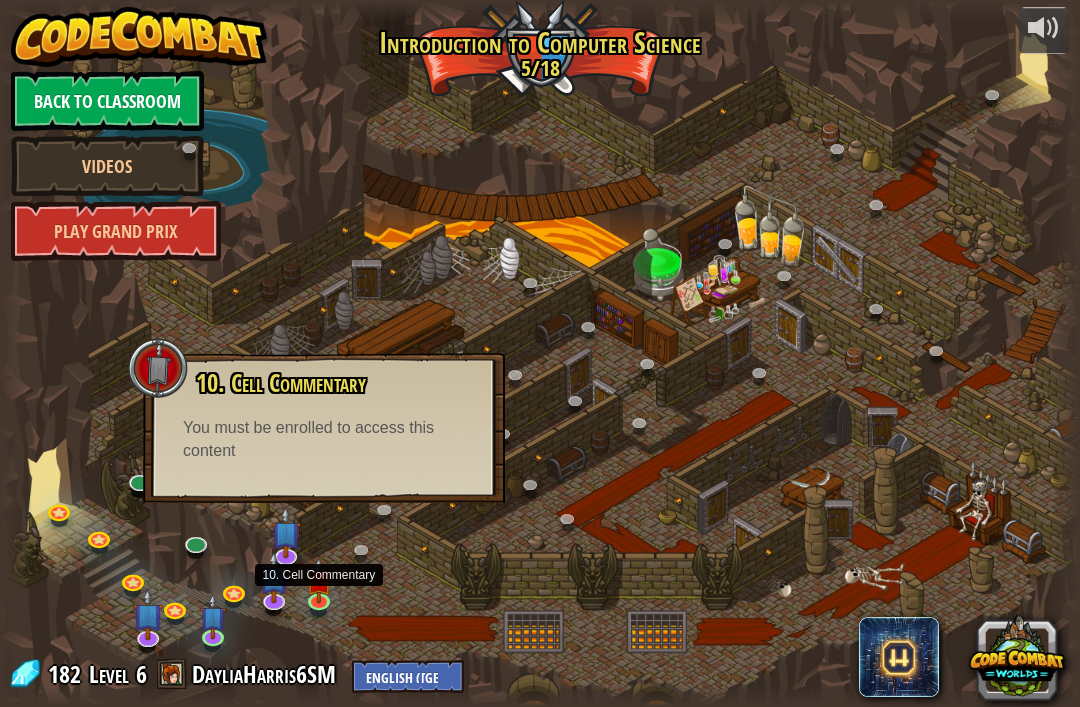 click on "Back to Classroom" at bounding box center (107, 101) 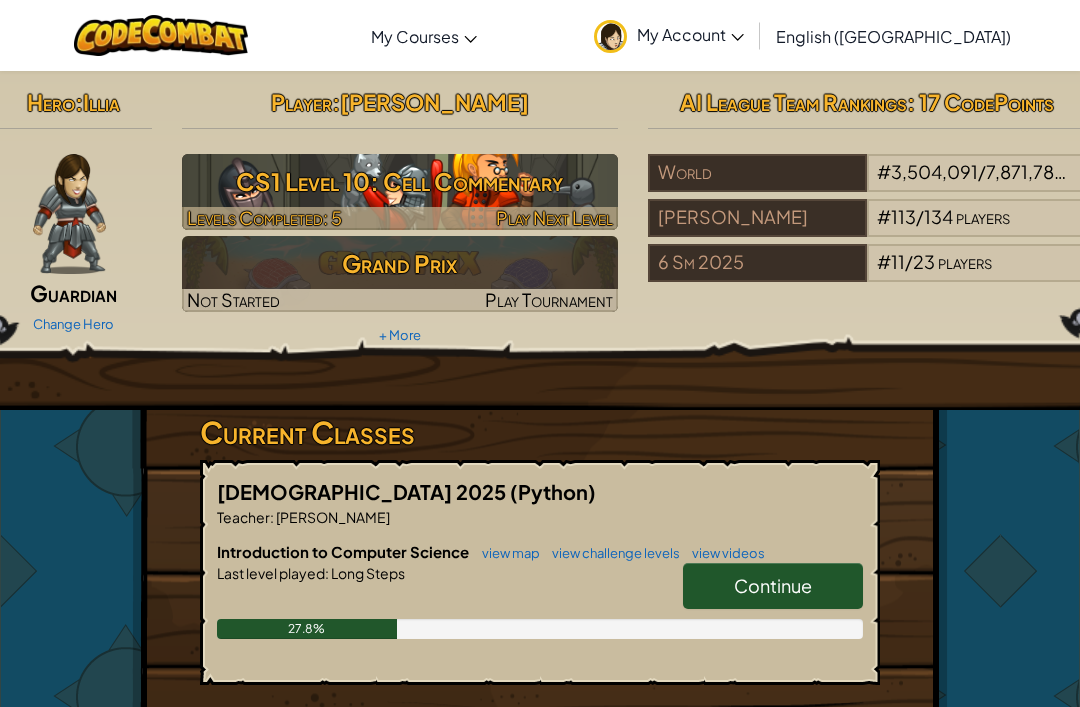 click on "CS1 Level 10: Cell Commentary" at bounding box center (400, 181) 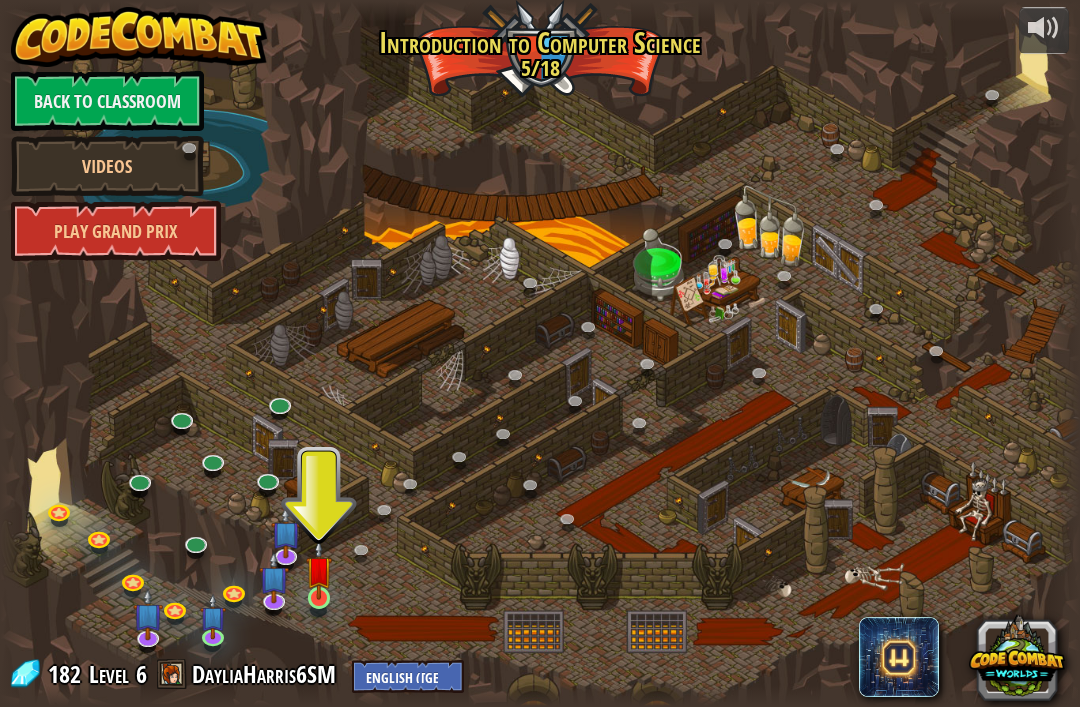 click at bounding box center [319, 569] 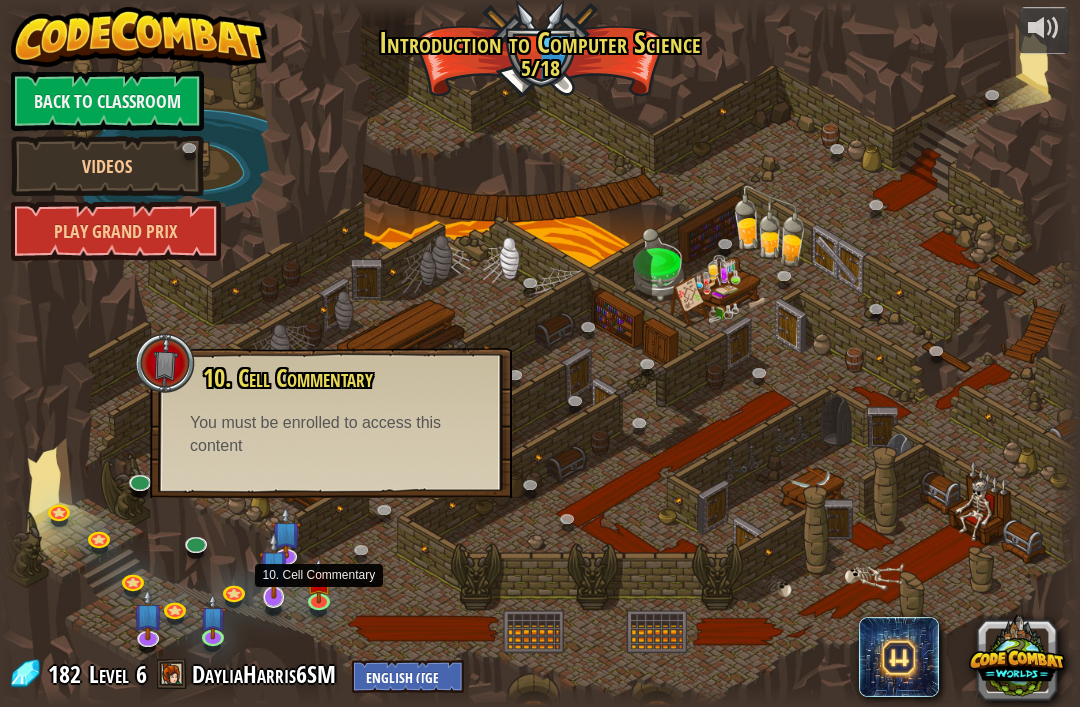 click at bounding box center (274, 565) 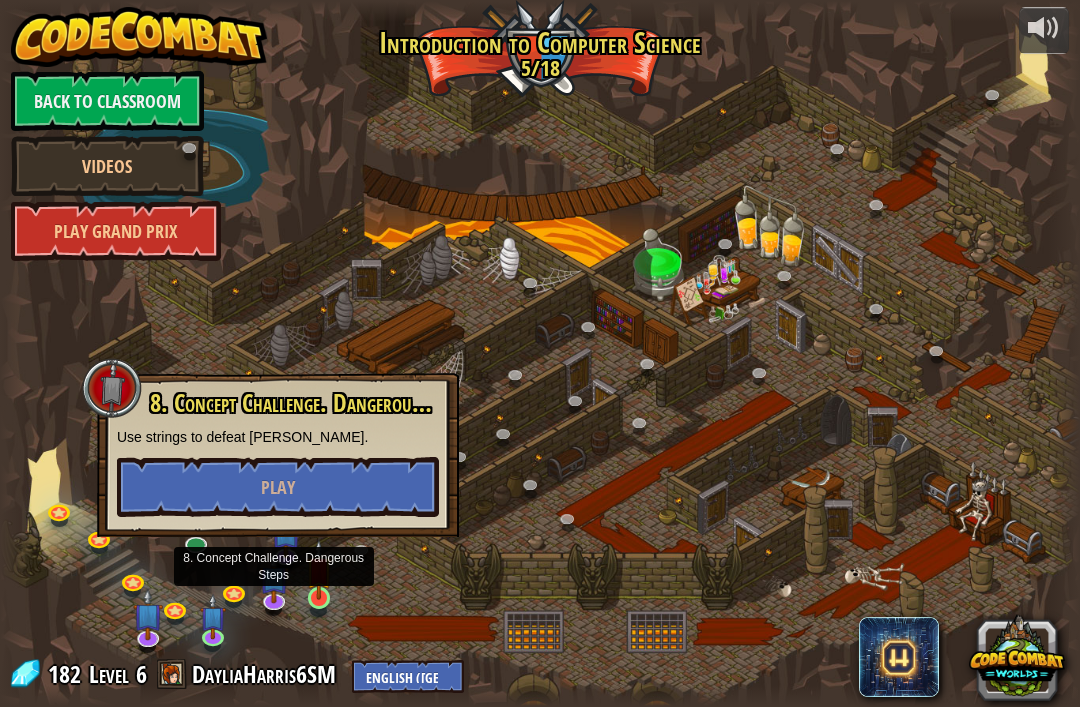 click at bounding box center (319, 569) 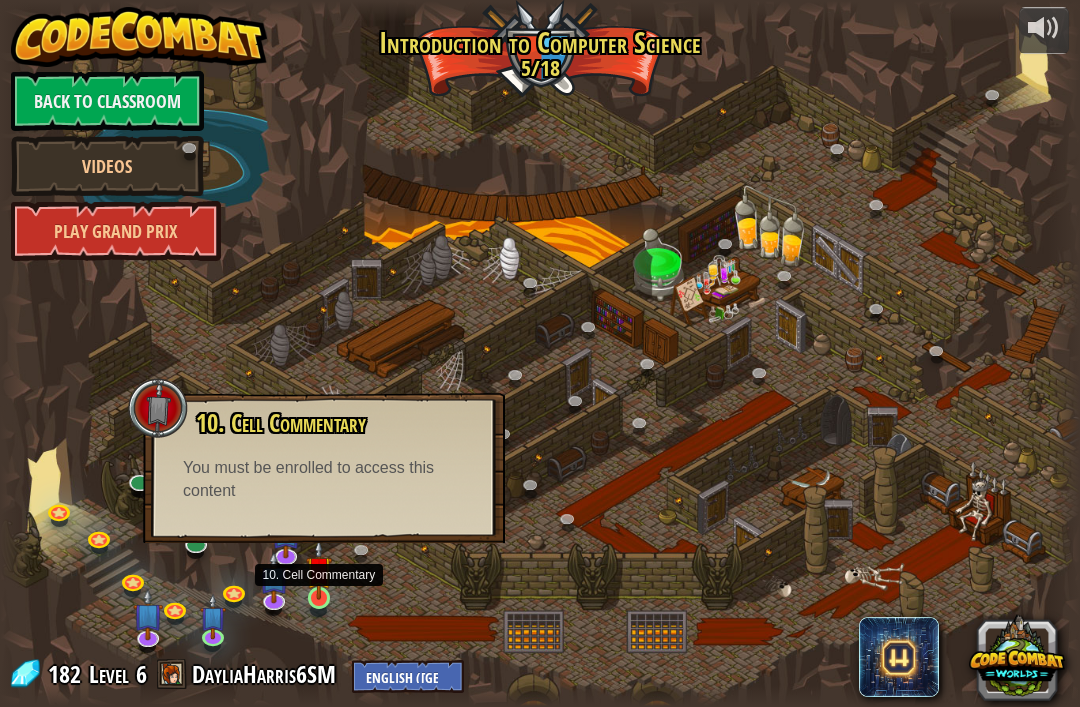 click at bounding box center (319, 569) 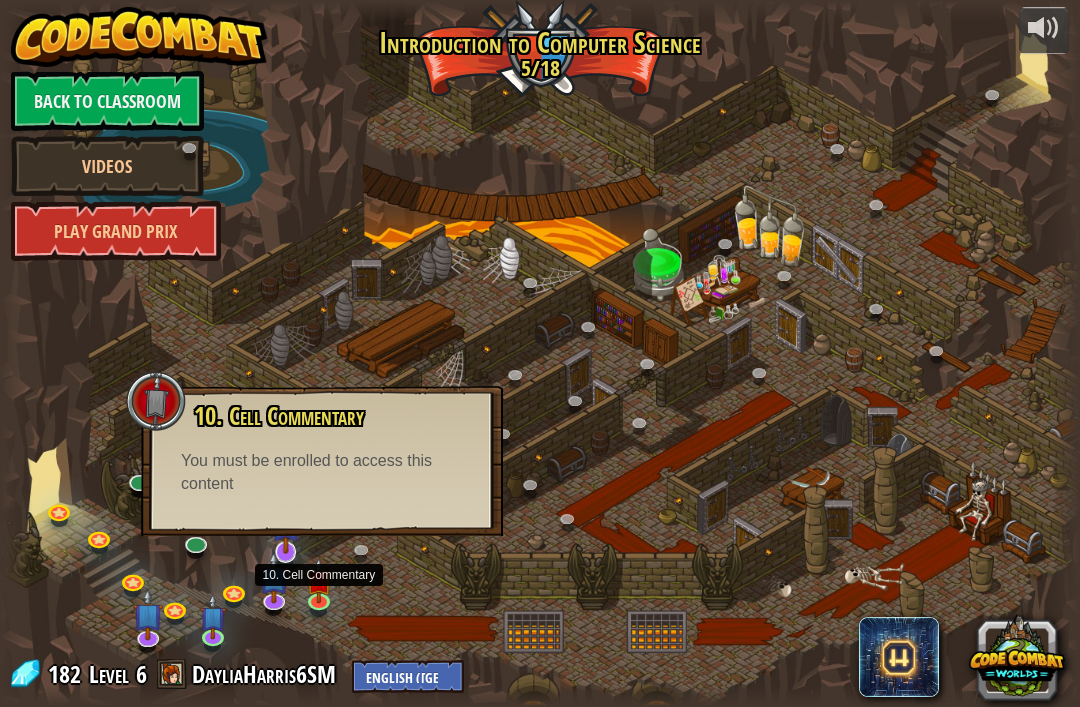 click at bounding box center [287, 553] 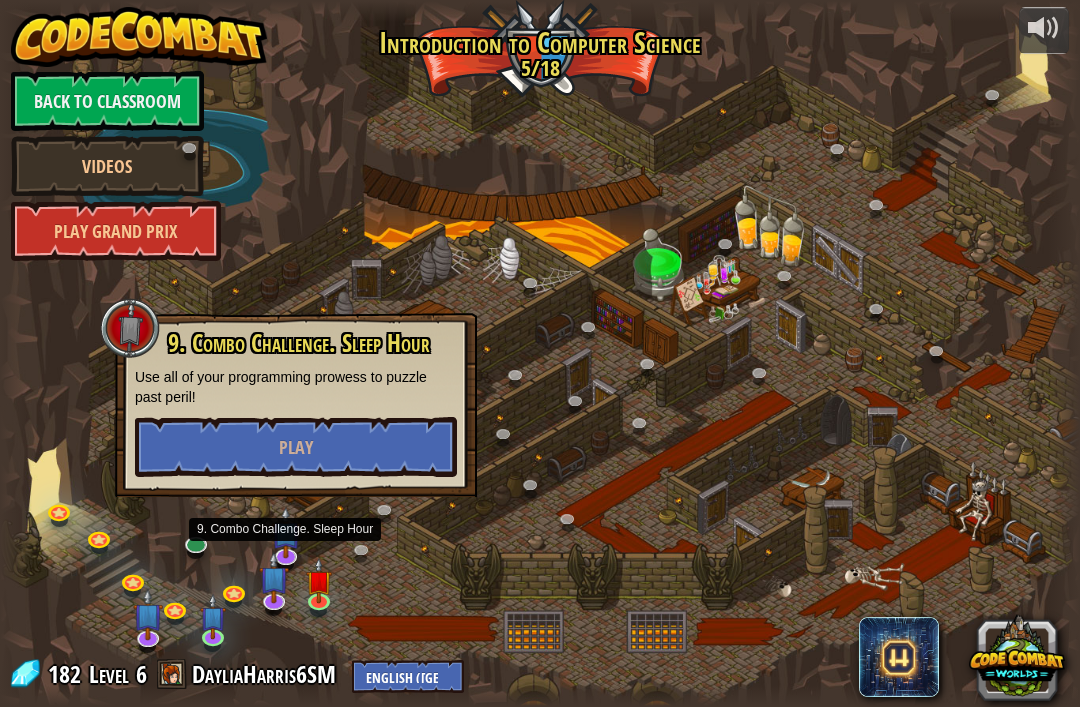 click at bounding box center (540, 354) 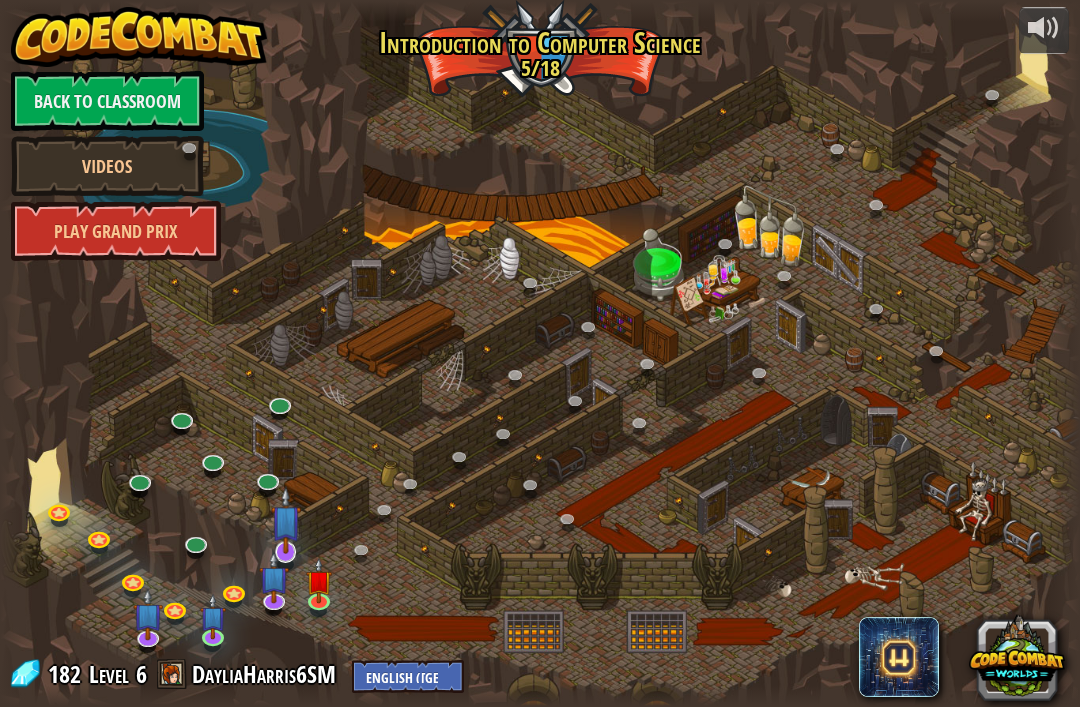 click at bounding box center (286, 520) 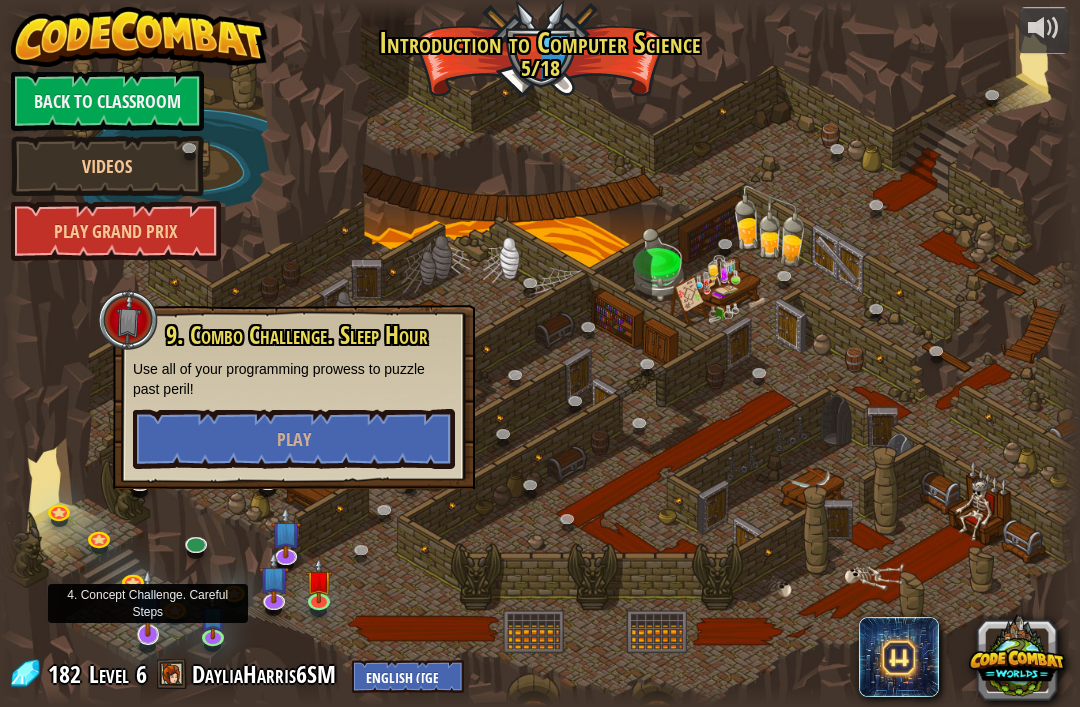 click at bounding box center [149, 636] 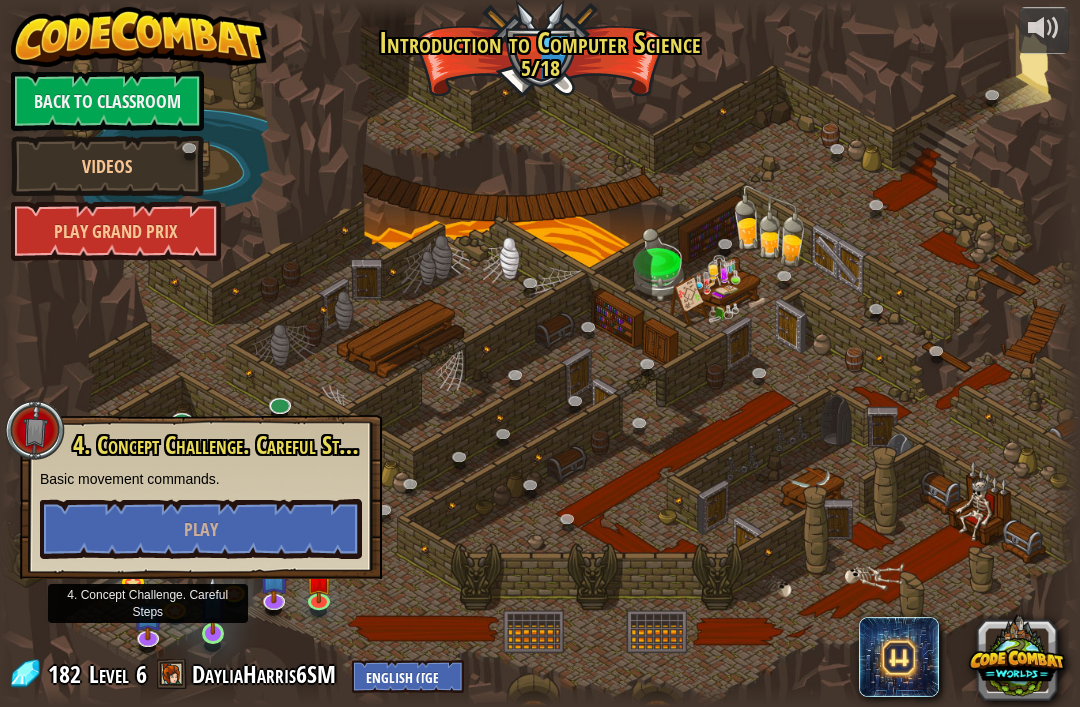 click at bounding box center [215, 636] 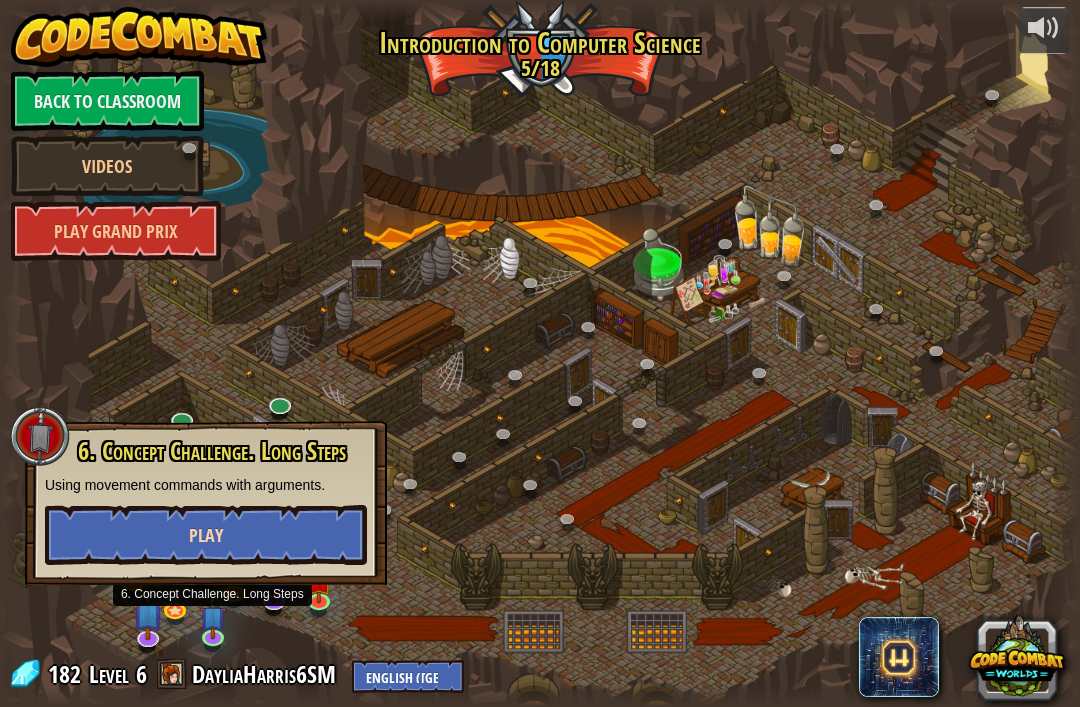 click on "Play" at bounding box center [206, 535] 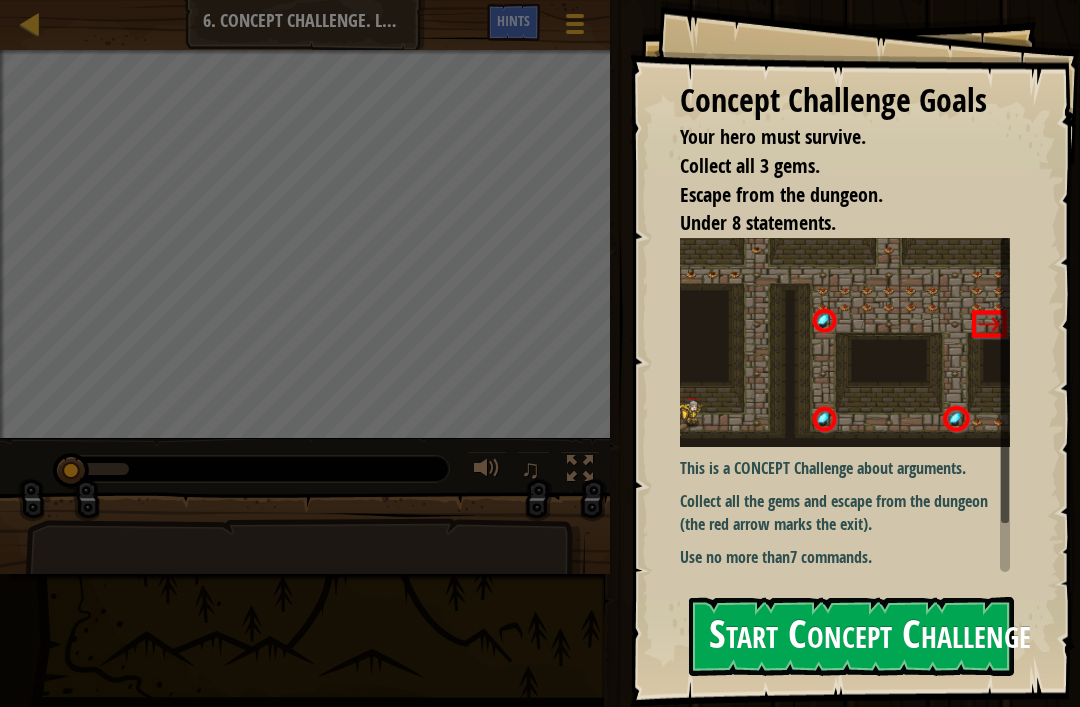 click on "Start Concept Challenge" at bounding box center (851, 636) 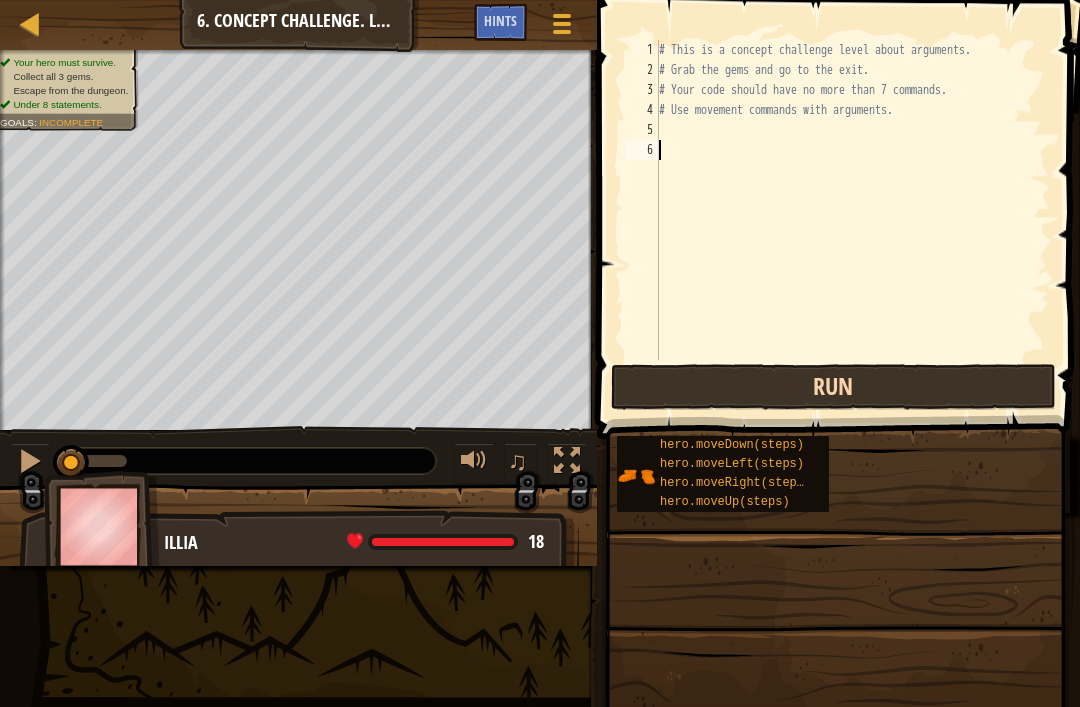click on "Run" at bounding box center [833, 387] 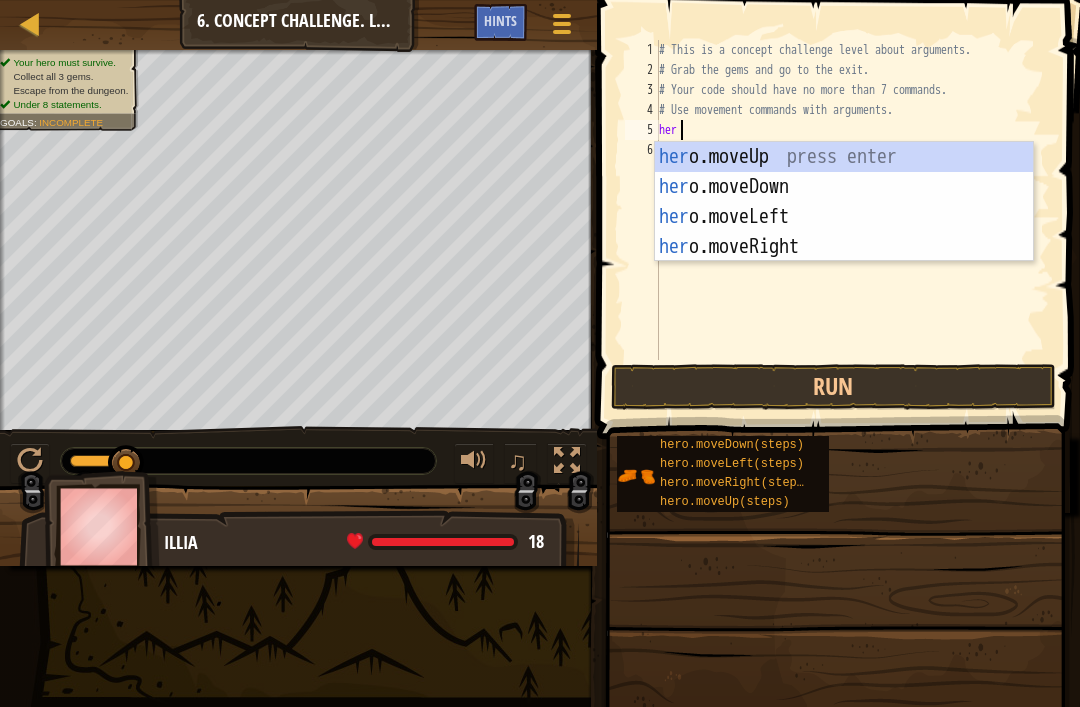 scroll, scrollTop: 10, scrollLeft: 1, axis: both 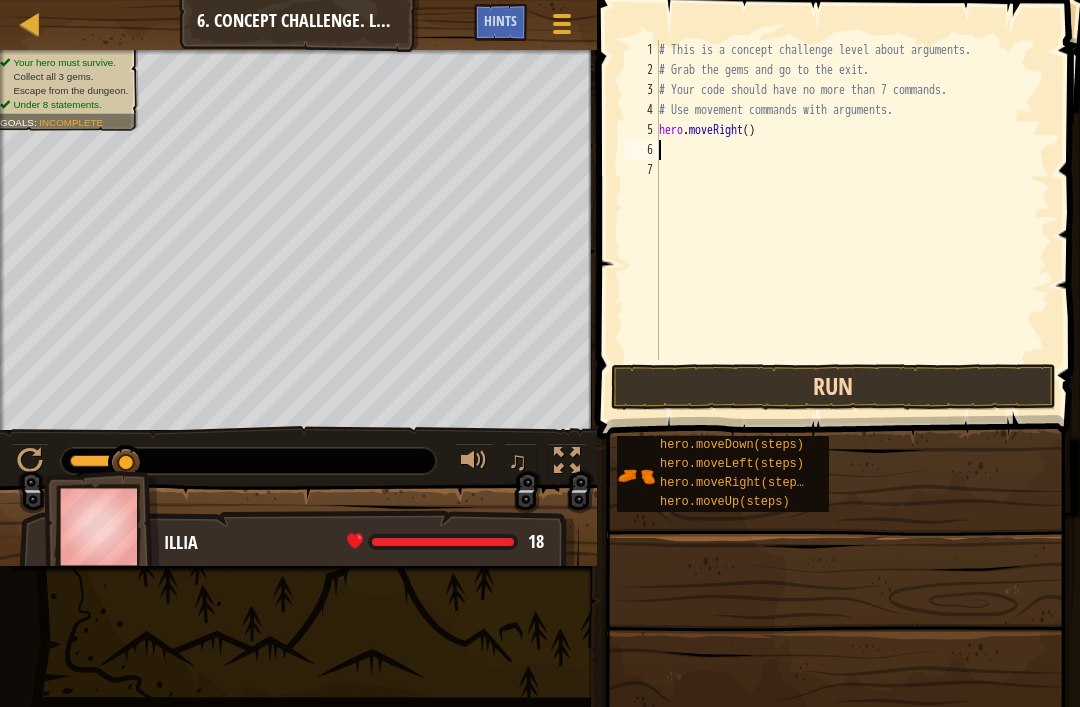 click on "Run" at bounding box center [833, 387] 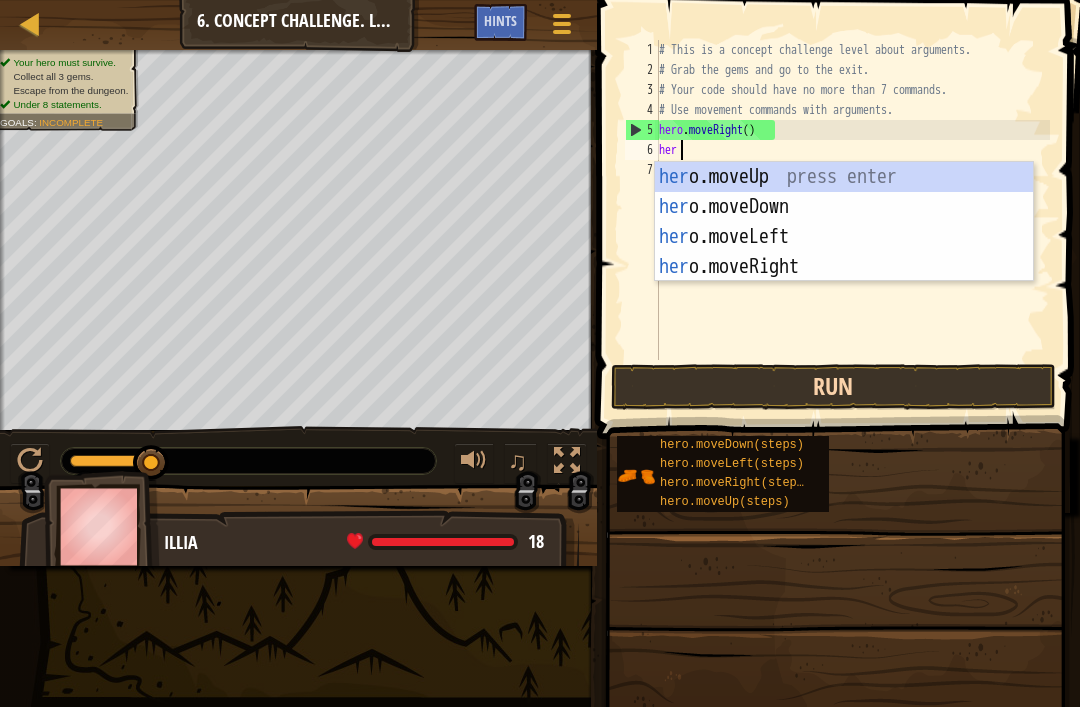 scroll, scrollTop: 10, scrollLeft: 1, axis: both 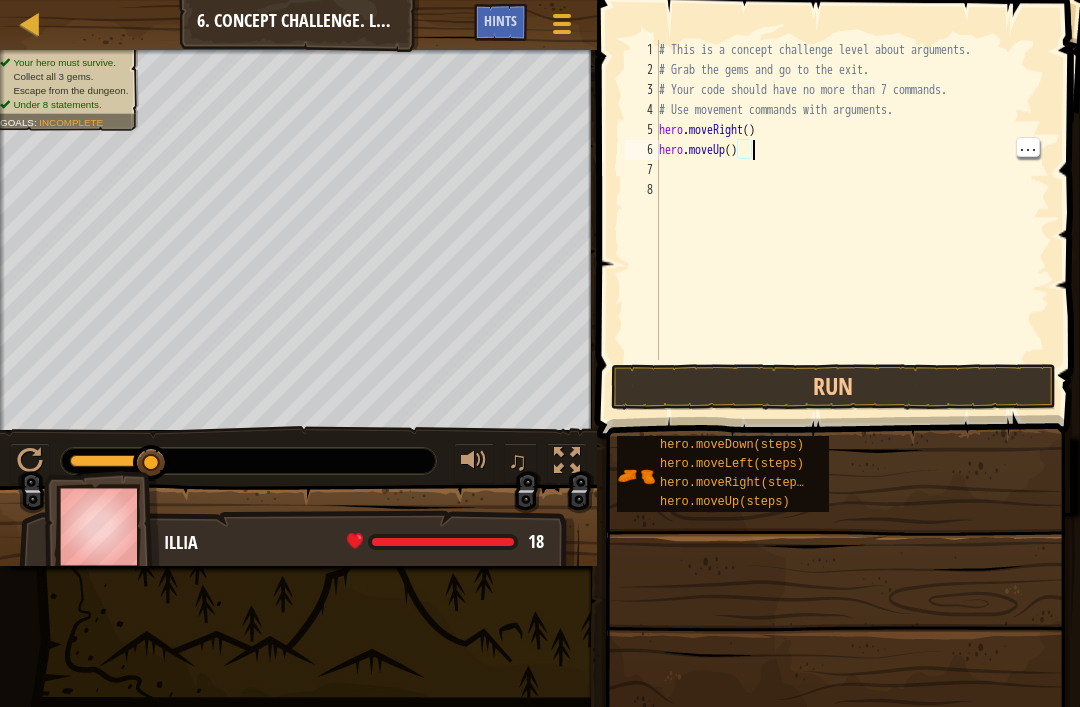 type on "hero.moveUp(" 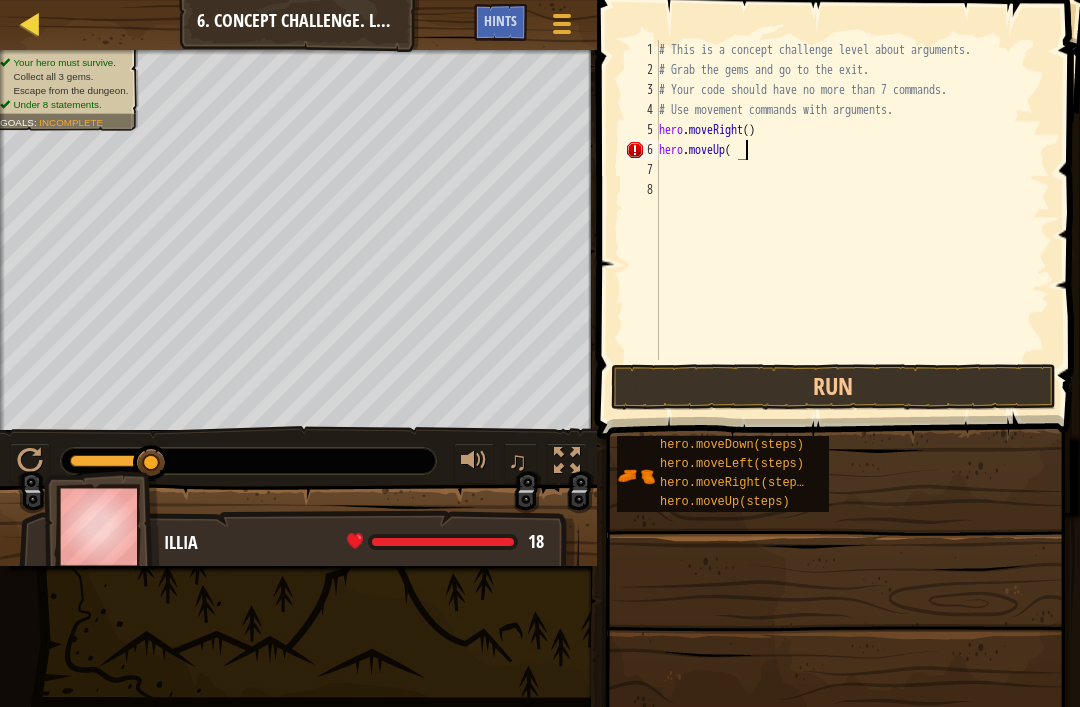 click at bounding box center [30, 23] 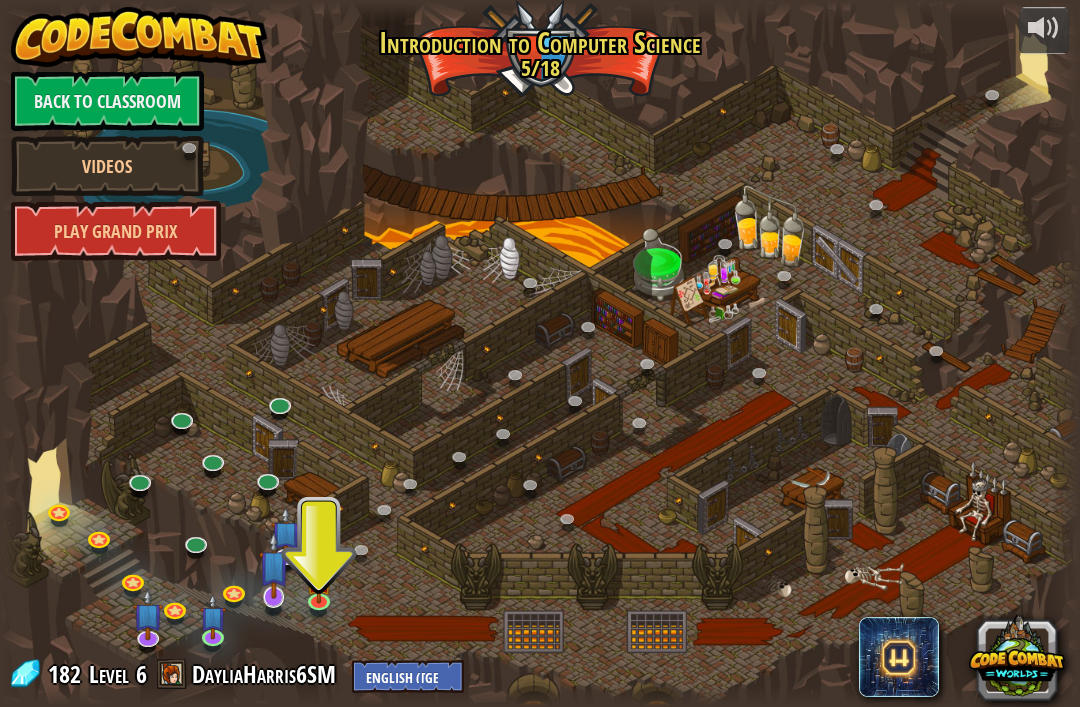 click at bounding box center [274, 565] 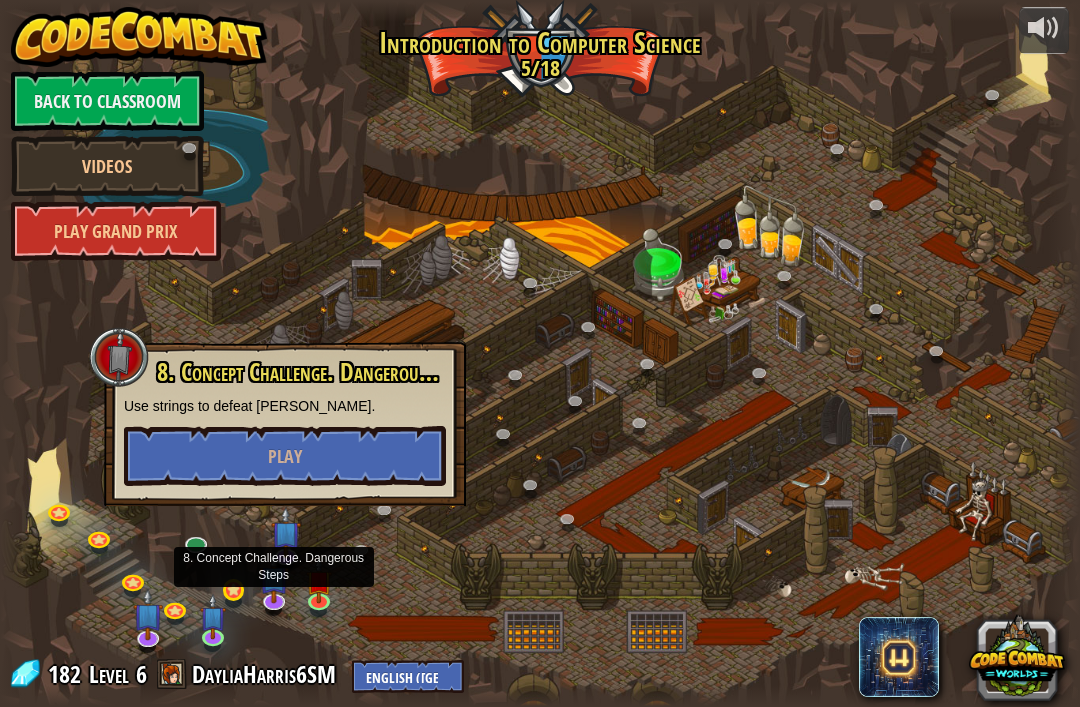 click at bounding box center [236, 592] 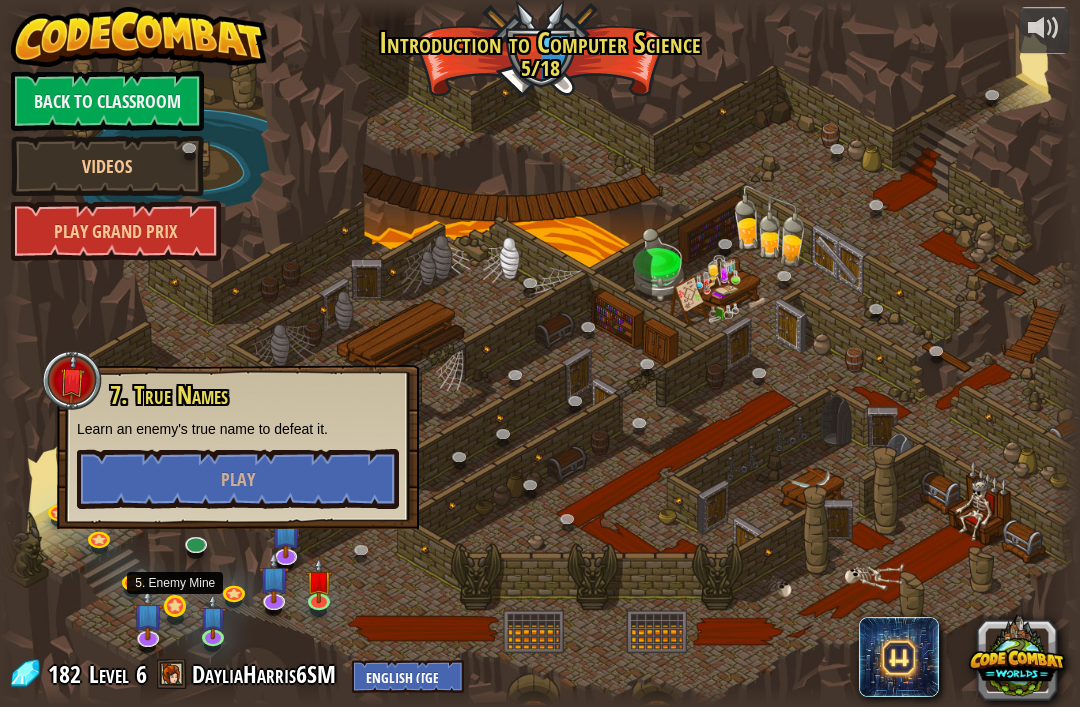 click at bounding box center (177, 608) 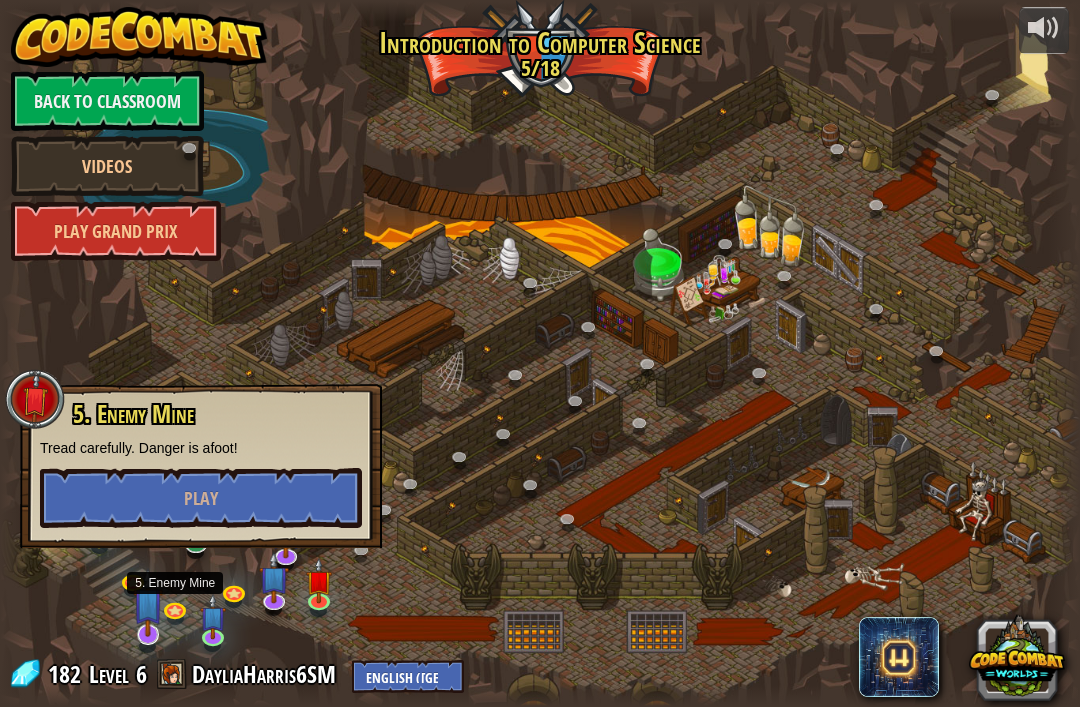 click at bounding box center [149, 636] 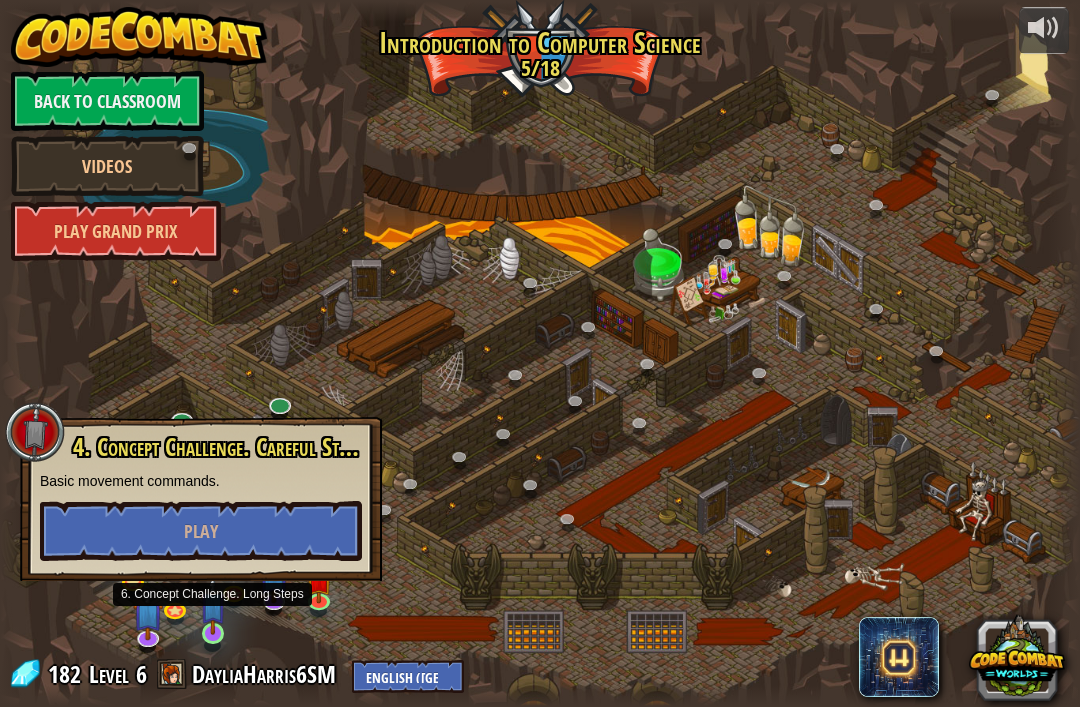 click at bounding box center (215, 636) 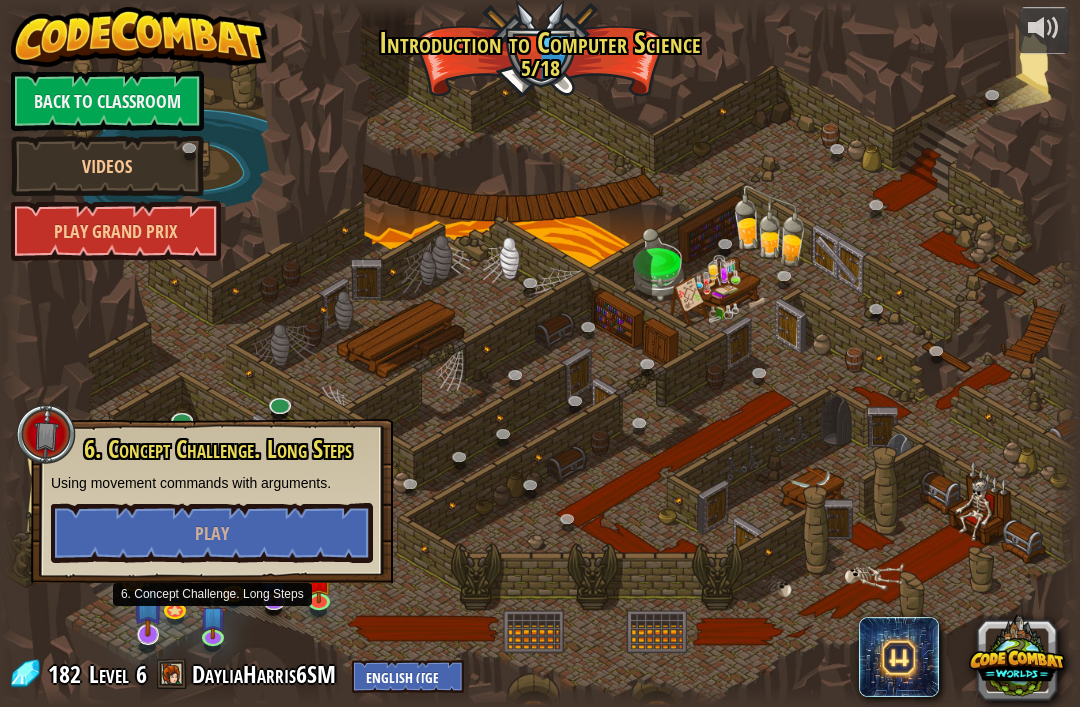 click at bounding box center [148, 602] 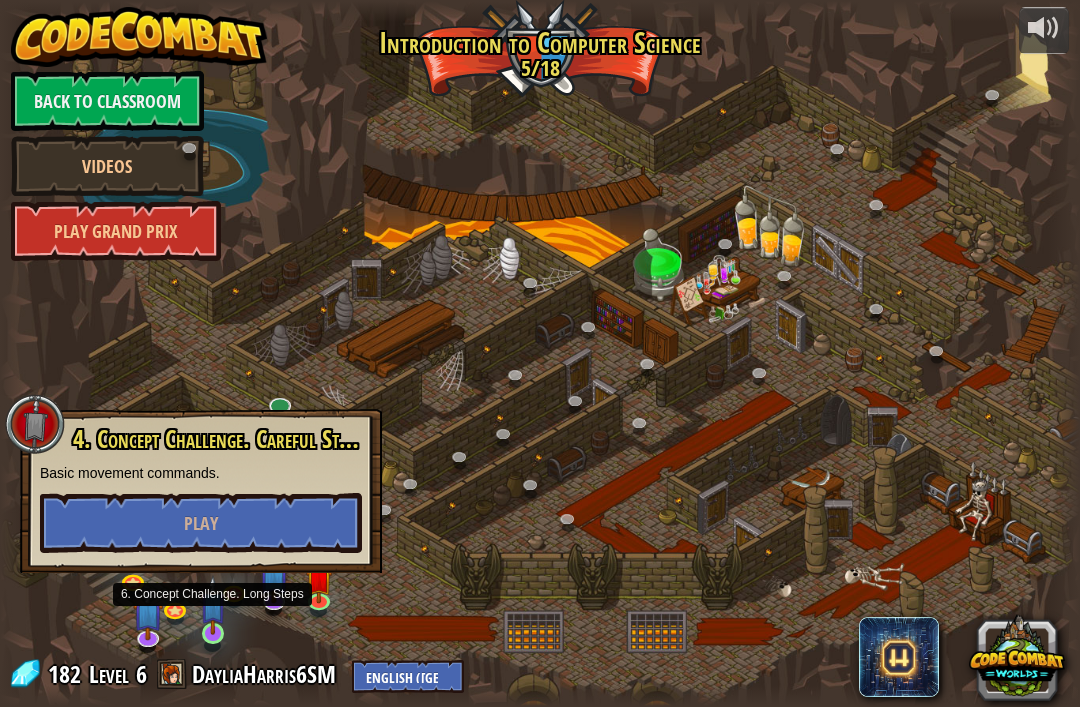 click at bounding box center [213, 605] 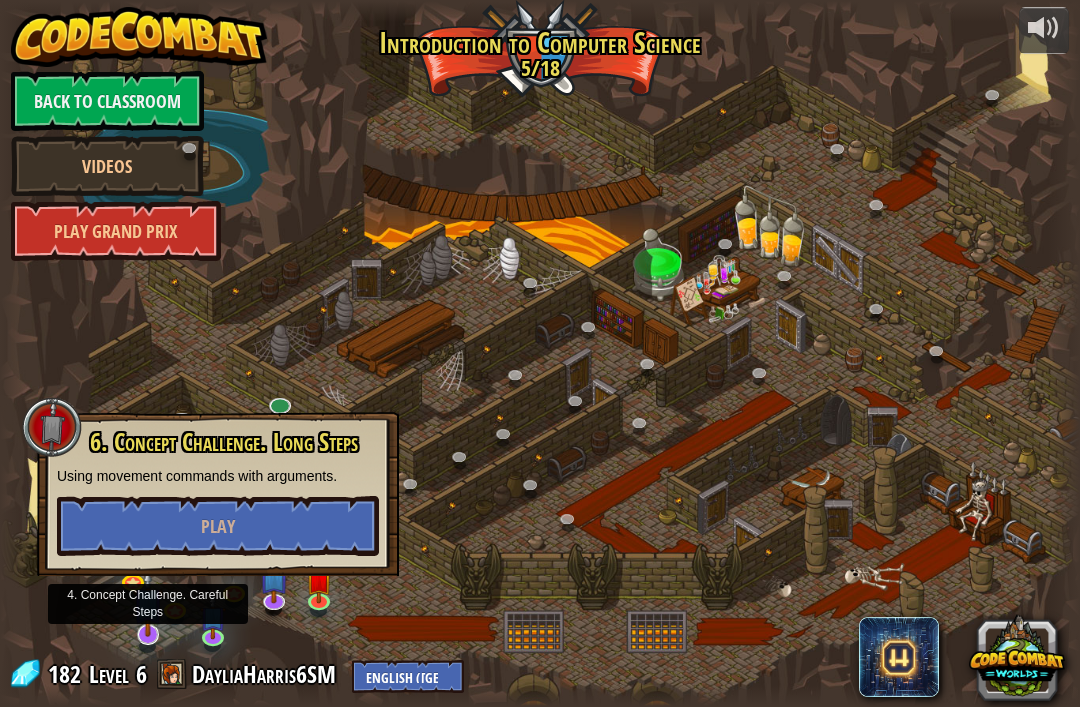 click at bounding box center (149, 636) 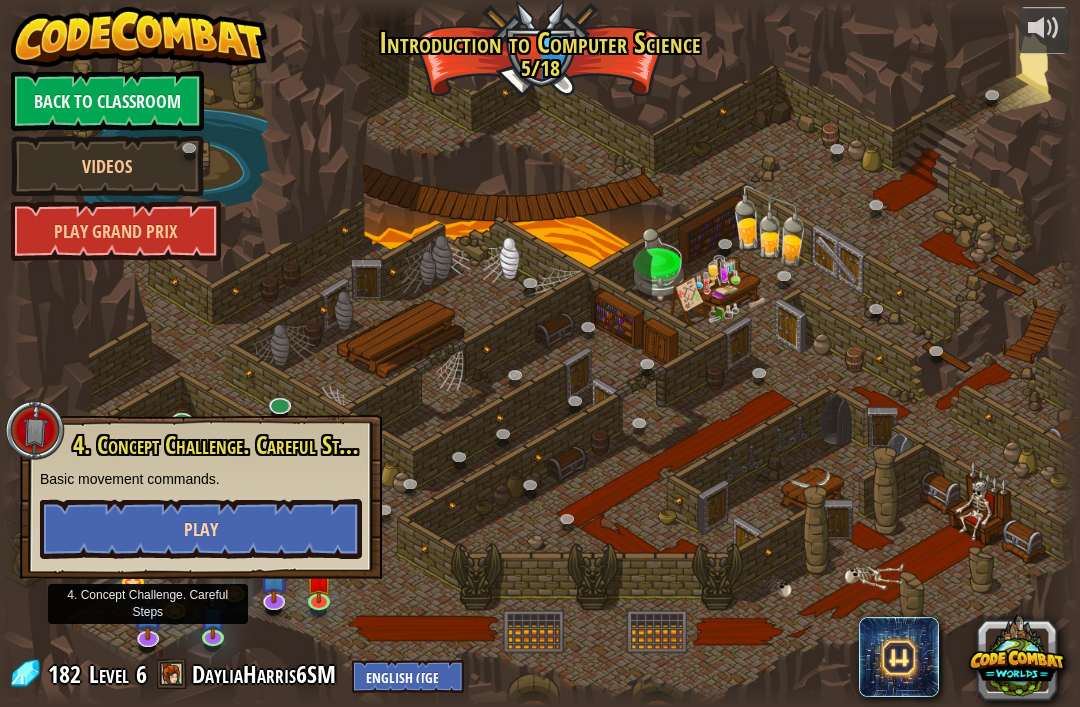click on "Play" at bounding box center (201, 529) 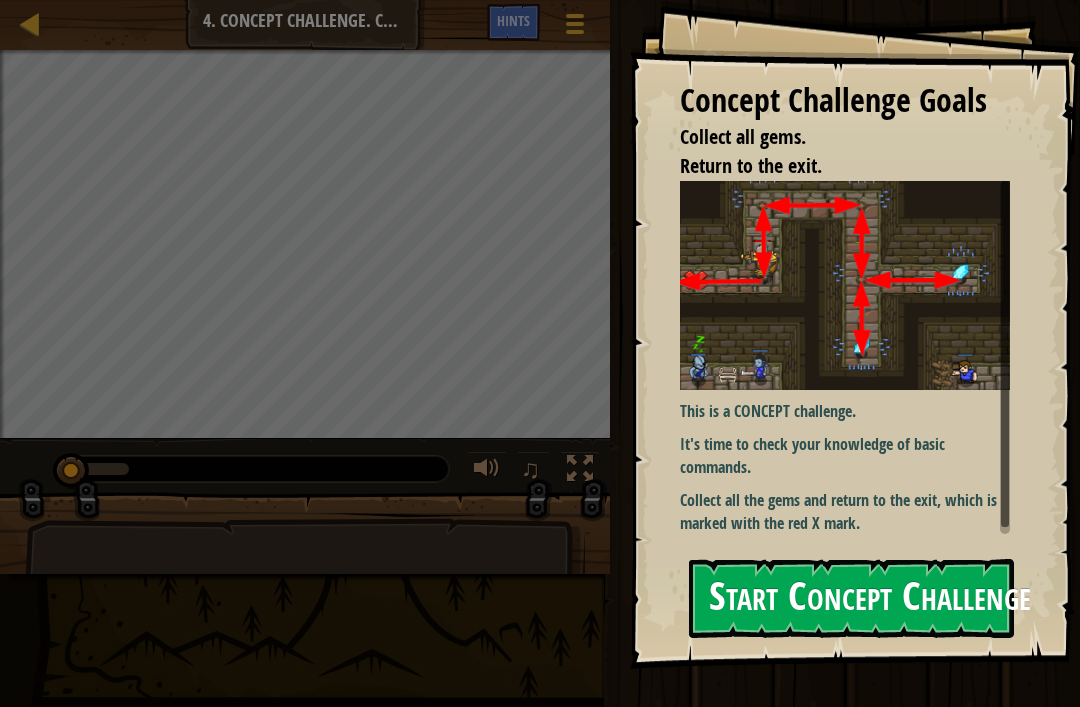 click on "Start Concept Challenge" at bounding box center [851, 598] 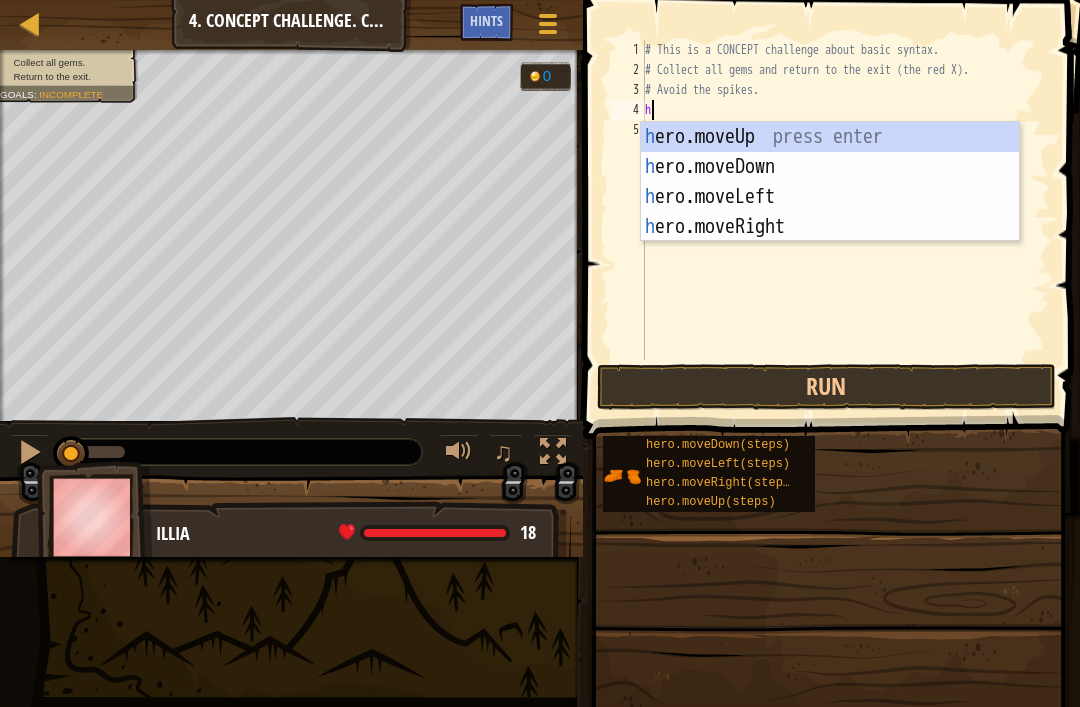 scroll, scrollTop: 10, scrollLeft: 0, axis: vertical 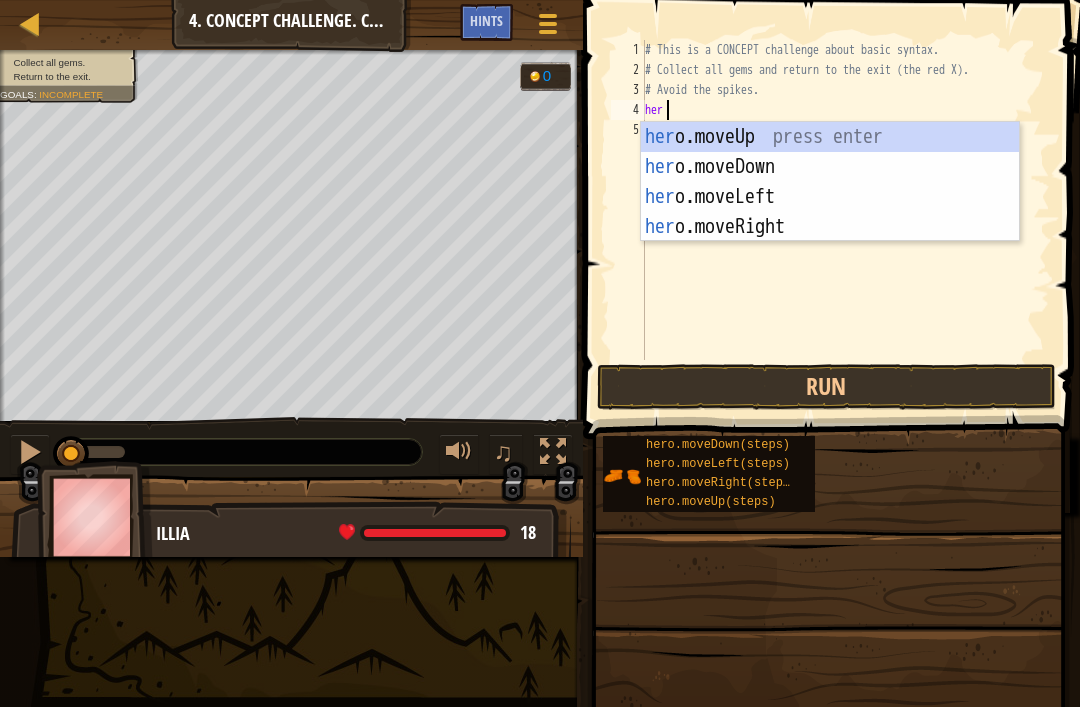 type on "hero" 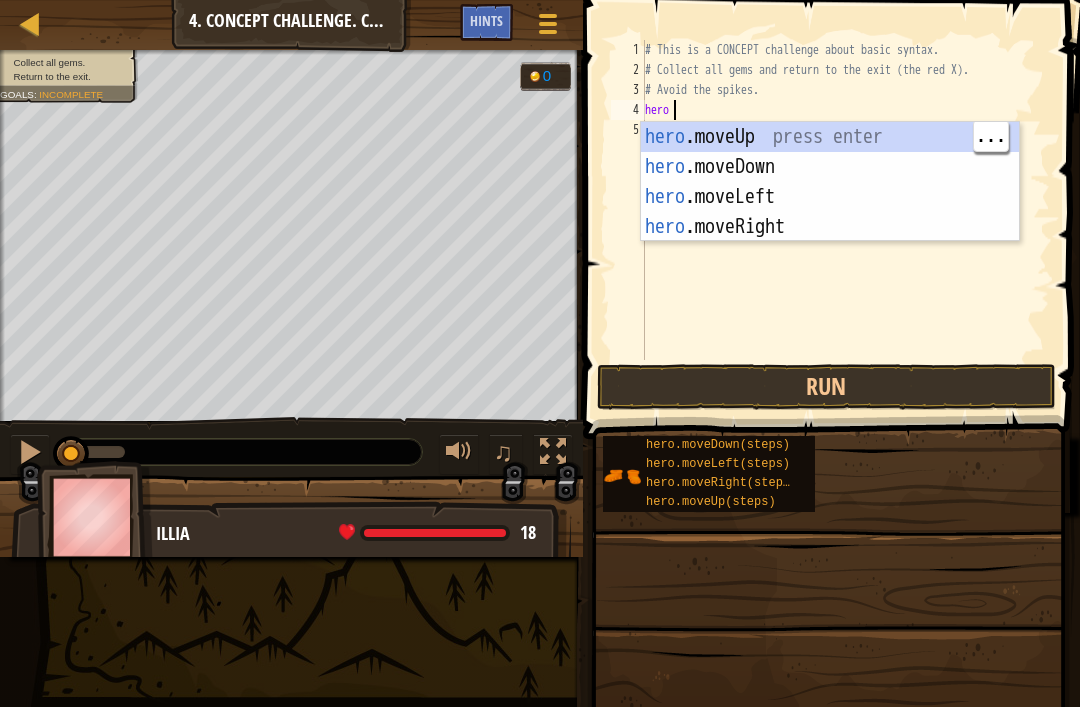 scroll, scrollTop: 10, scrollLeft: 0, axis: vertical 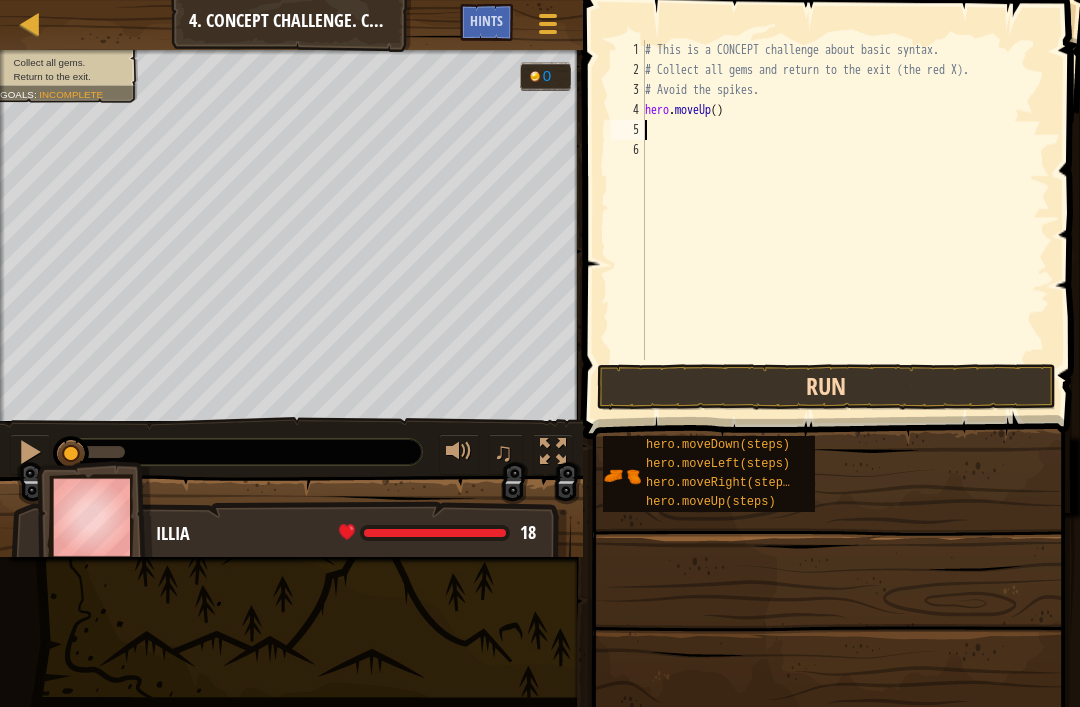 click on "Run" at bounding box center [826, 387] 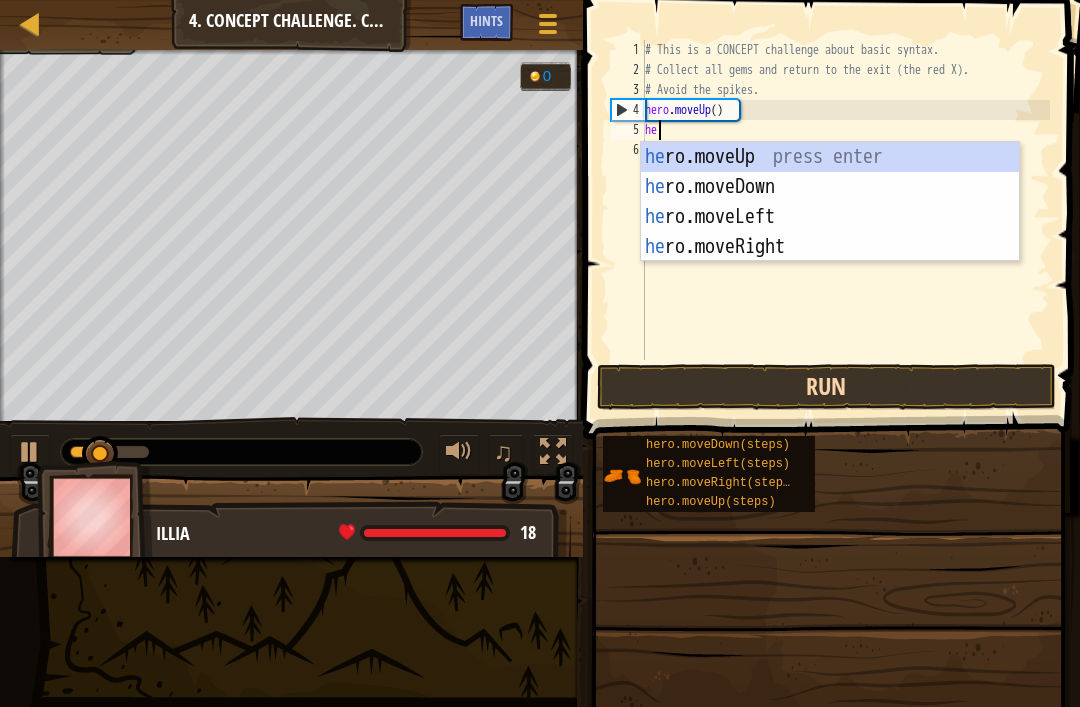 type on "hero" 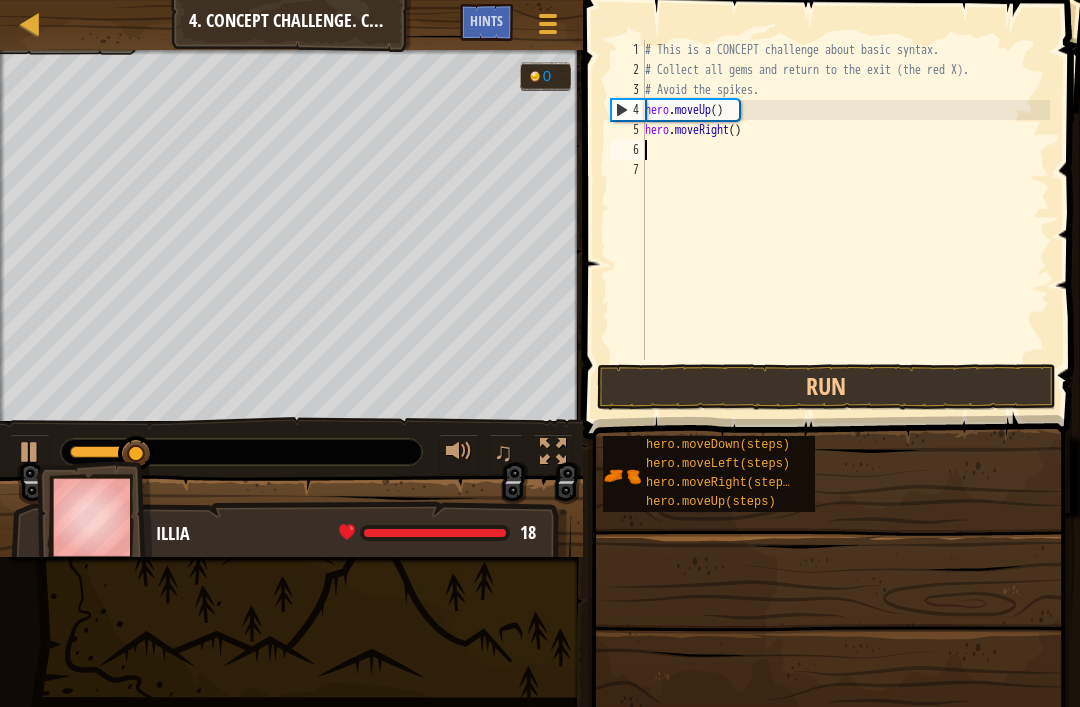 scroll, scrollTop: 10, scrollLeft: 0, axis: vertical 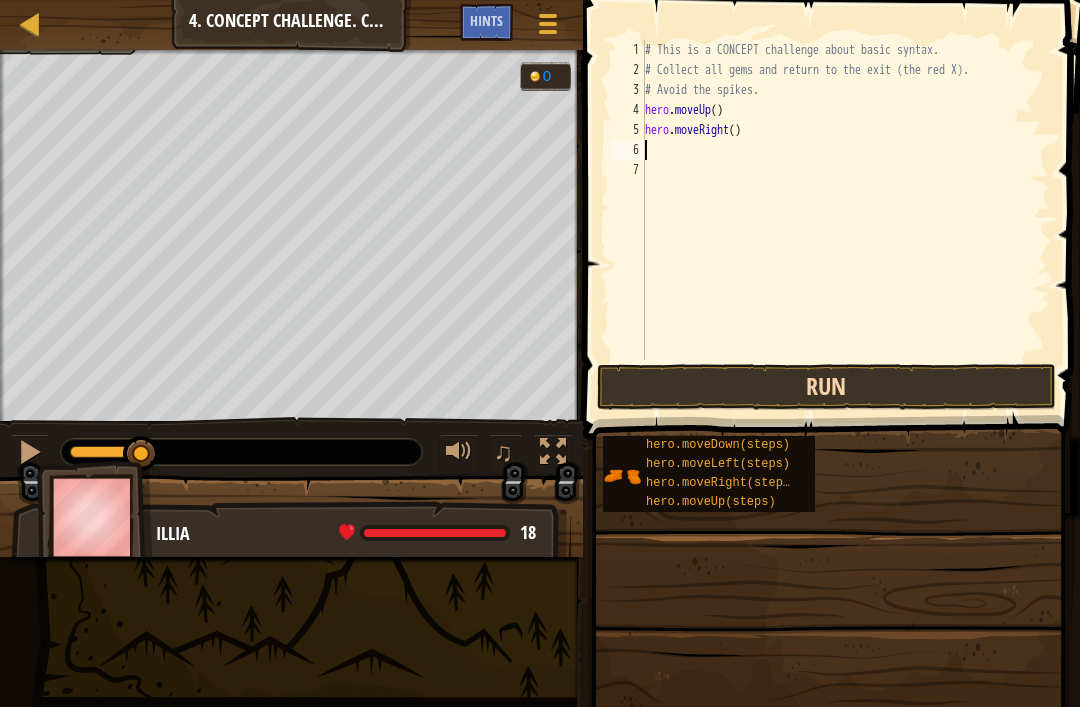click on "Run" at bounding box center [826, 387] 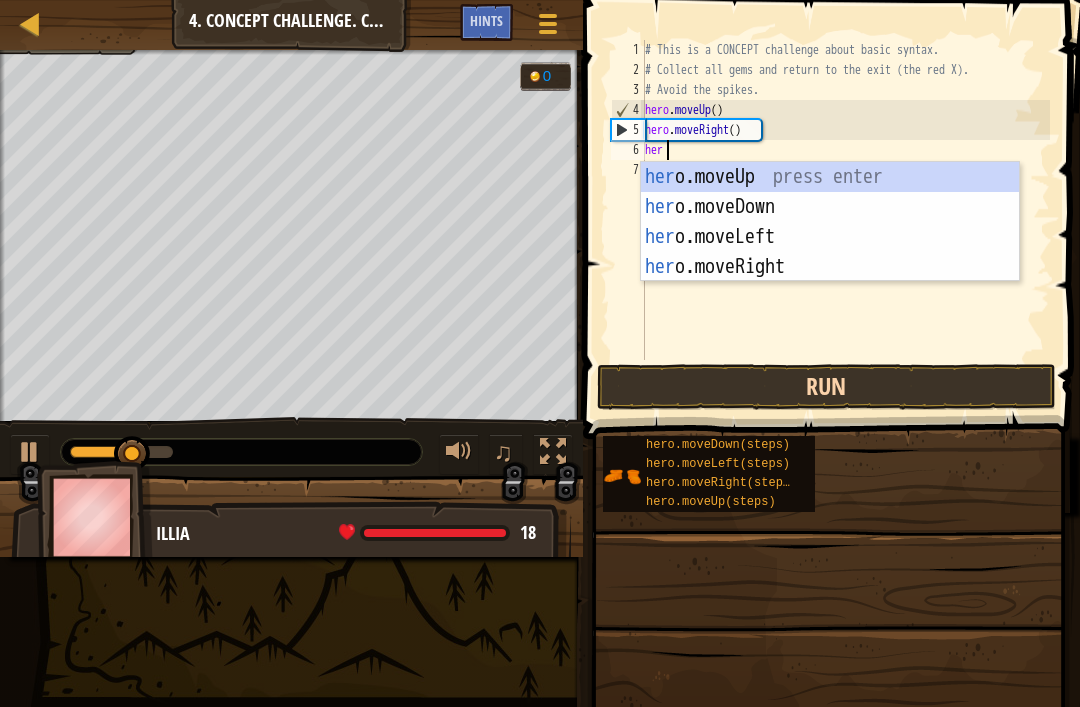 type on "hero" 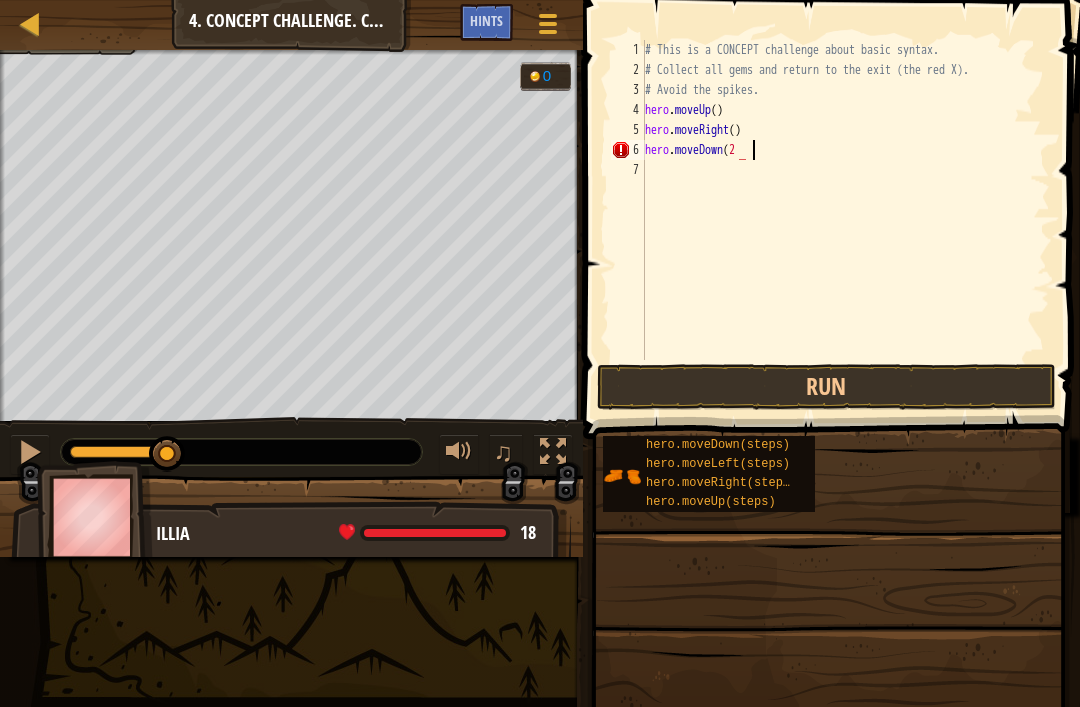 scroll, scrollTop: 10, scrollLeft: 8, axis: both 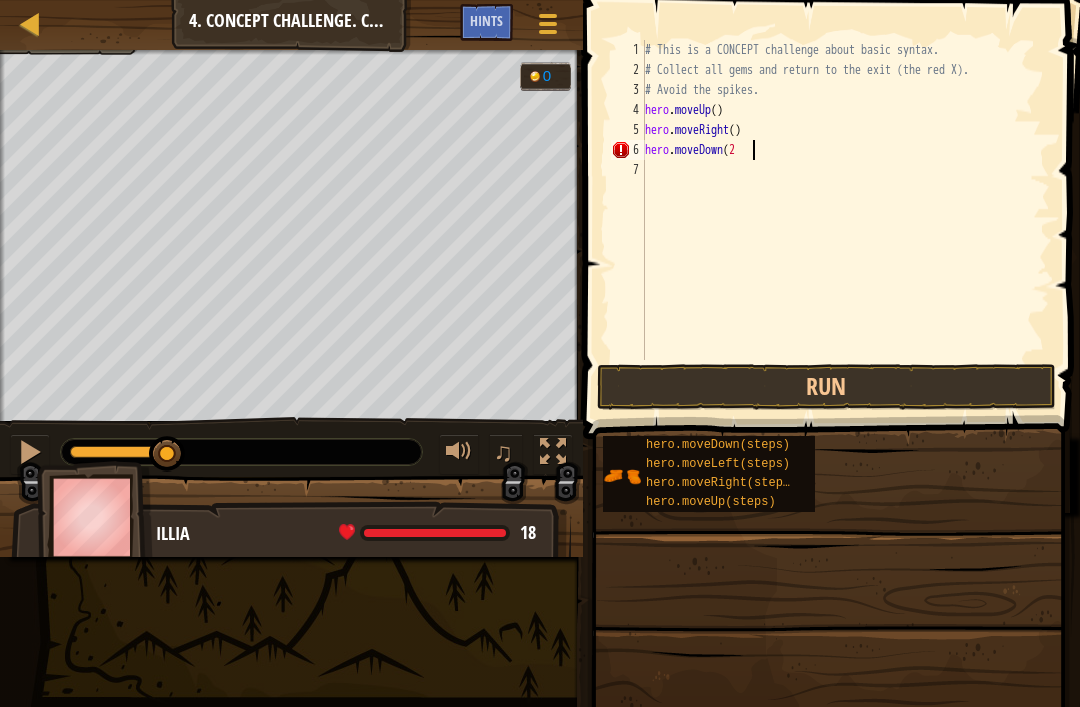 type on "hero.moveDown(2)" 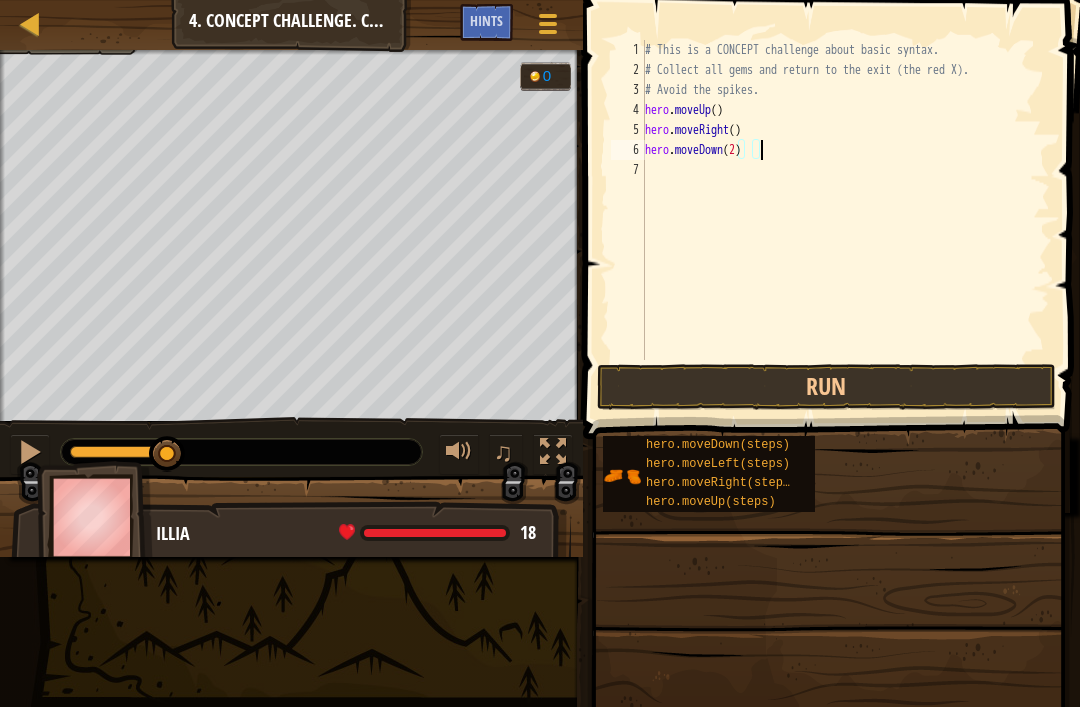 scroll, scrollTop: 10, scrollLeft: 0, axis: vertical 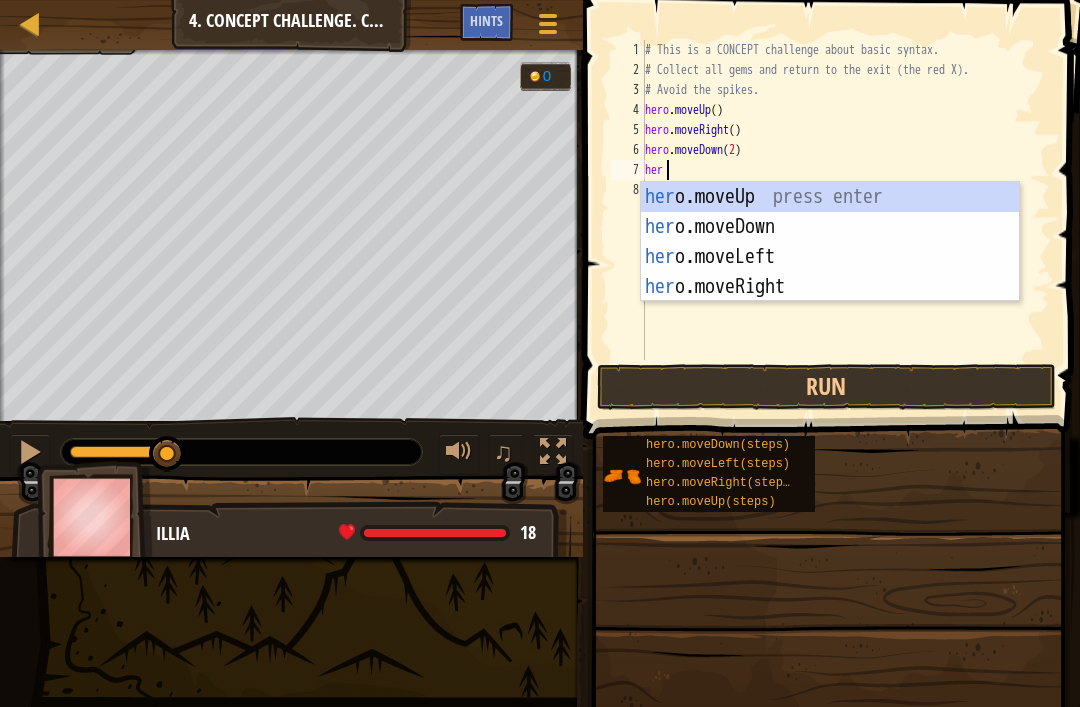 type on "hero" 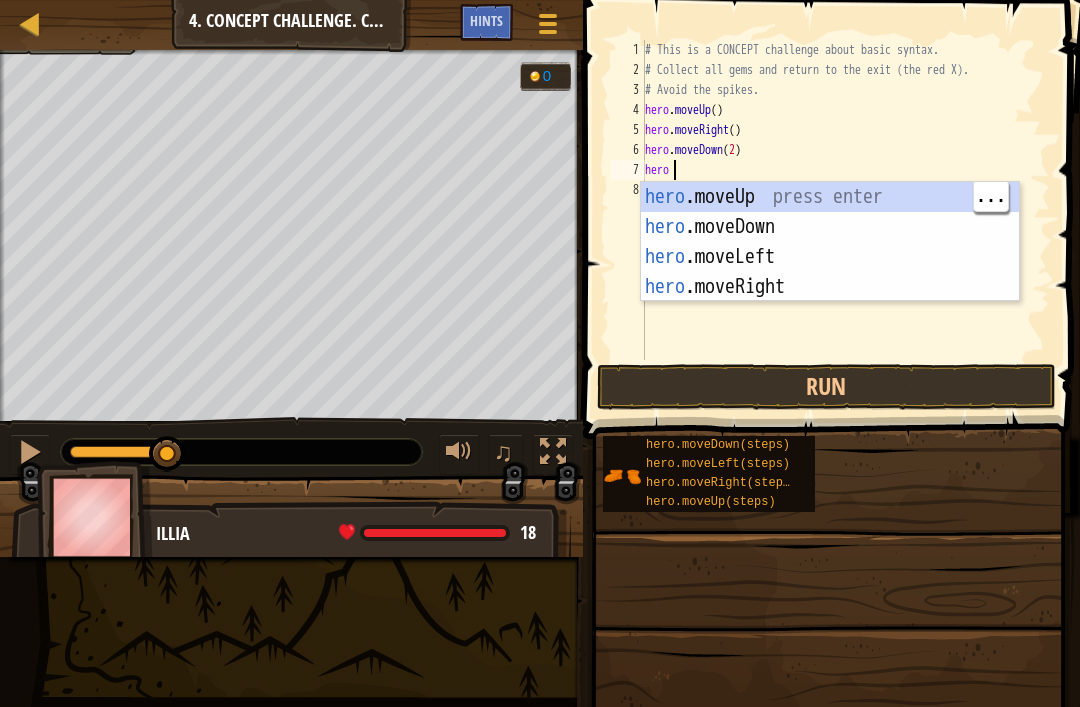scroll, scrollTop: 10, scrollLeft: 0, axis: vertical 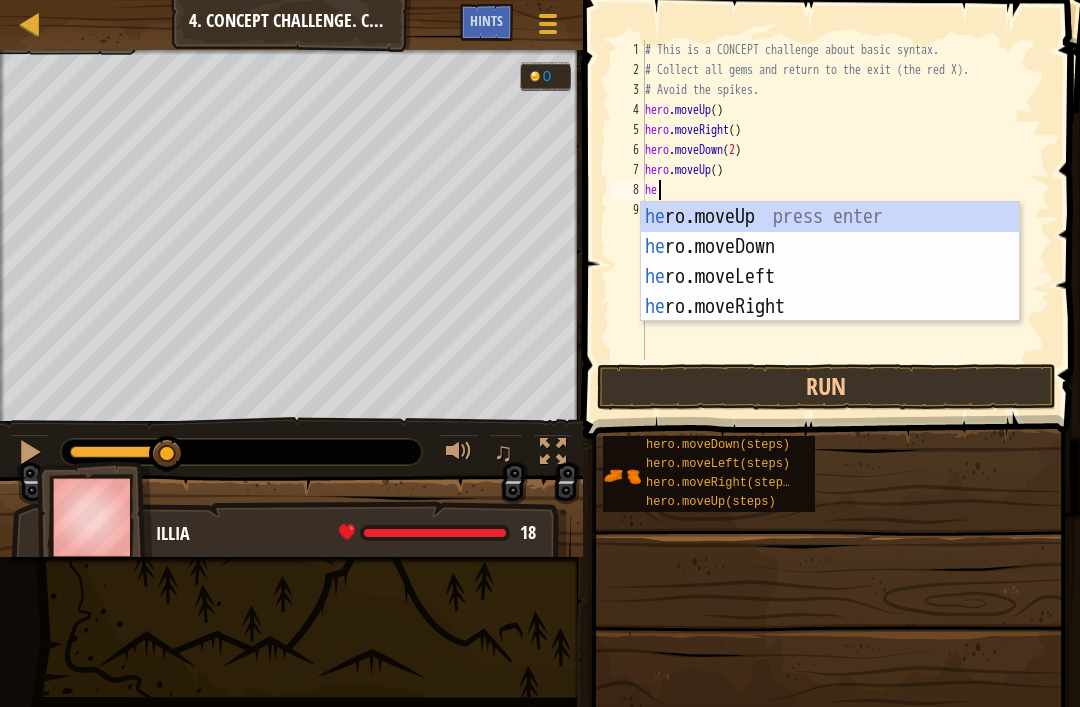 type on "hero" 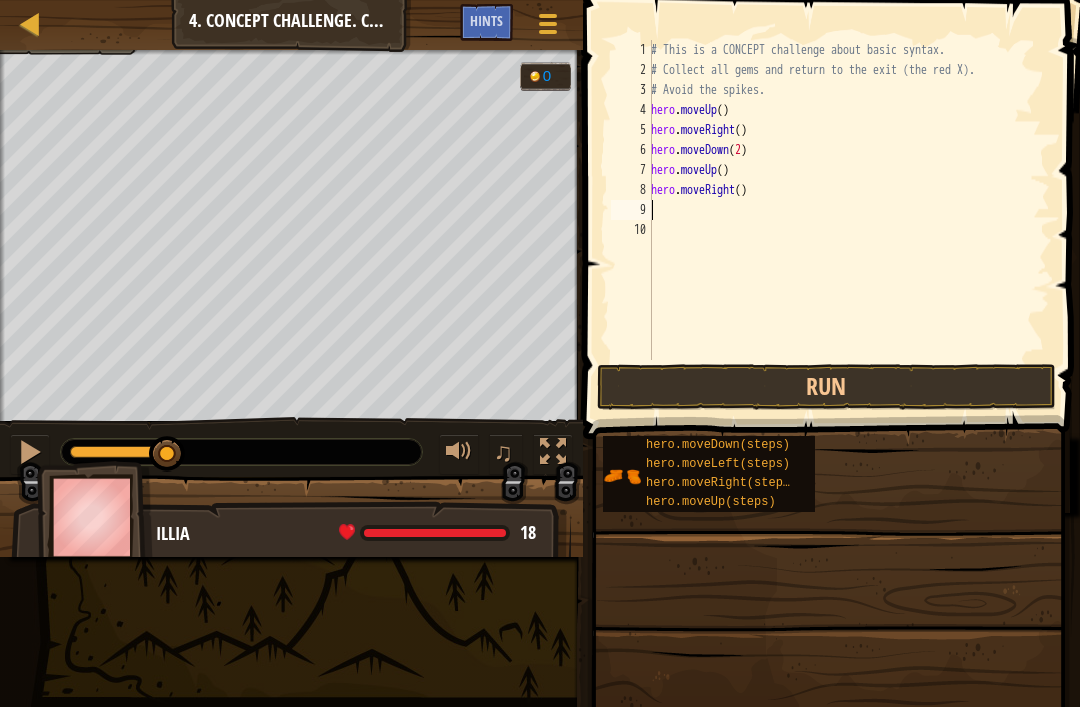 scroll, scrollTop: 10, scrollLeft: 0, axis: vertical 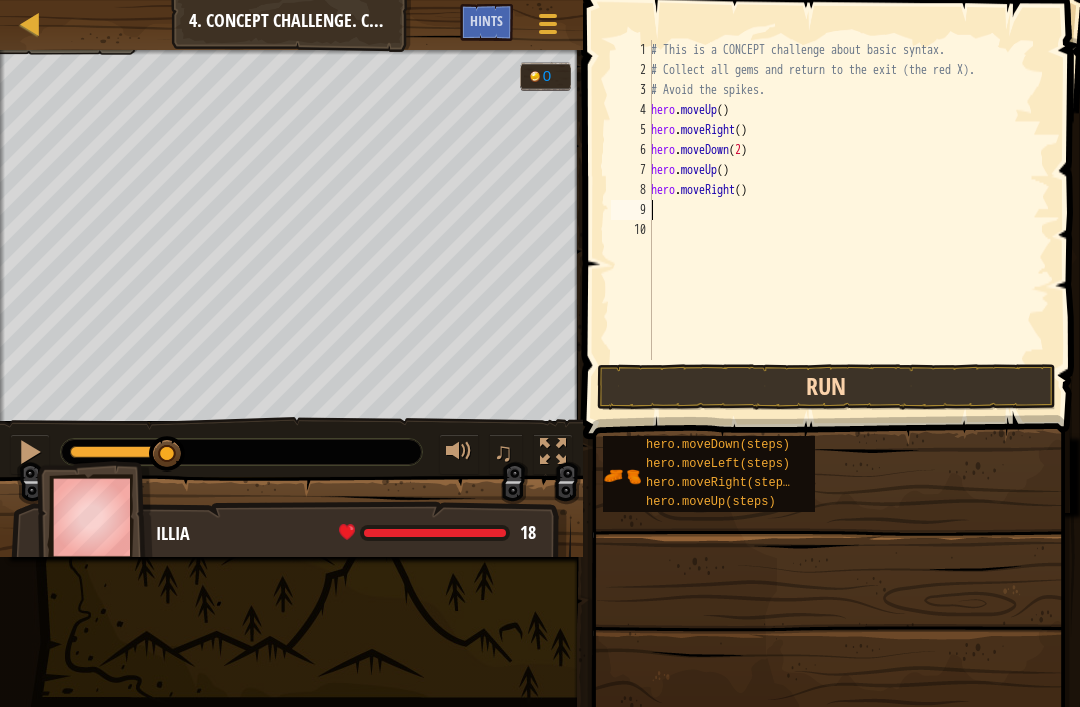 click on "Run" at bounding box center (826, 387) 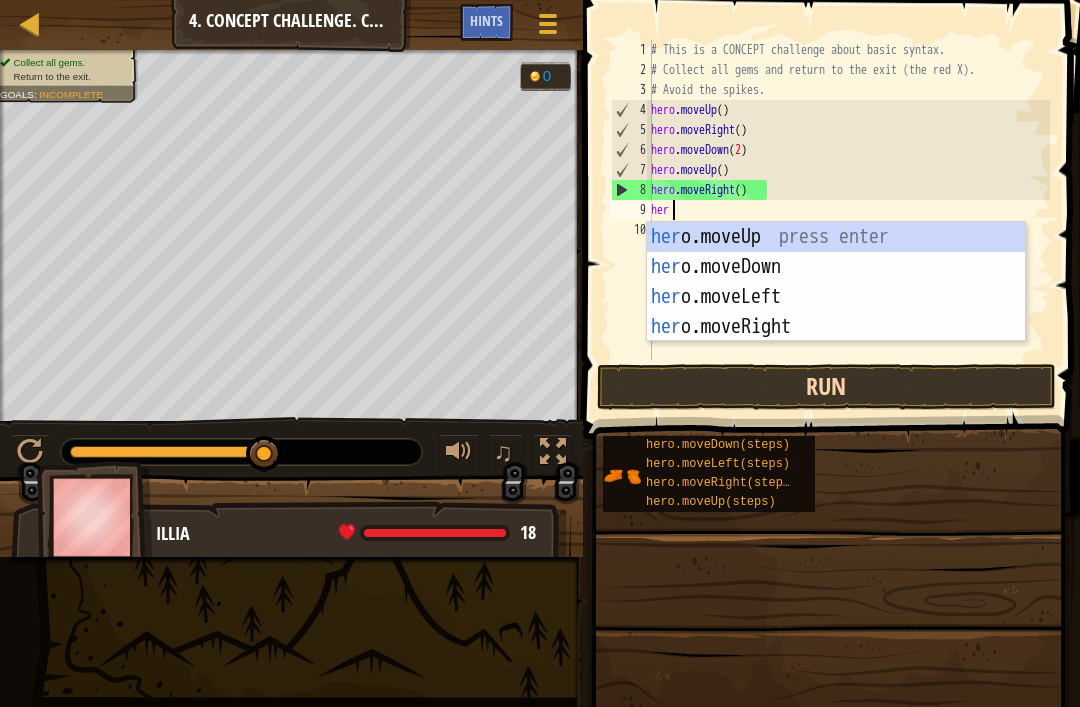 type on "hero" 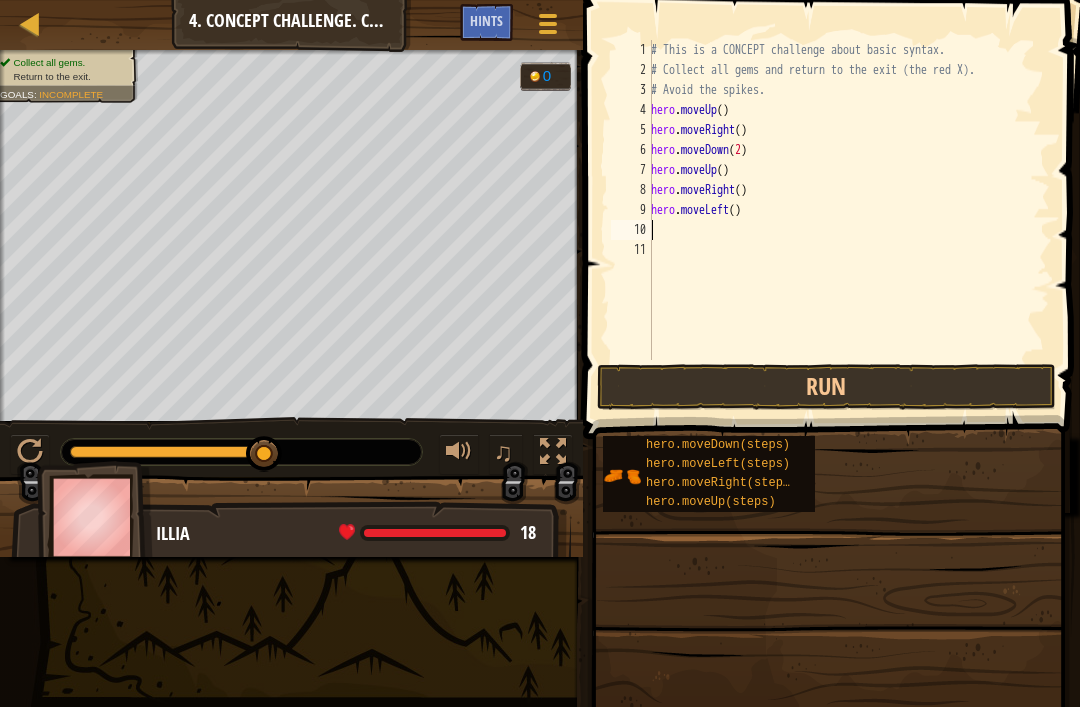 scroll, scrollTop: 10, scrollLeft: 0, axis: vertical 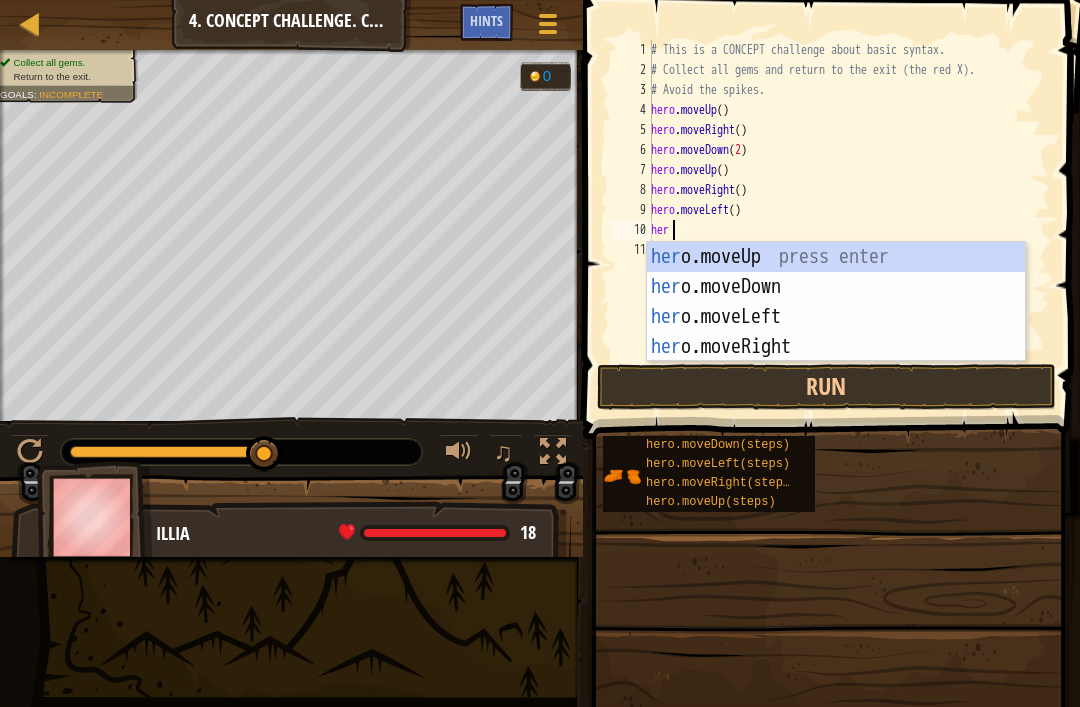 type on "hero" 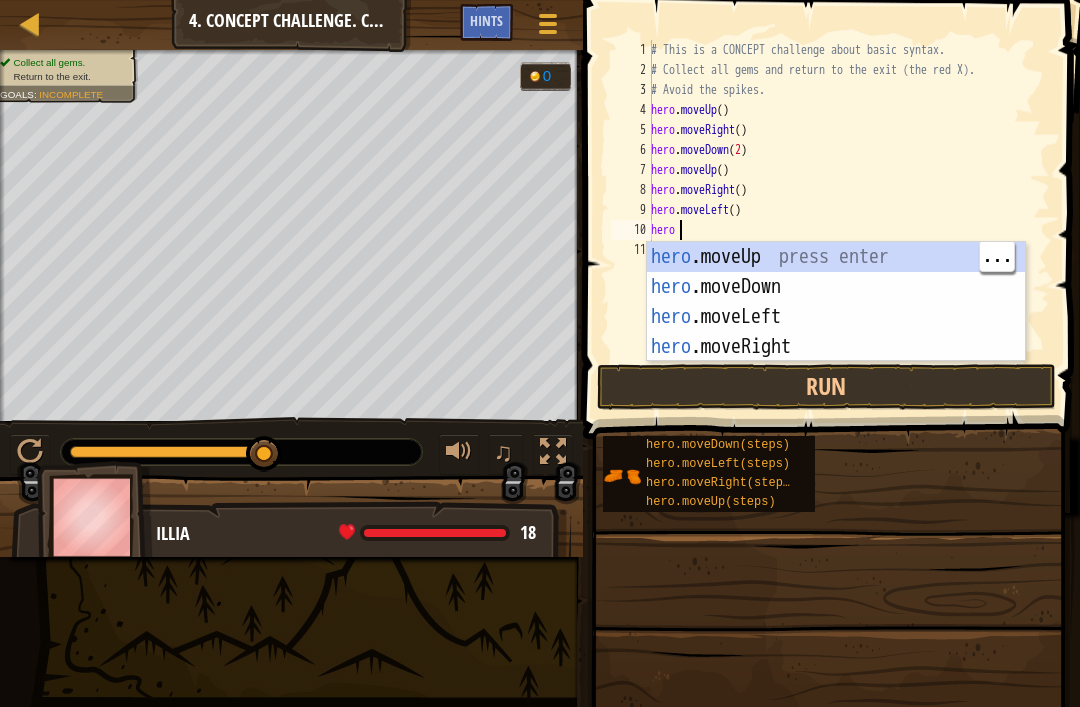 type 